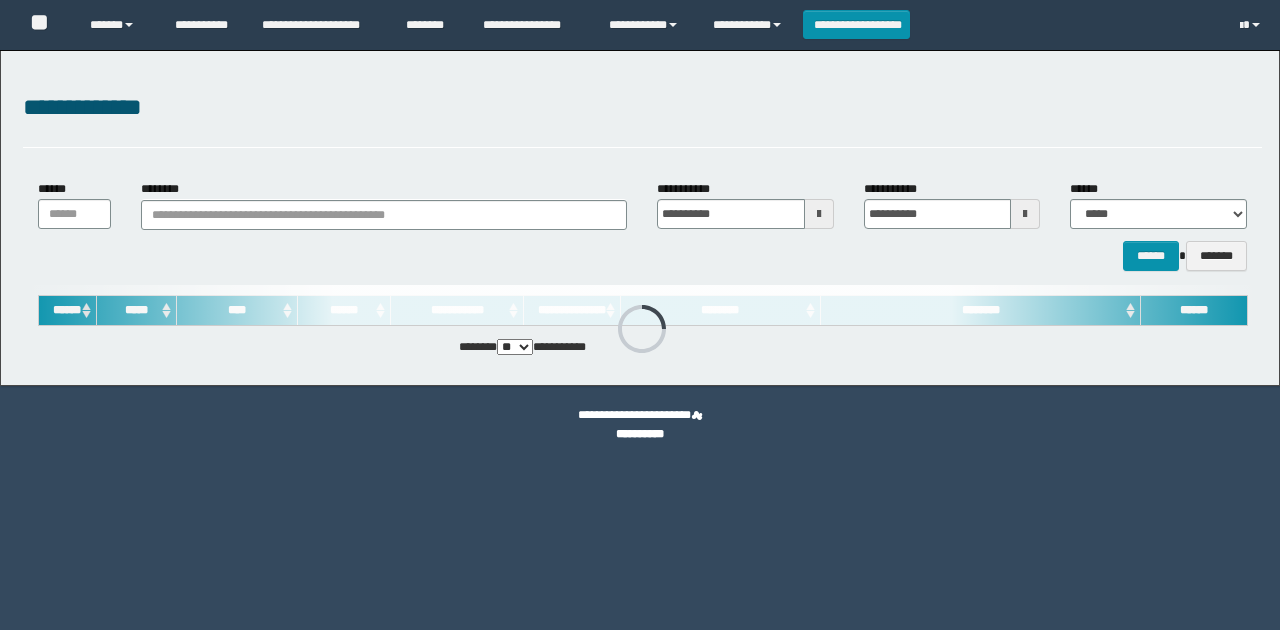 scroll, scrollTop: 0, scrollLeft: 0, axis: both 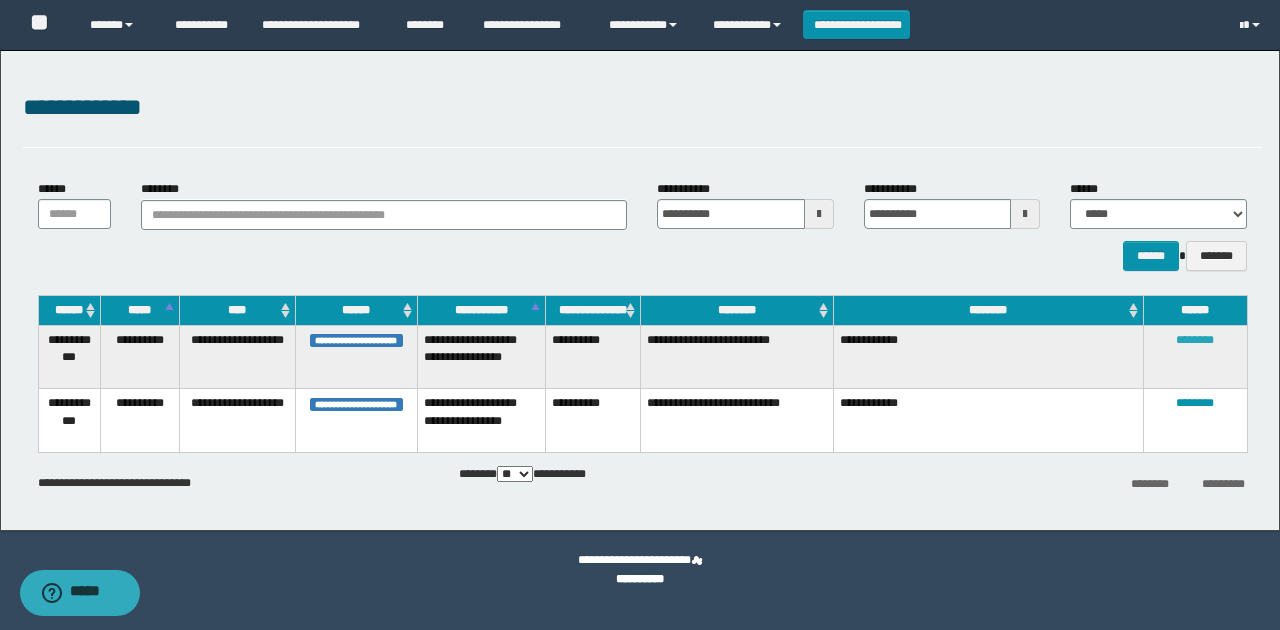 click on "********" at bounding box center [1195, 340] 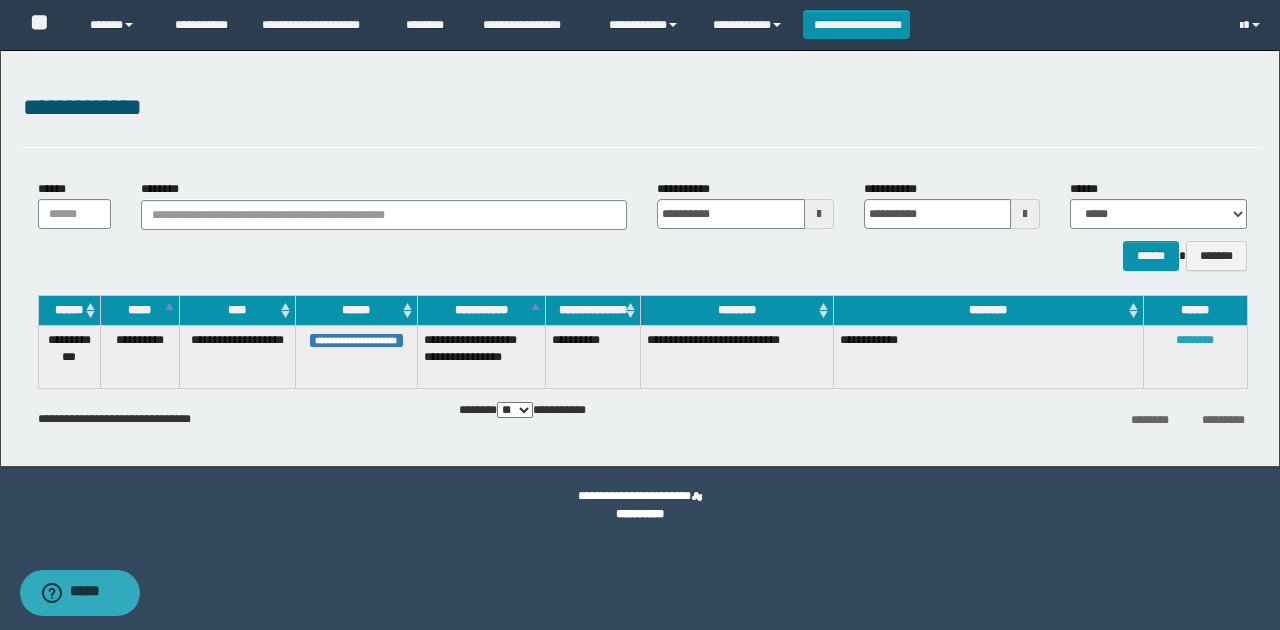 click on "********" at bounding box center (1195, 340) 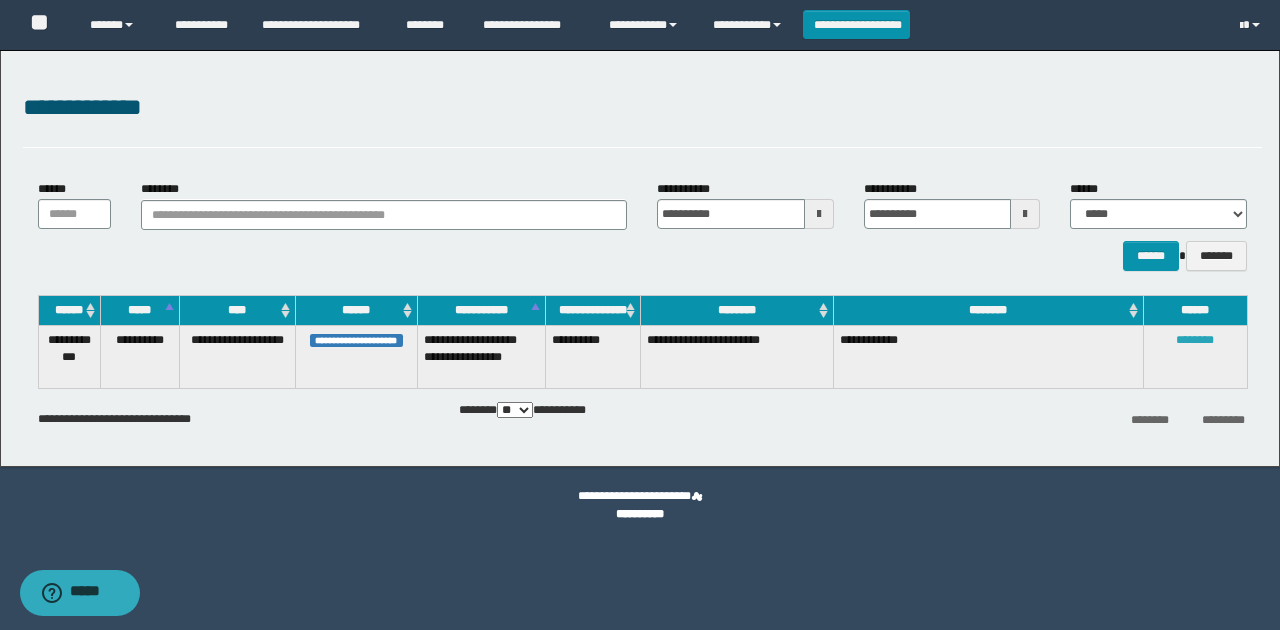 click on "********" at bounding box center [1195, 340] 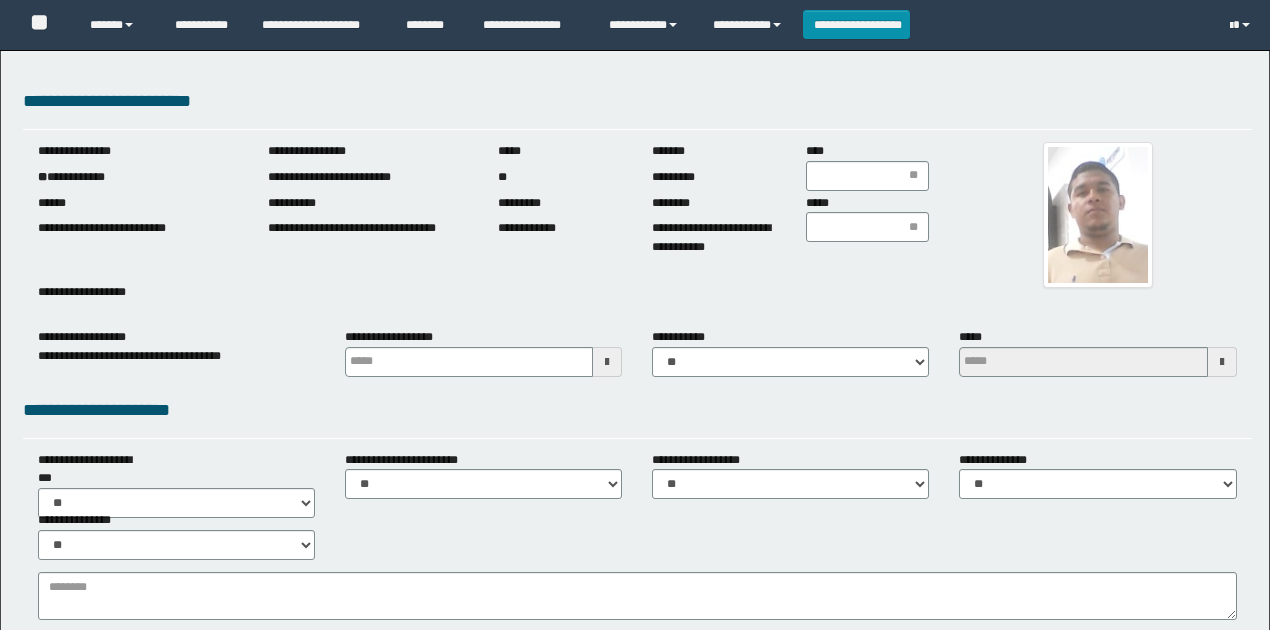 scroll, scrollTop: 0, scrollLeft: 0, axis: both 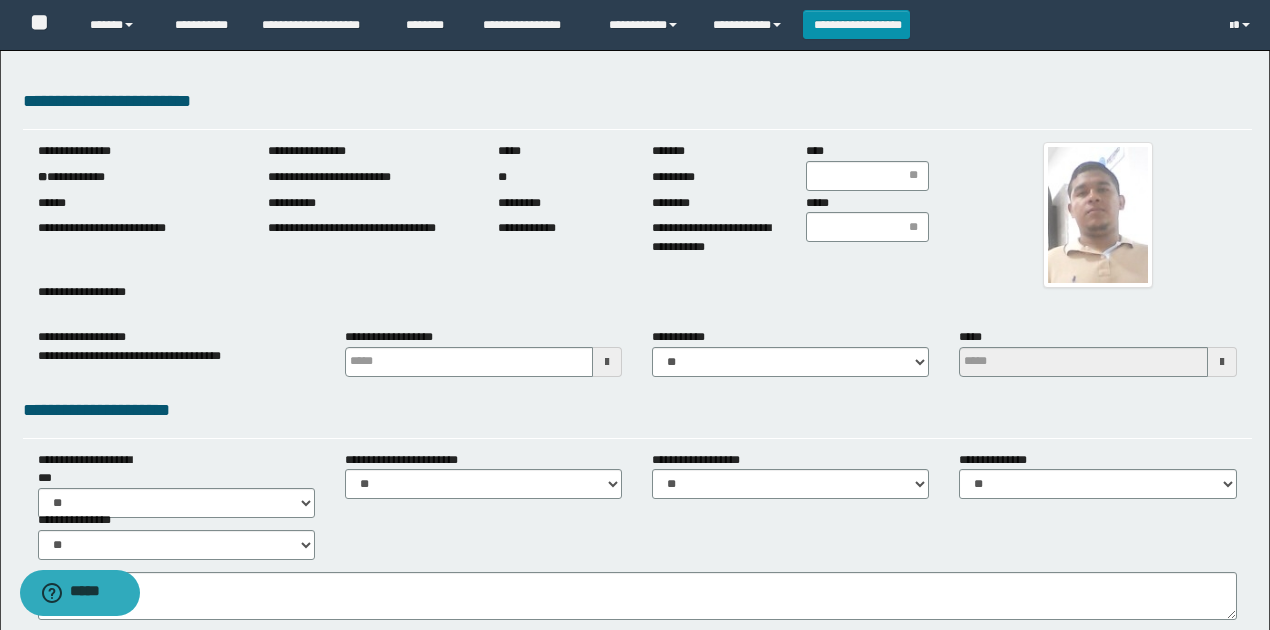 click on "**********" at bounding box center (138, 177) 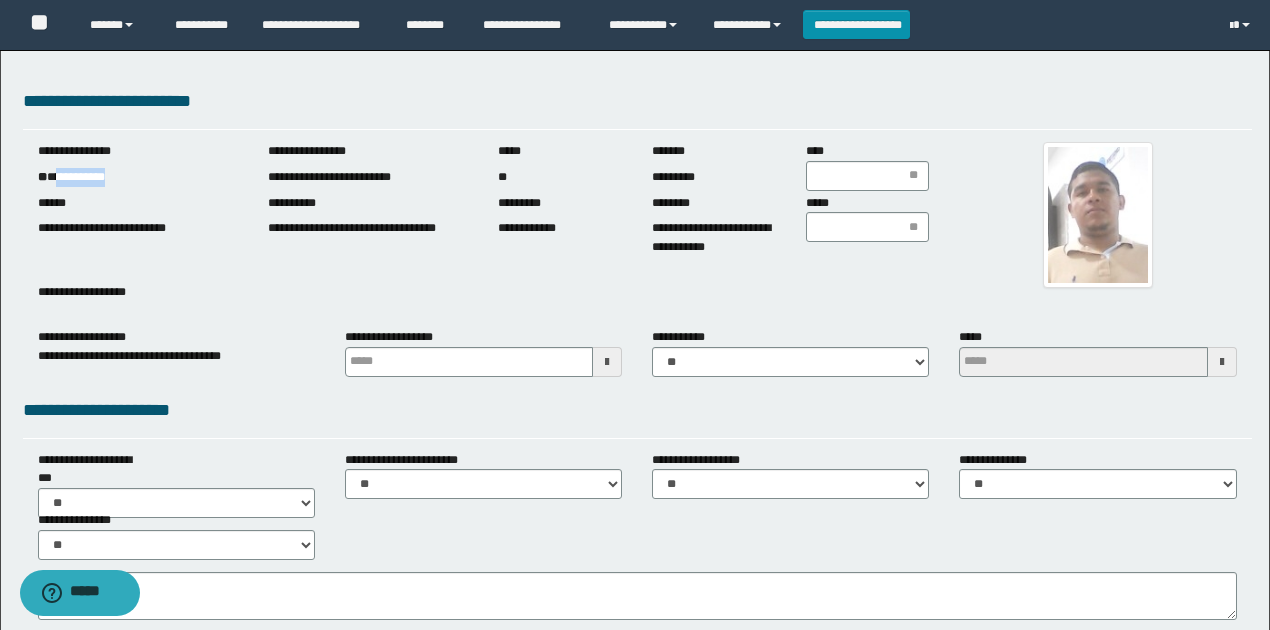 click on "**********" at bounding box center [138, 177] 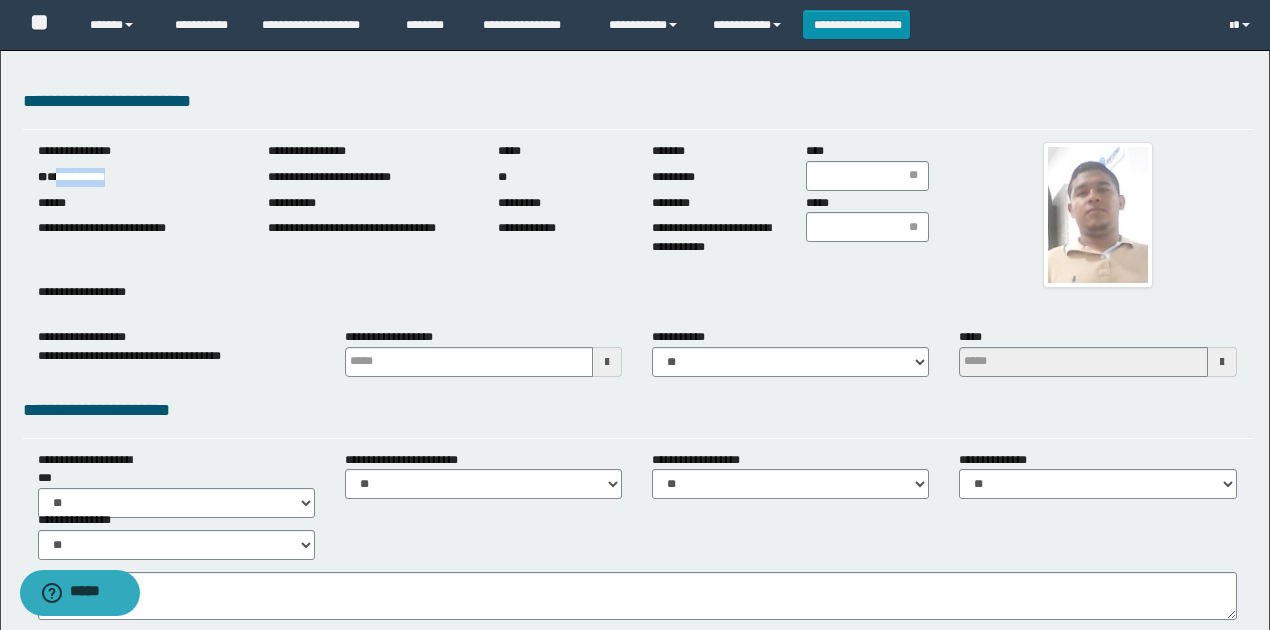 copy on "**********" 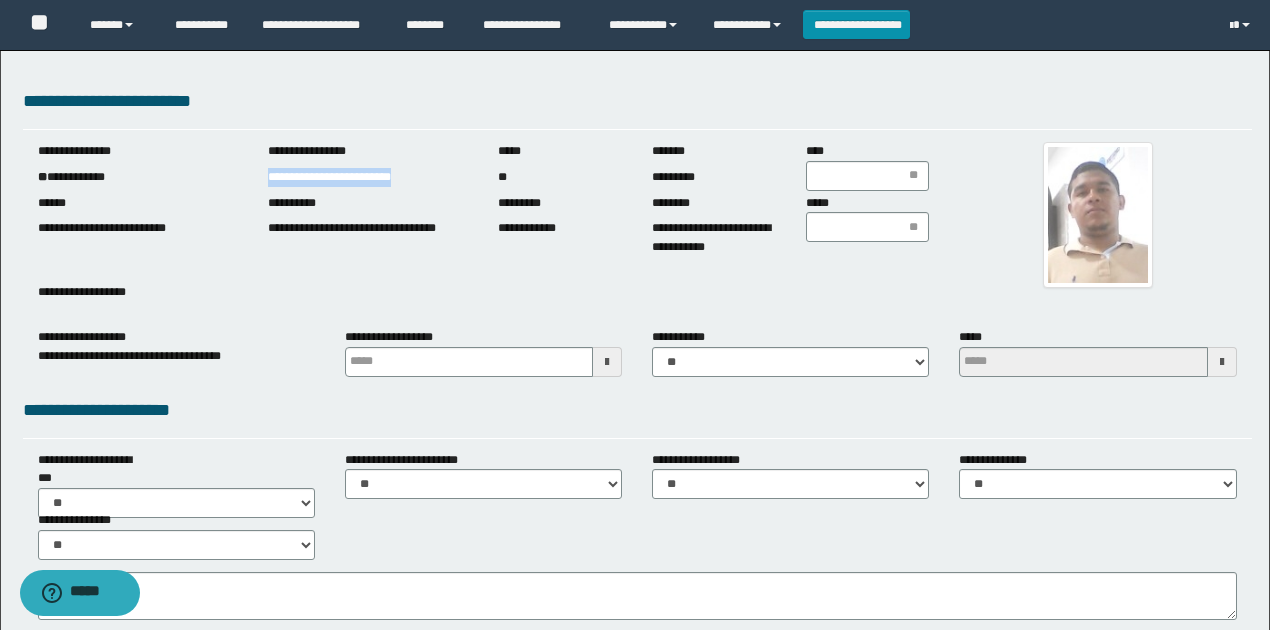 drag, startPoint x: 262, startPoint y: 178, endPoint x: 442, endPoint y: 209, distance: 182.64993 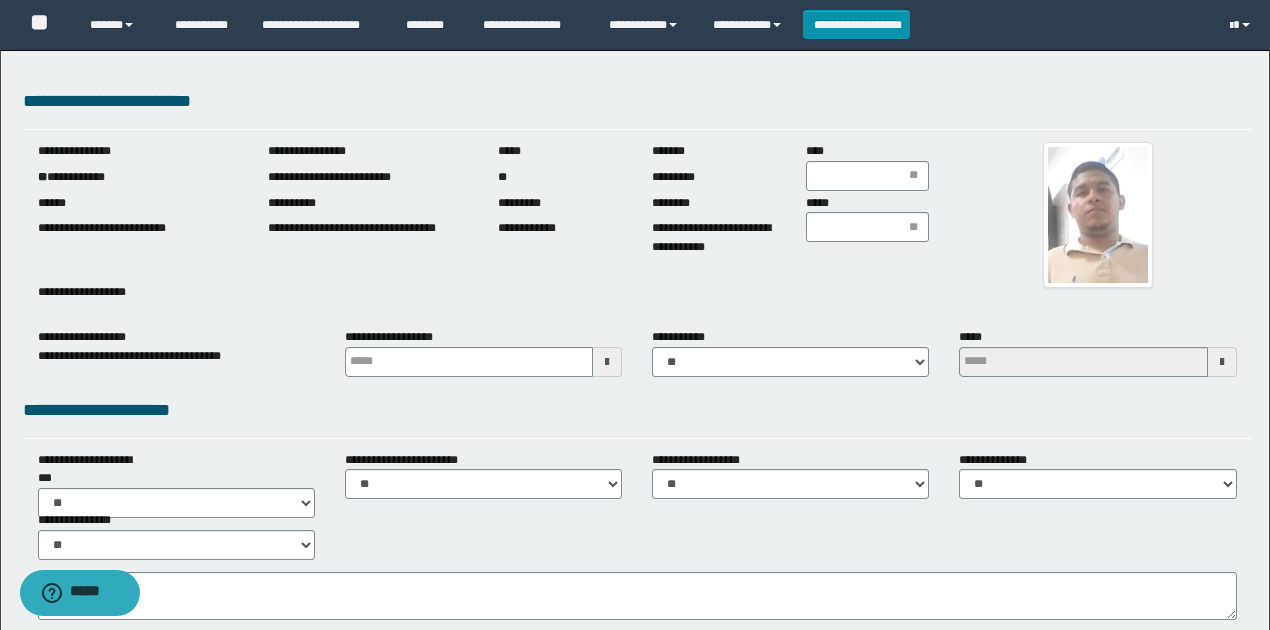 click on "**********" at bounding box center [635, 986] 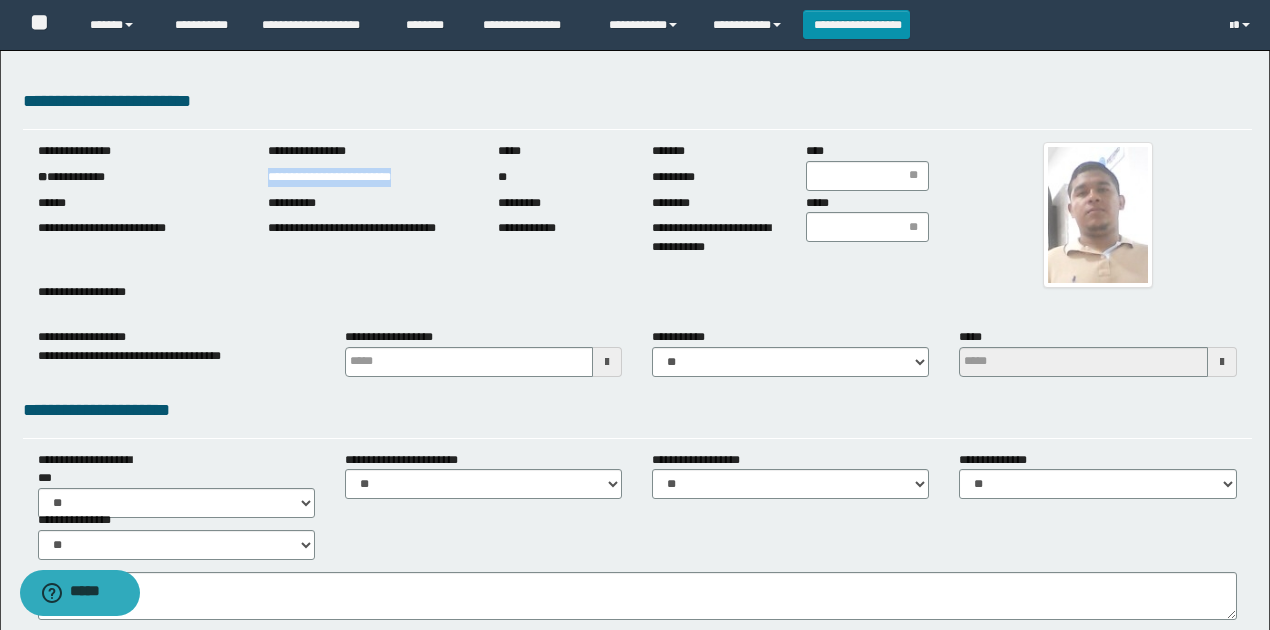 drag, startPoint x: 264, startPoint y: 176, endPoint x: 454, endPoint y: 204, distance: 192.05208 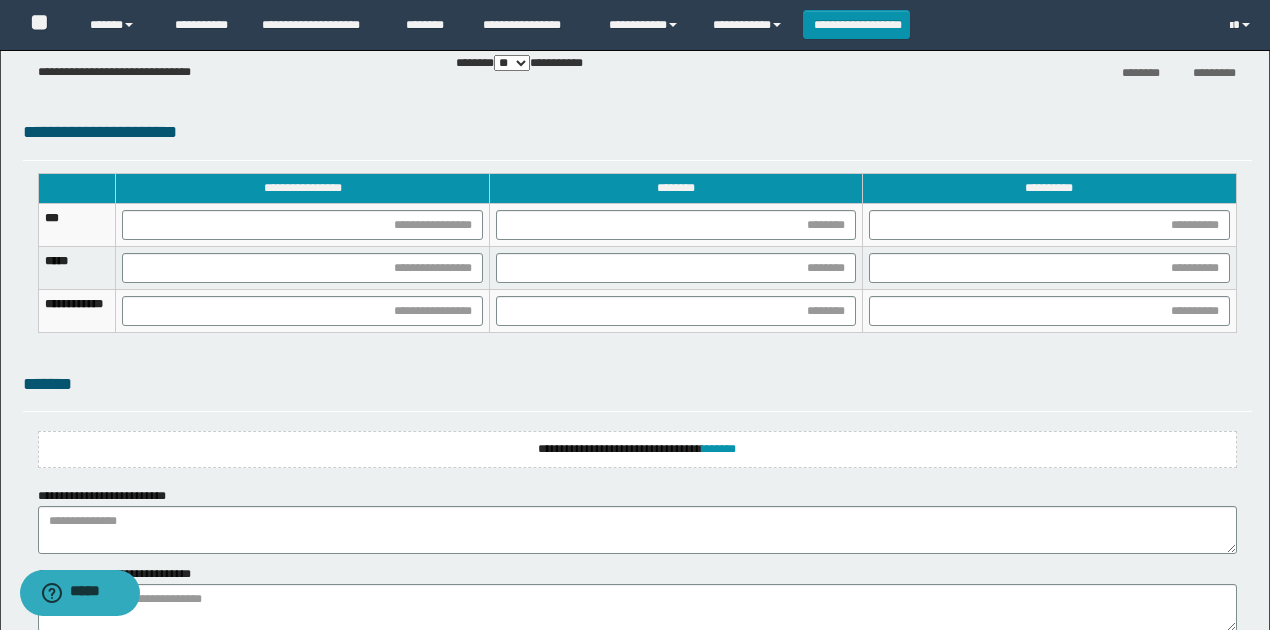 scroll, scrollTop: 1369, scrollLeft: 0, axis: vertical 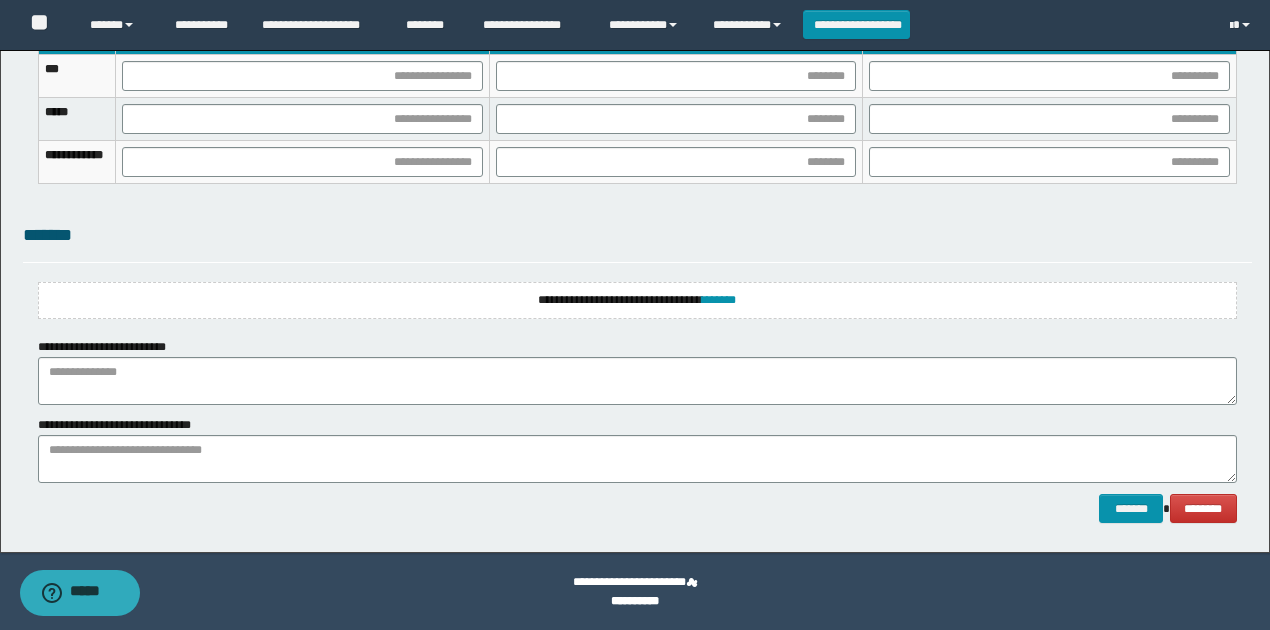 click on "**********" at bounding box center (637, 300) 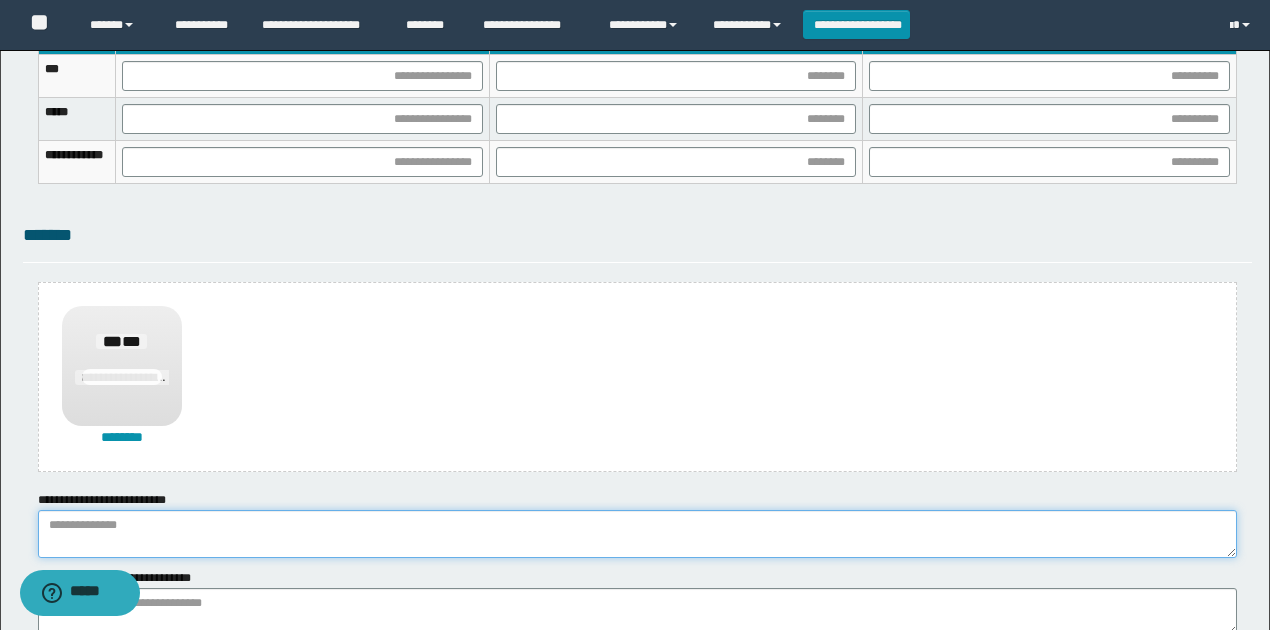 paste on "**********" 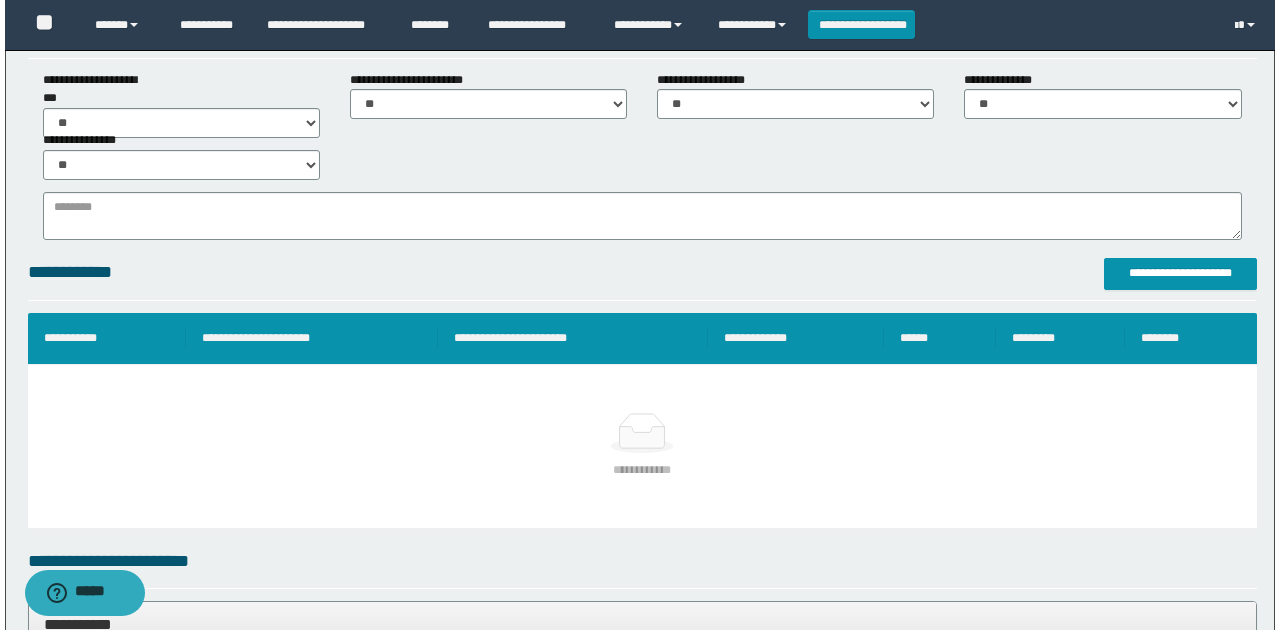 scroll, scrollTop: 369, scrollLeft: 0, axis: vertical 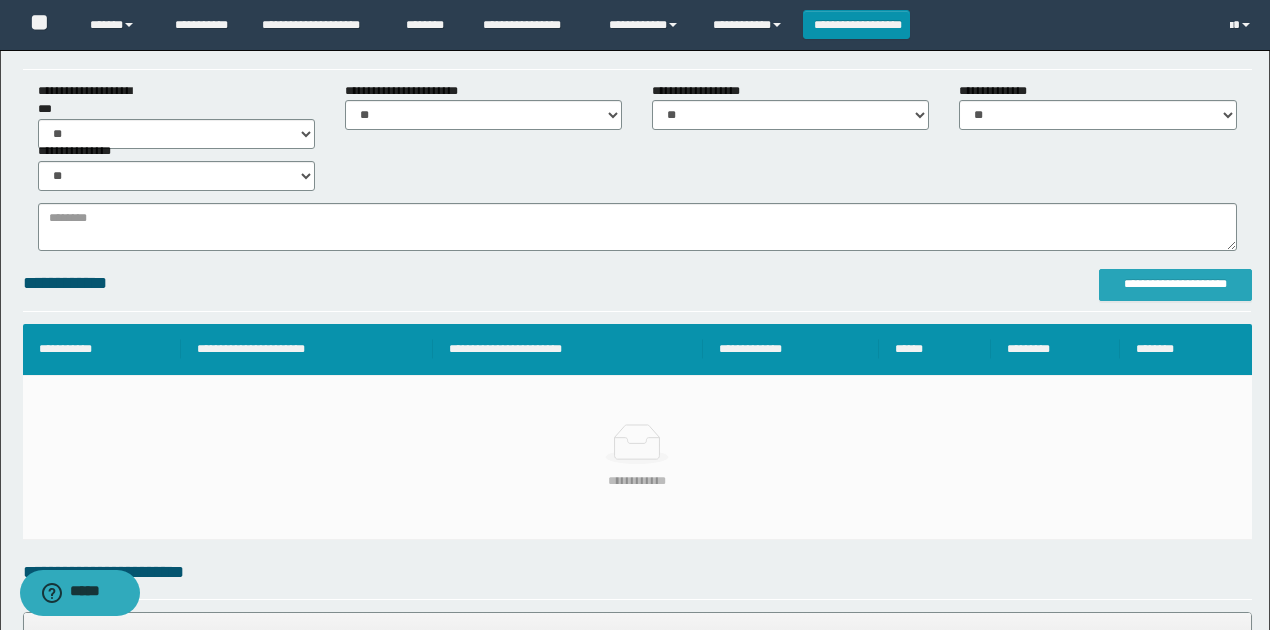 type on "**********" 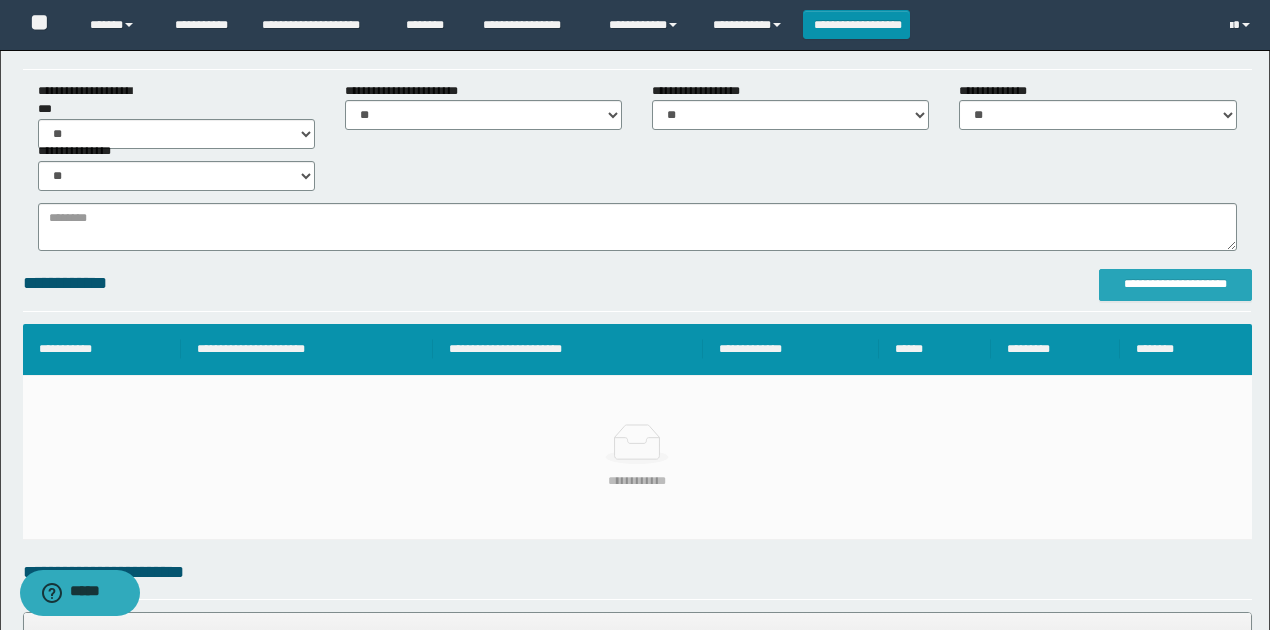 click on "**********" at bounding box center [1175, 284] 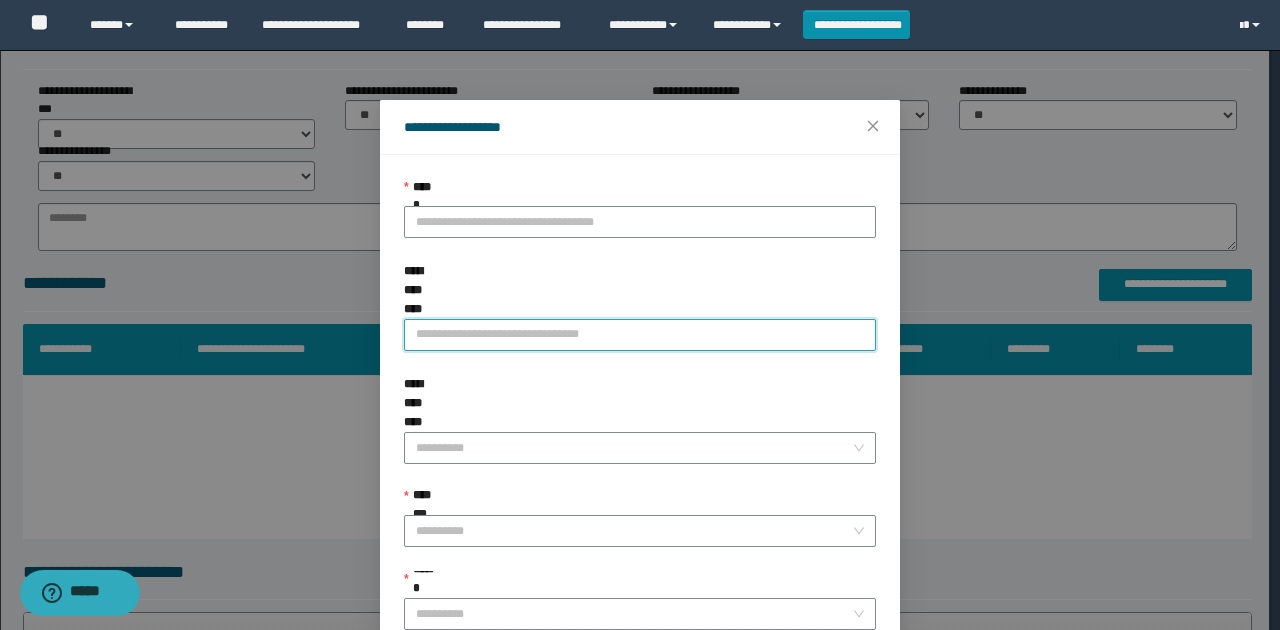 paste on "**********" 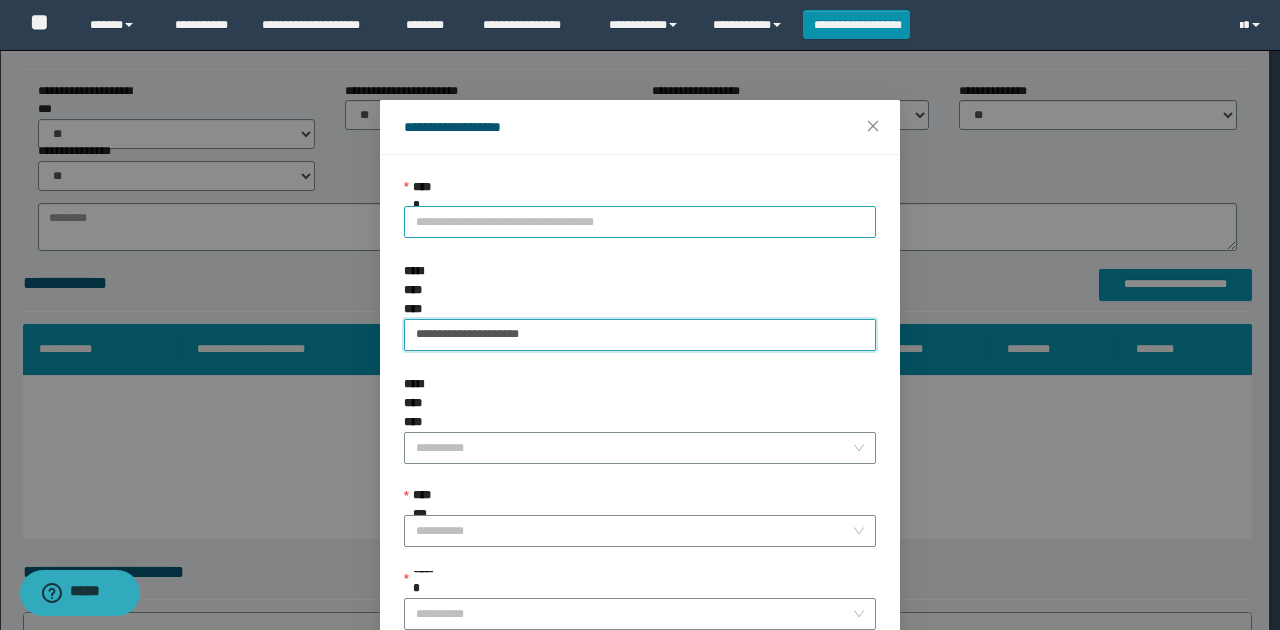 type on "**********" 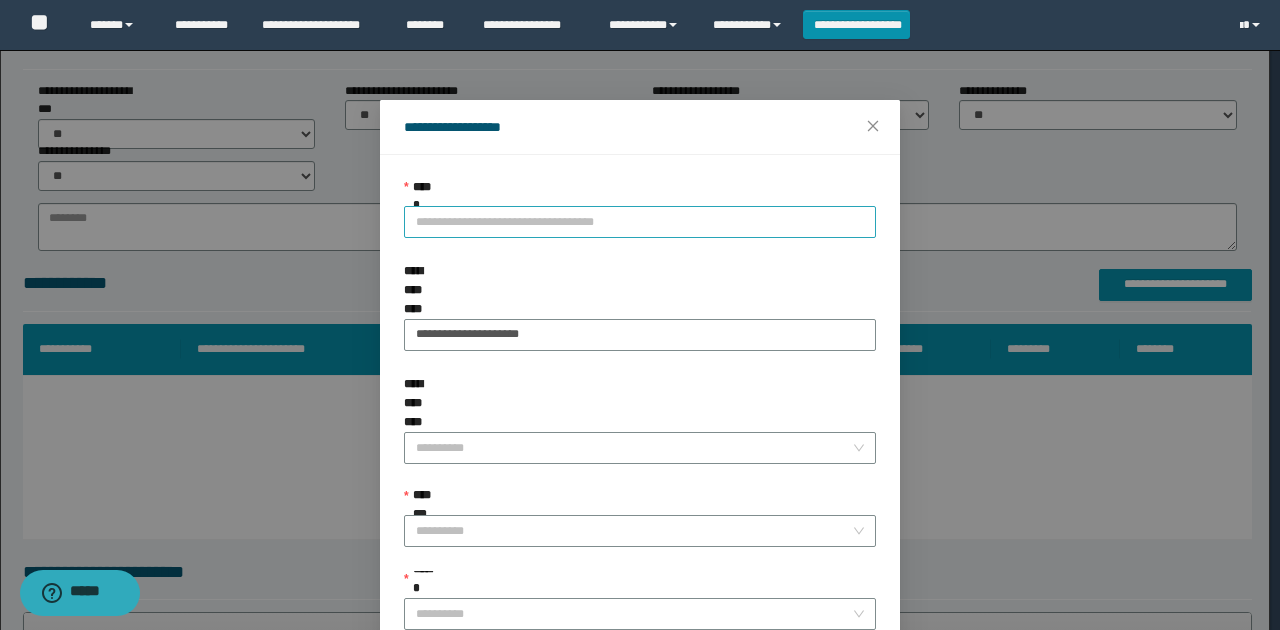 click on "**********" at bounding box center [640, 222] 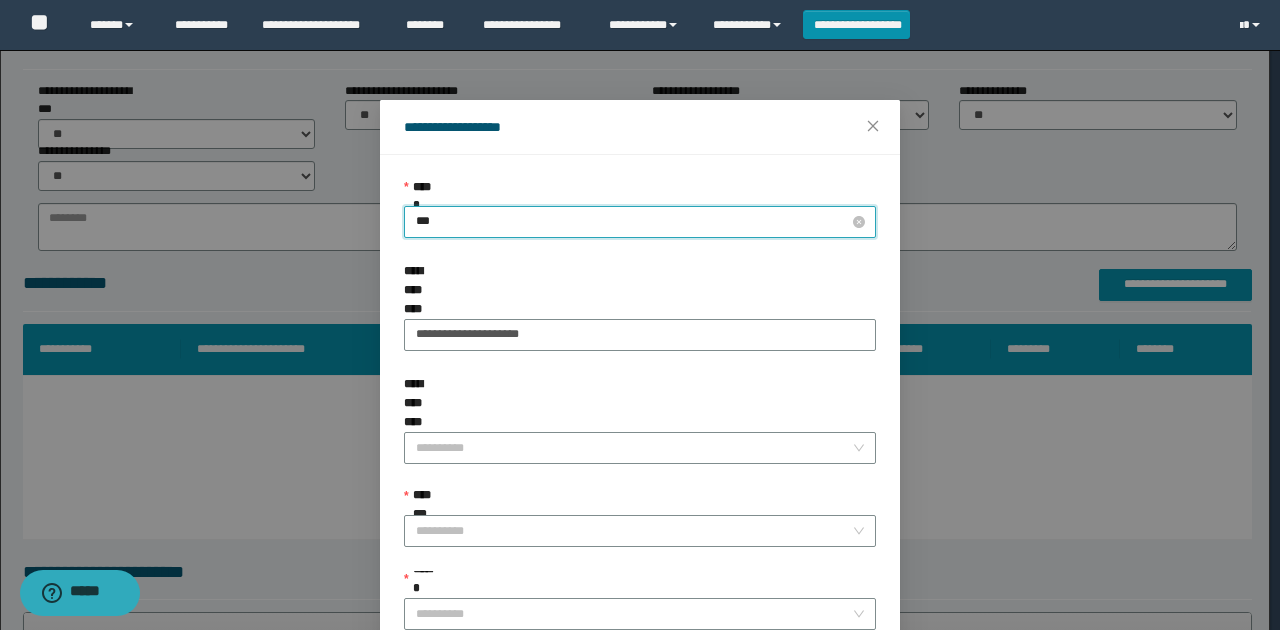 type on "****" 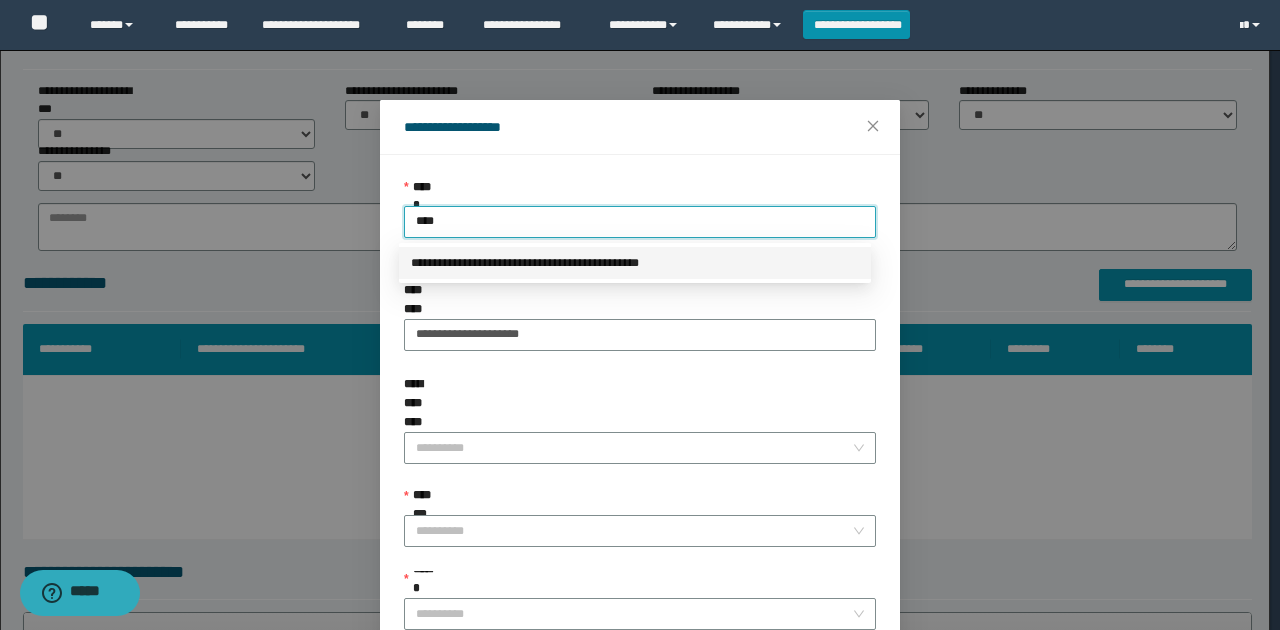 click on "**********" at bounding box center [635, 263] 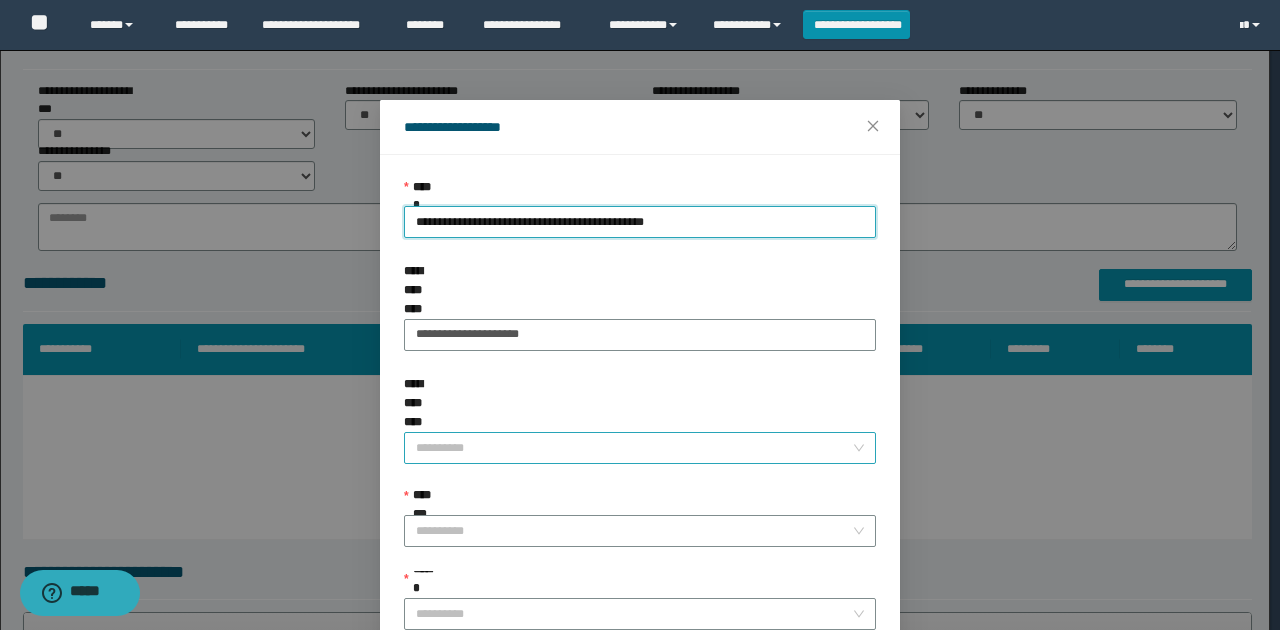 click on "**********" at bounding box center [634, 448] 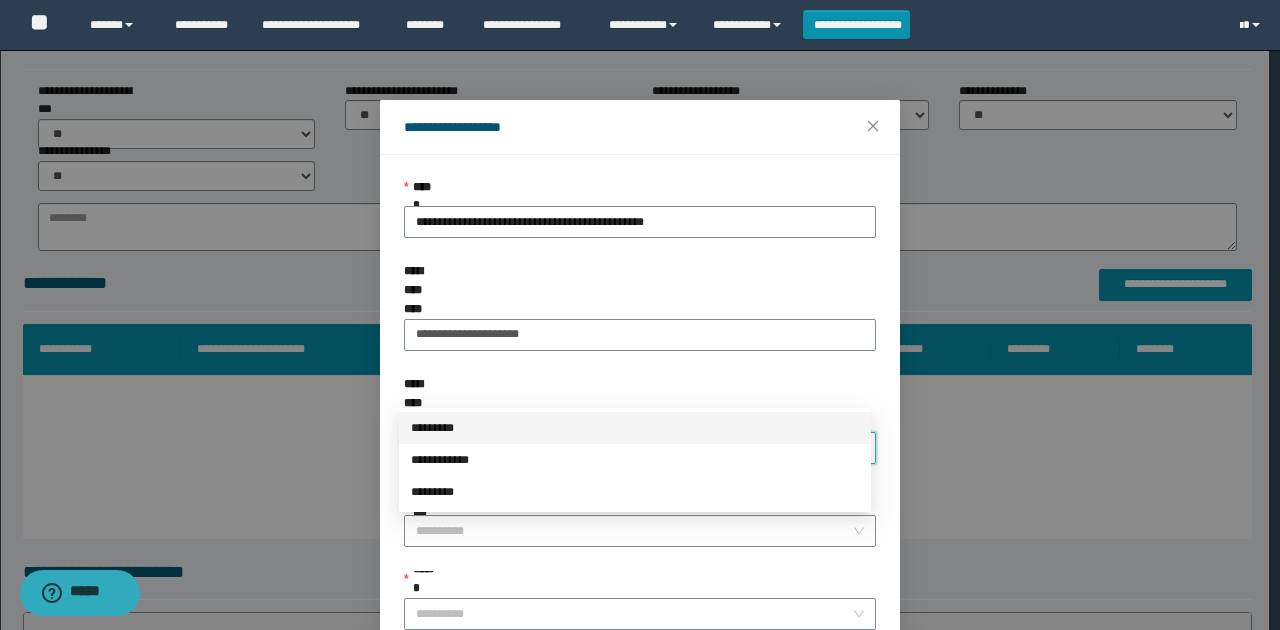 click on "*********" at bounding box center [635, 428] 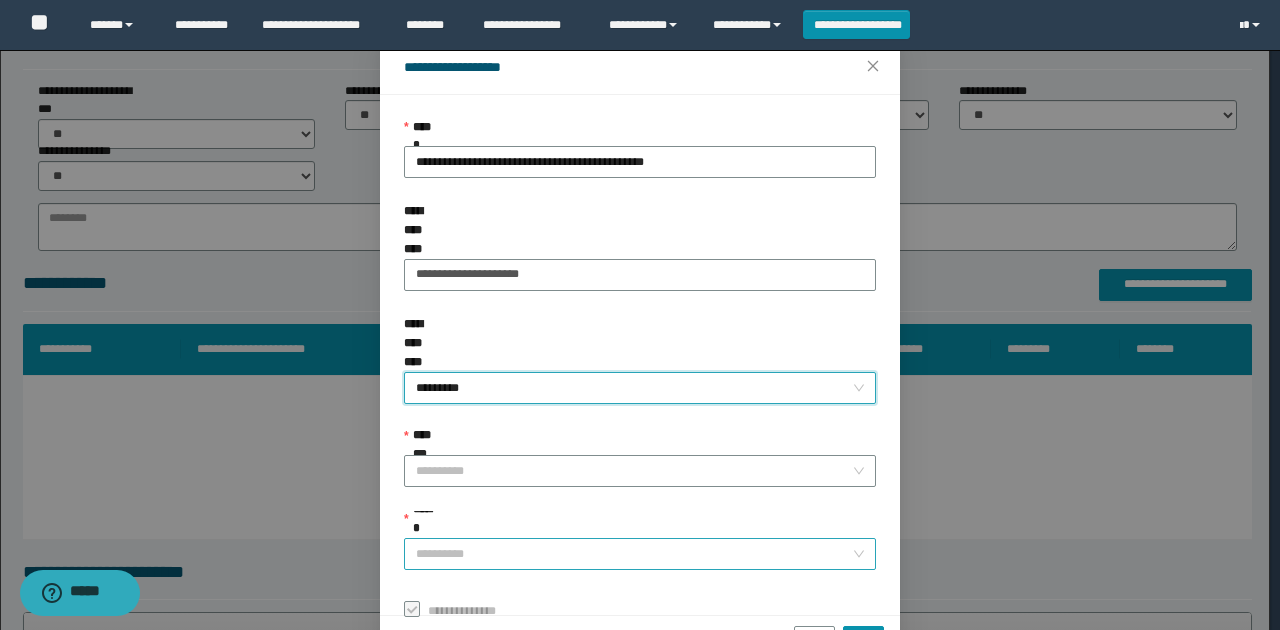 scroll, scrollTop: 121, scrollLeft: 0, axis: vertical 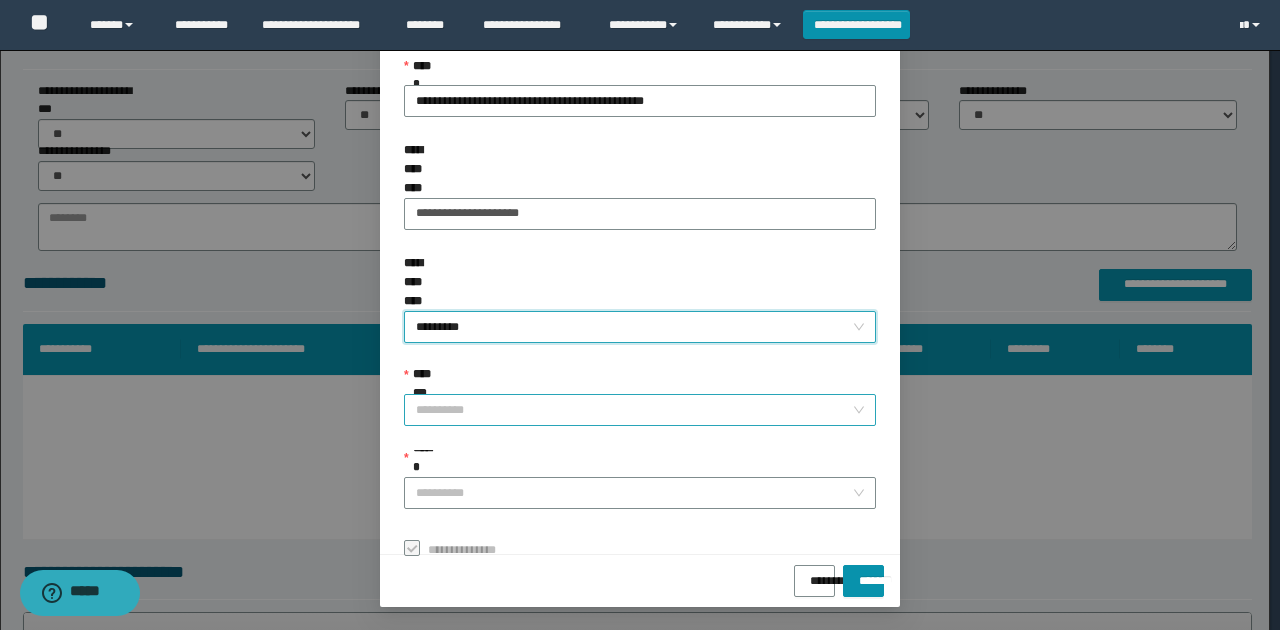 click on "**********" at bounding box center (634, 410) 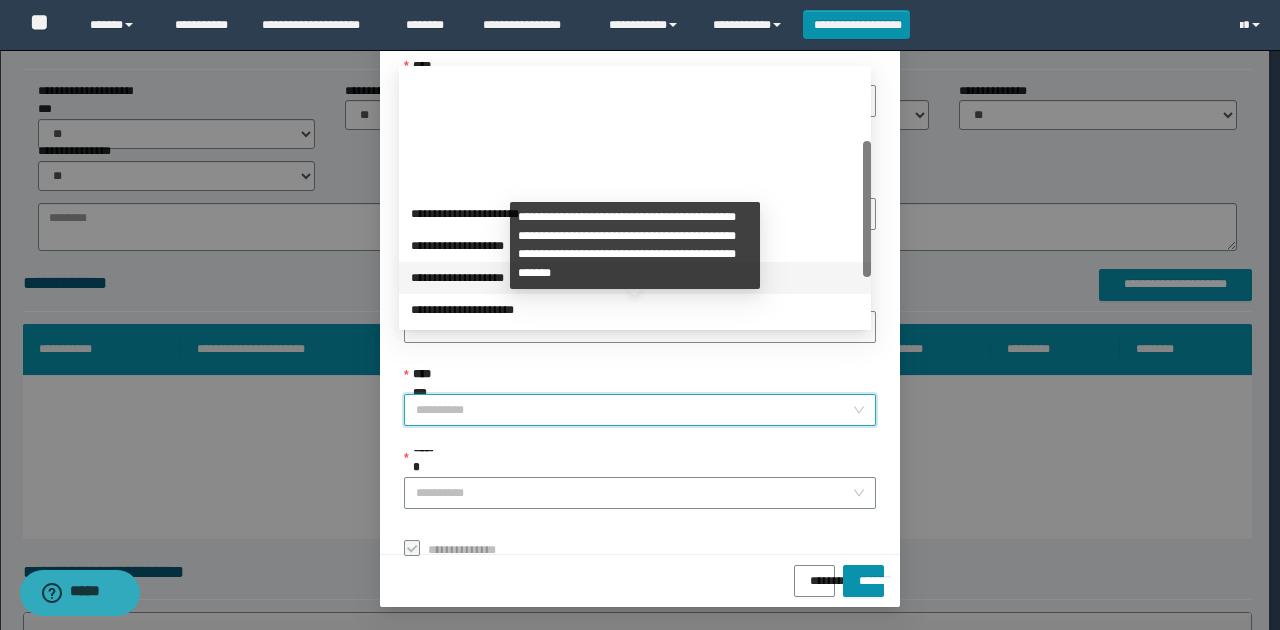 scroll, scrollTop: 224, scrollLeft: 0, axis: vertical 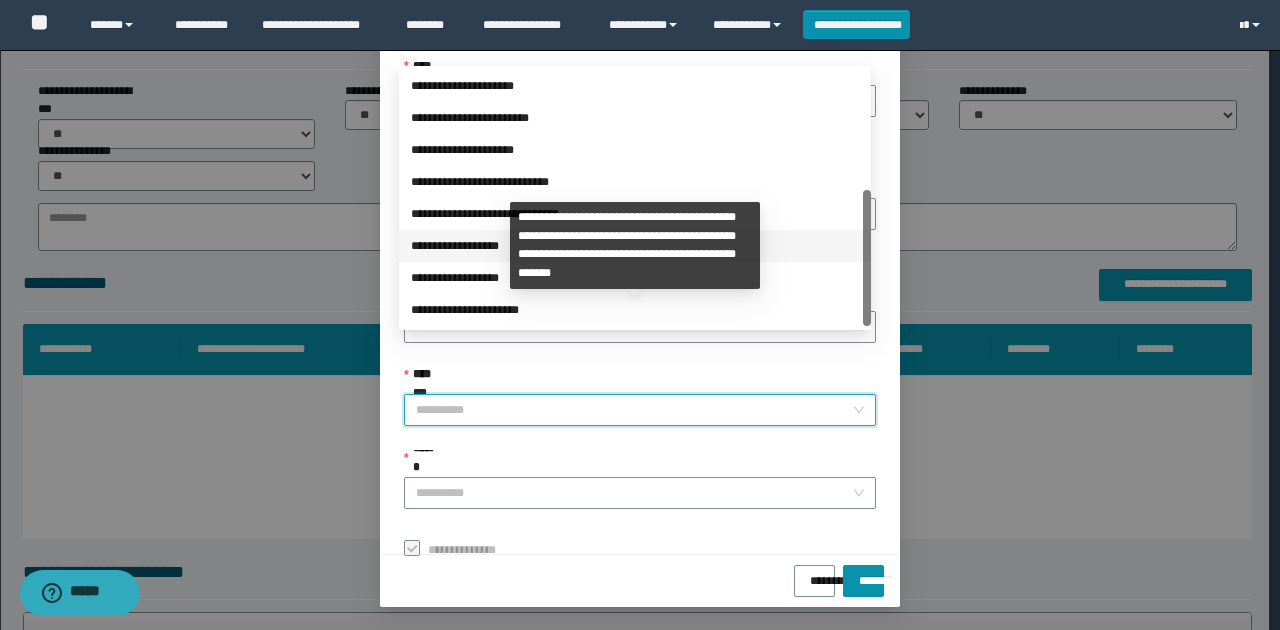 click on "**********" at bounding box center [635, 246] 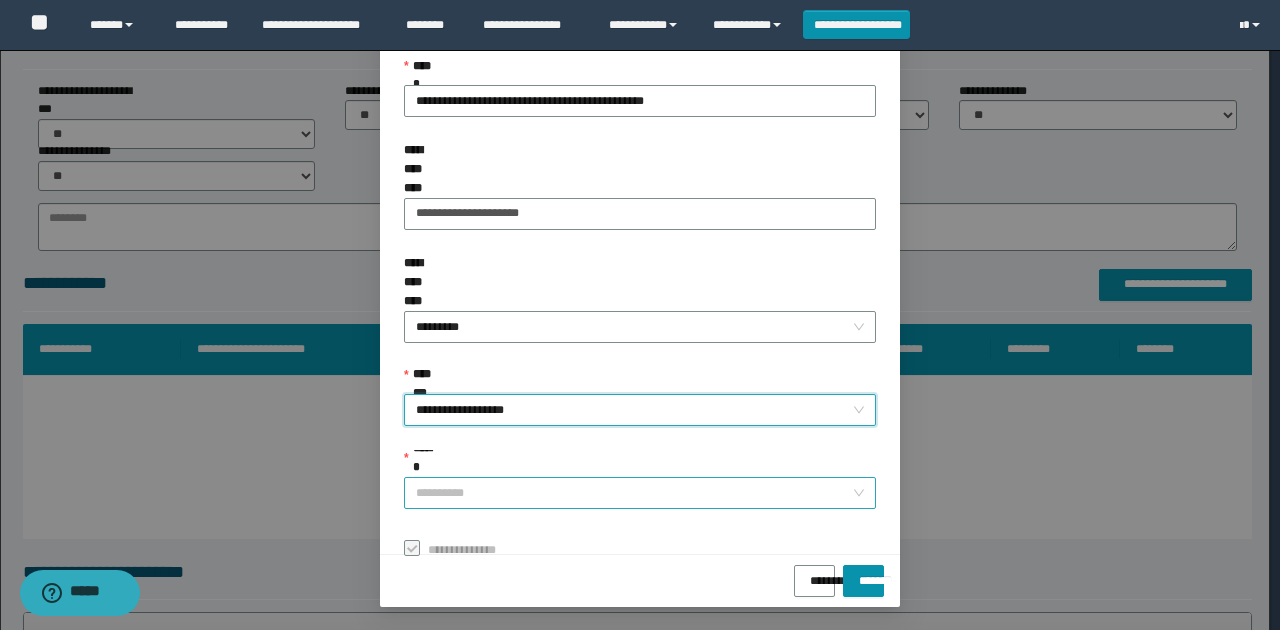 click on "******" at bounding box center (634, 493) 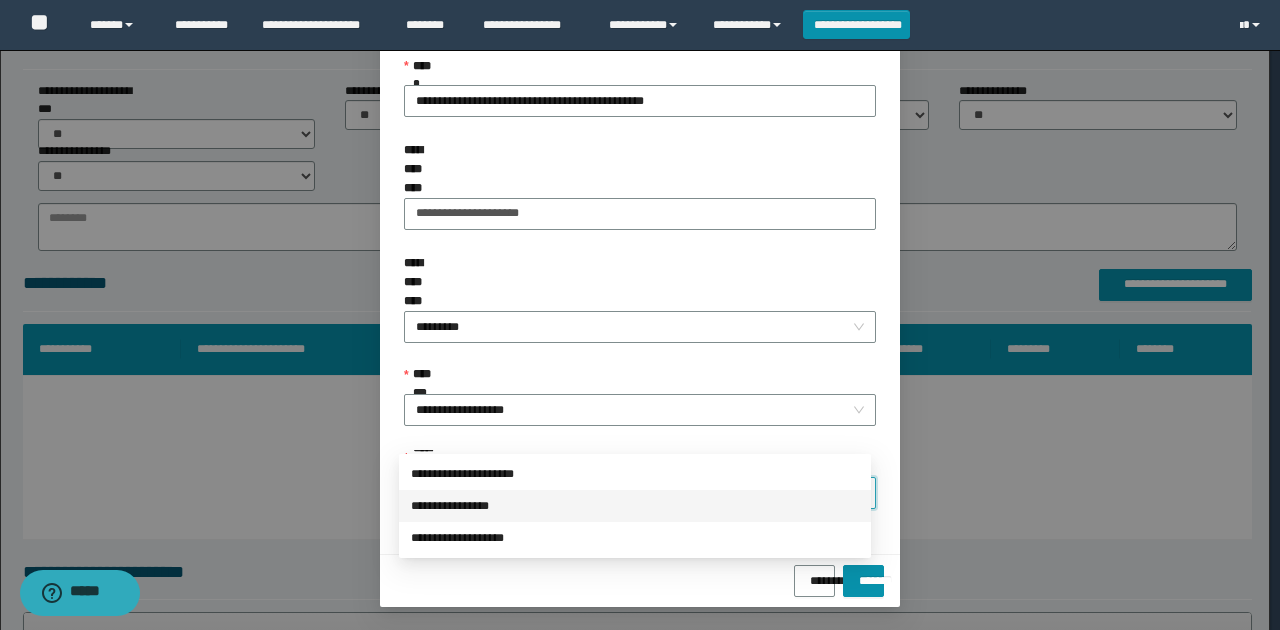 drag, startPoint x: 538, startPoint y: 498, endPoint x: 683, endPoint y: 534, distance: 149.40215 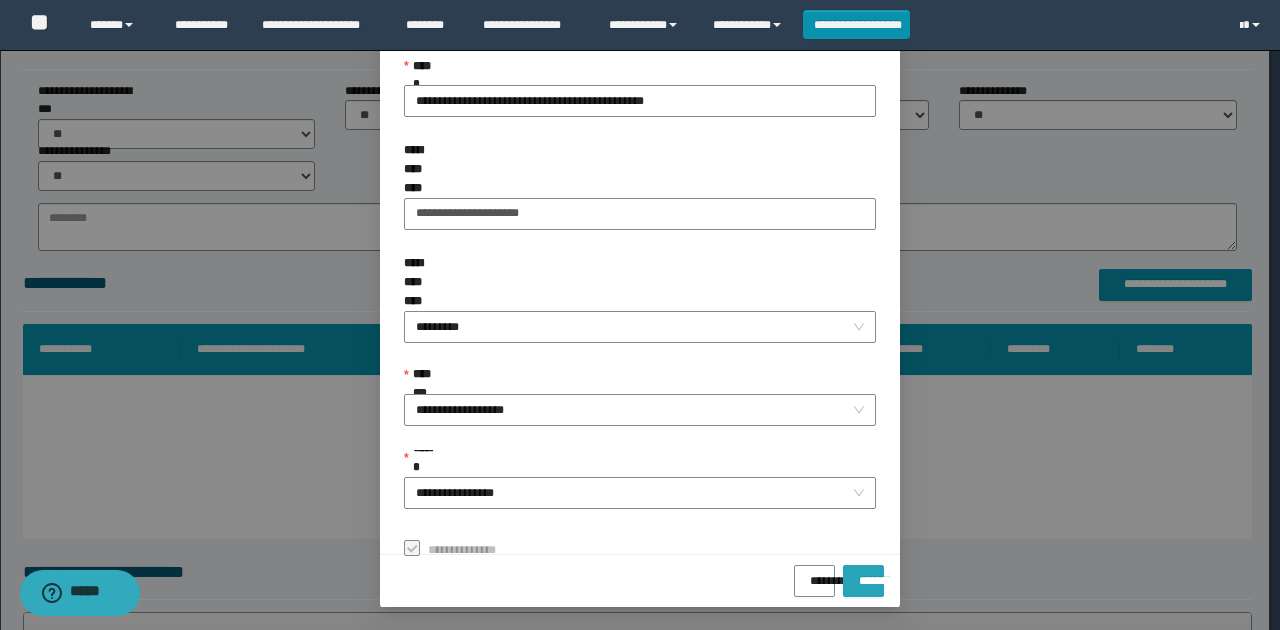 click on "*******" at bounding box center [863, 574] 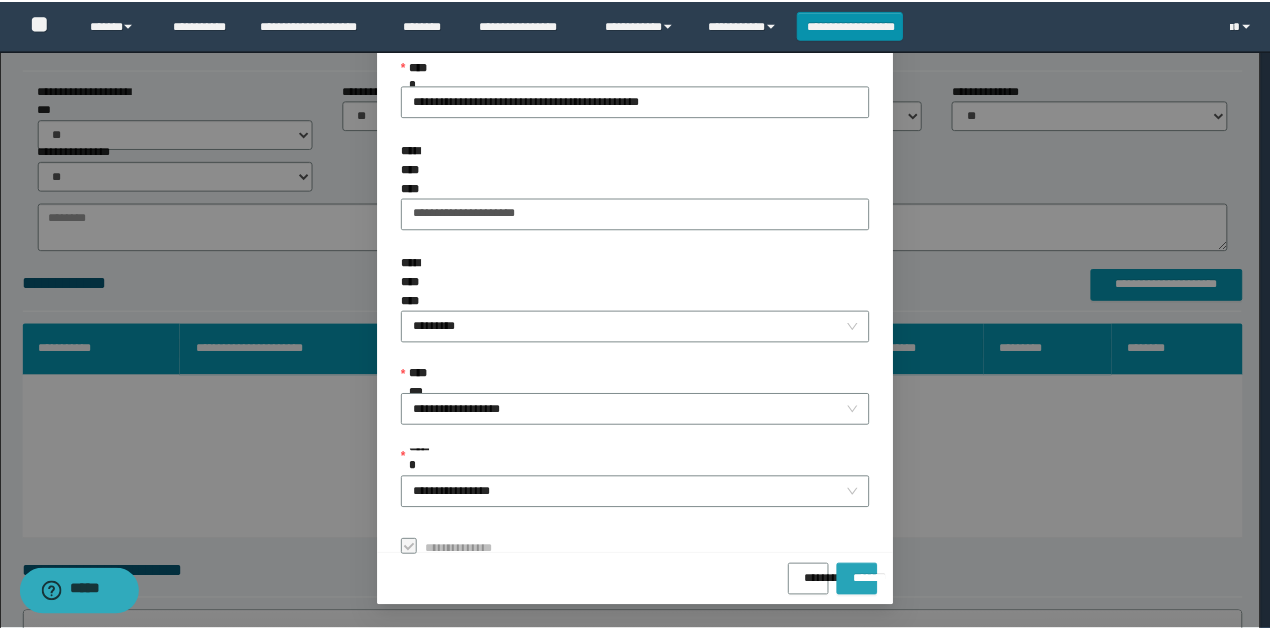 scroll, scrollTop: 73, scrollLeft: 0, axis: vertical 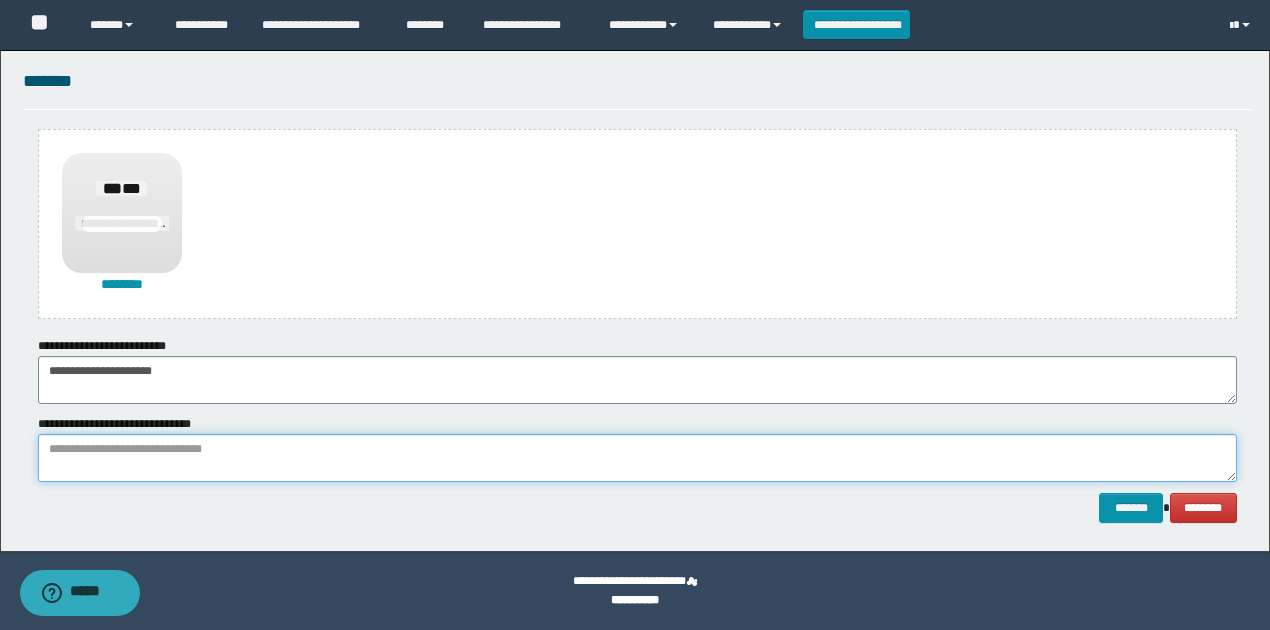 click at bounding box center (637, 458) 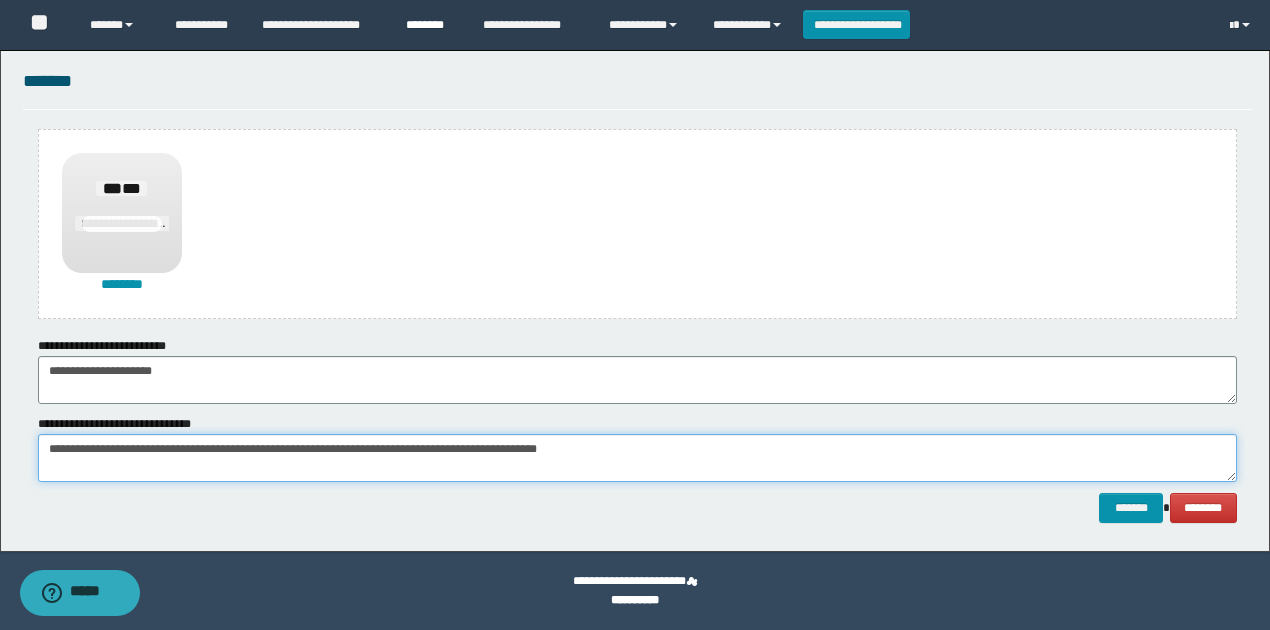 type on "**********" 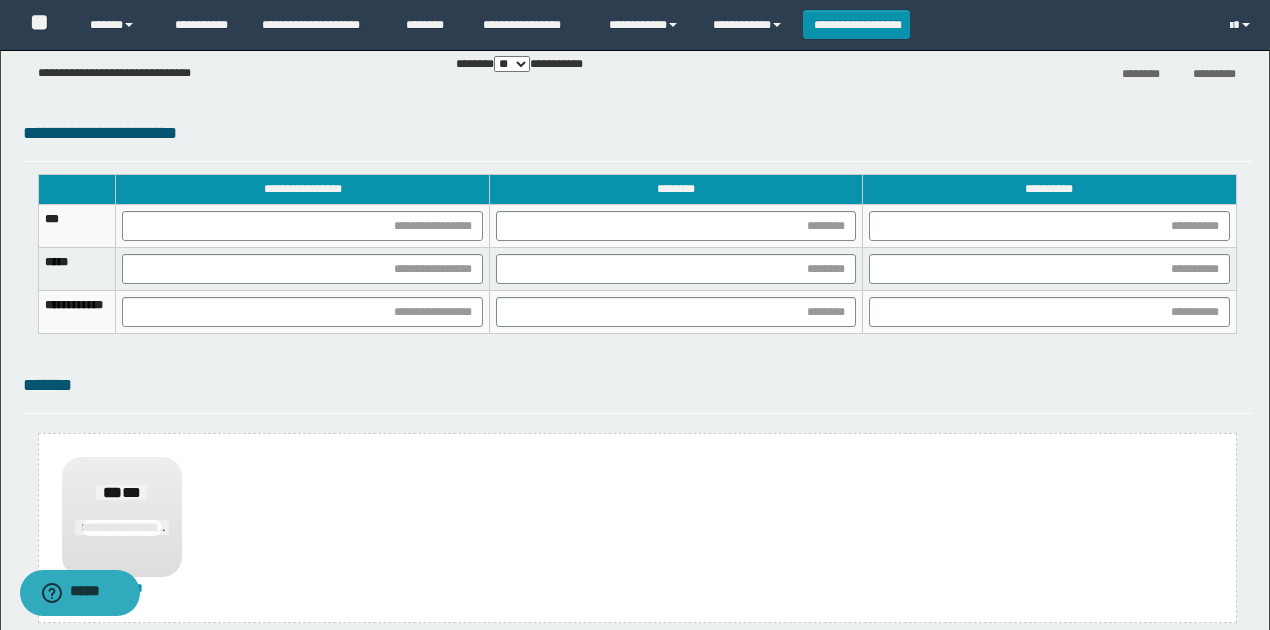 scroll, scrollTop: 1154, scrollLeft: 0, axis: vertical 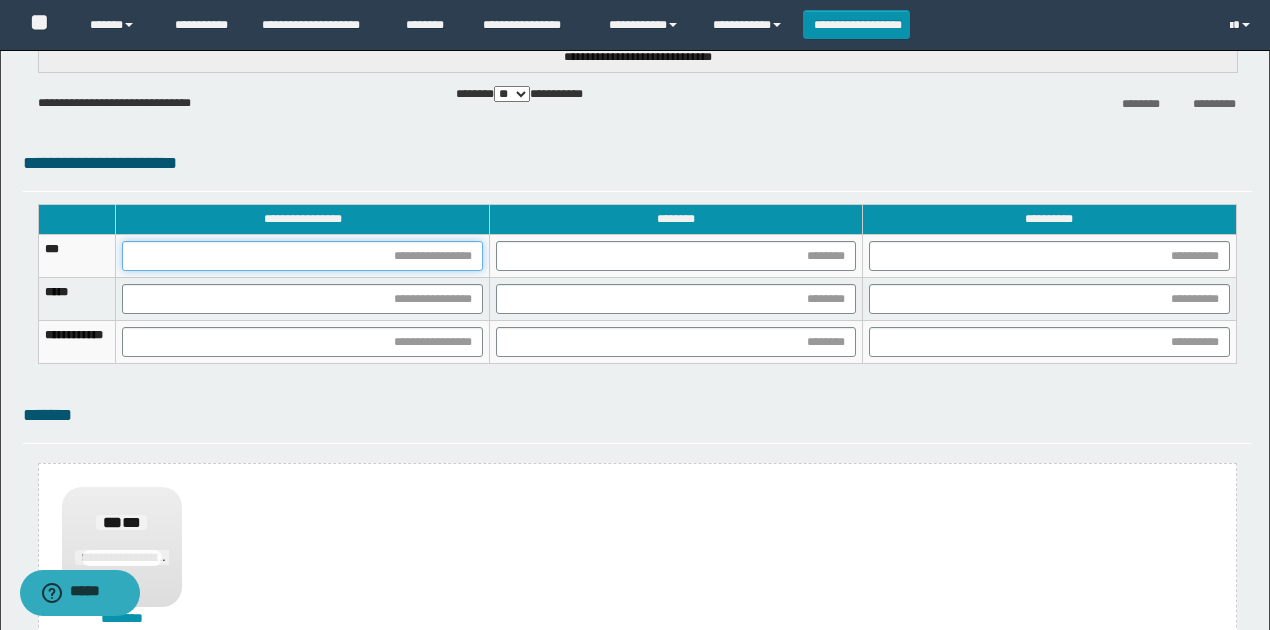 click at bounding box center [302, 256] 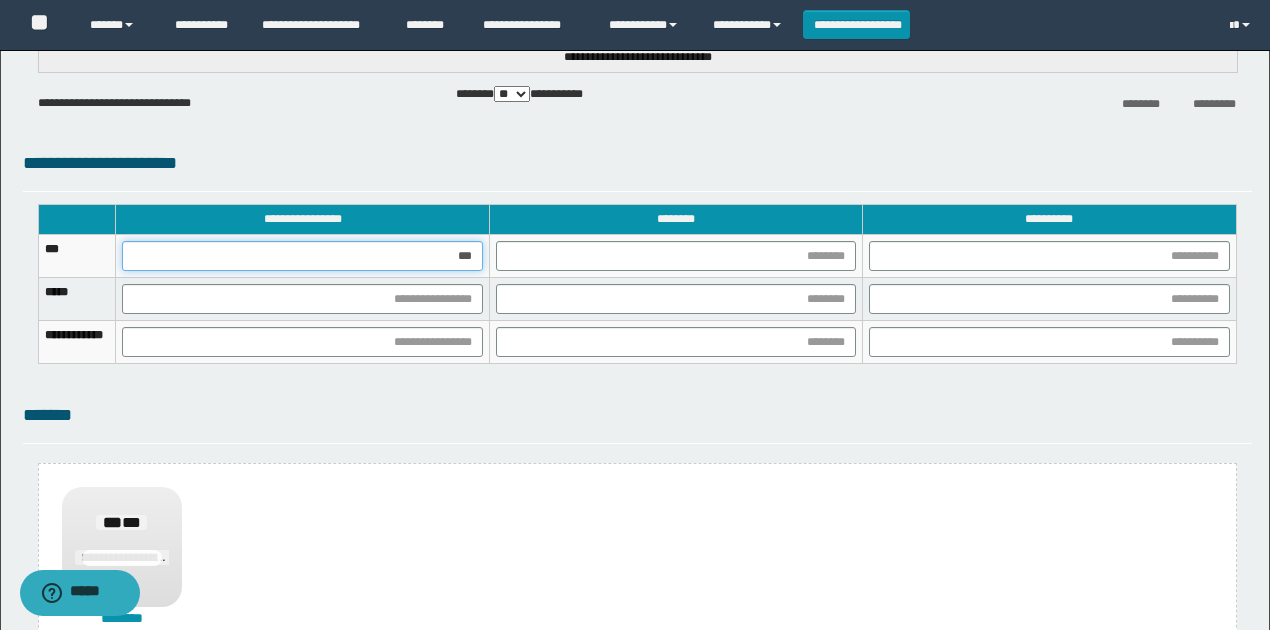 type on "****" 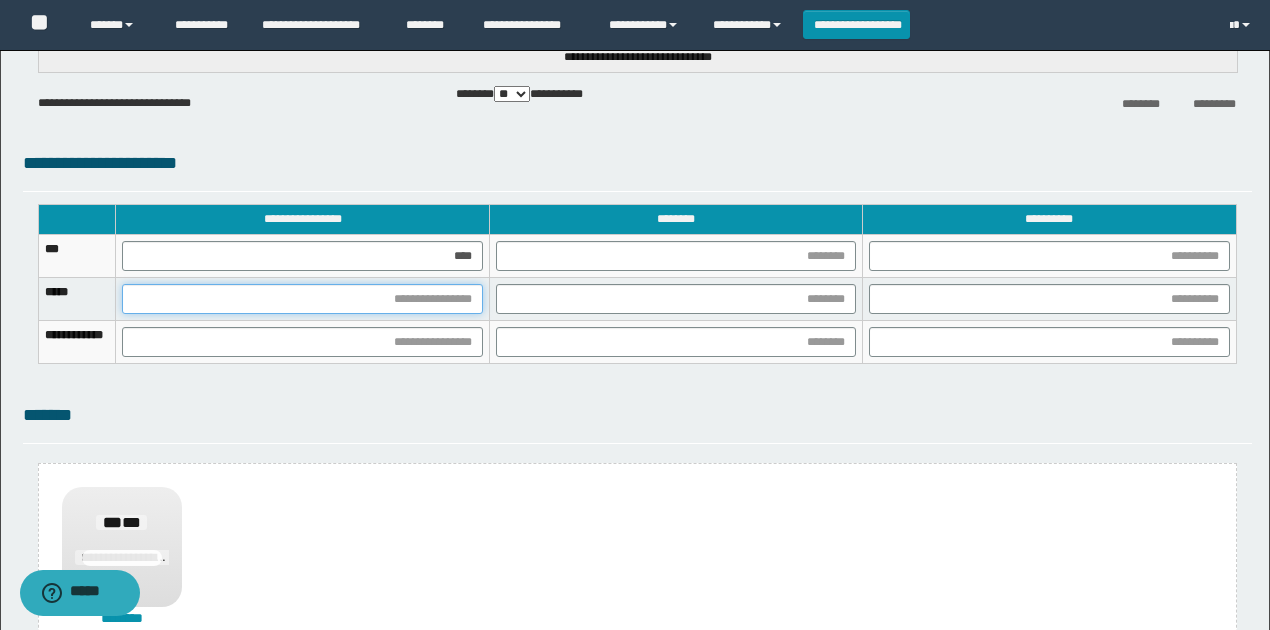 drag, startPoint x: 505, startPoint y: 302, endPoint x: 501, endPoint y: 330, distance: 28.284271 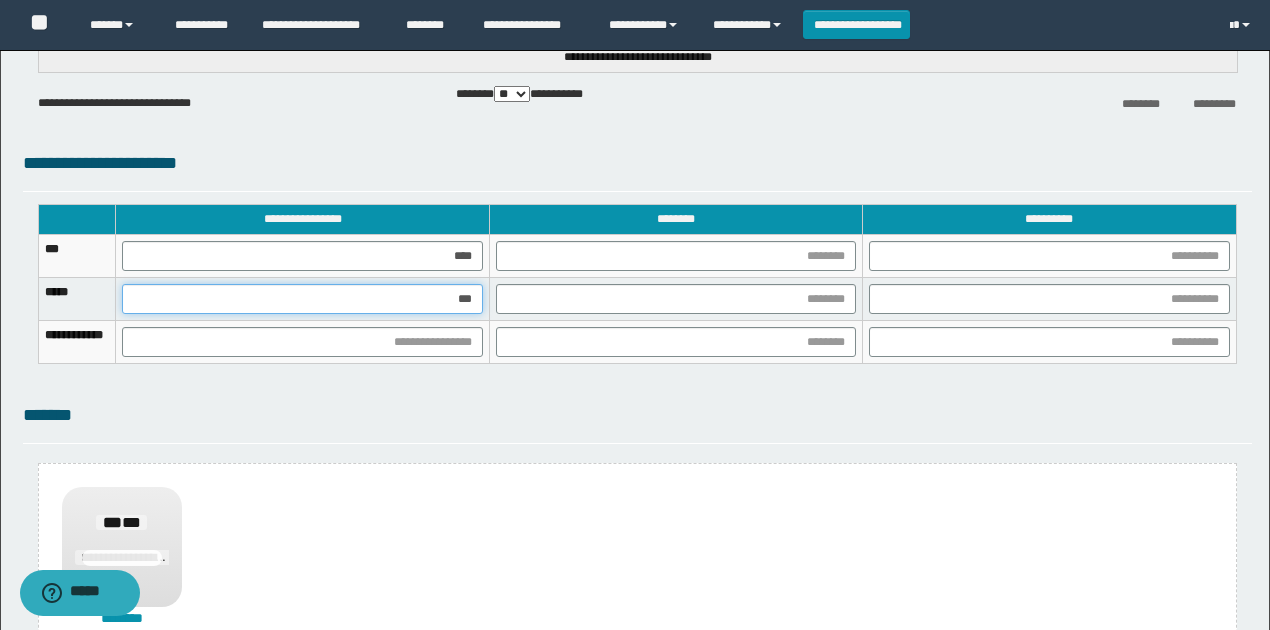 type on "****" 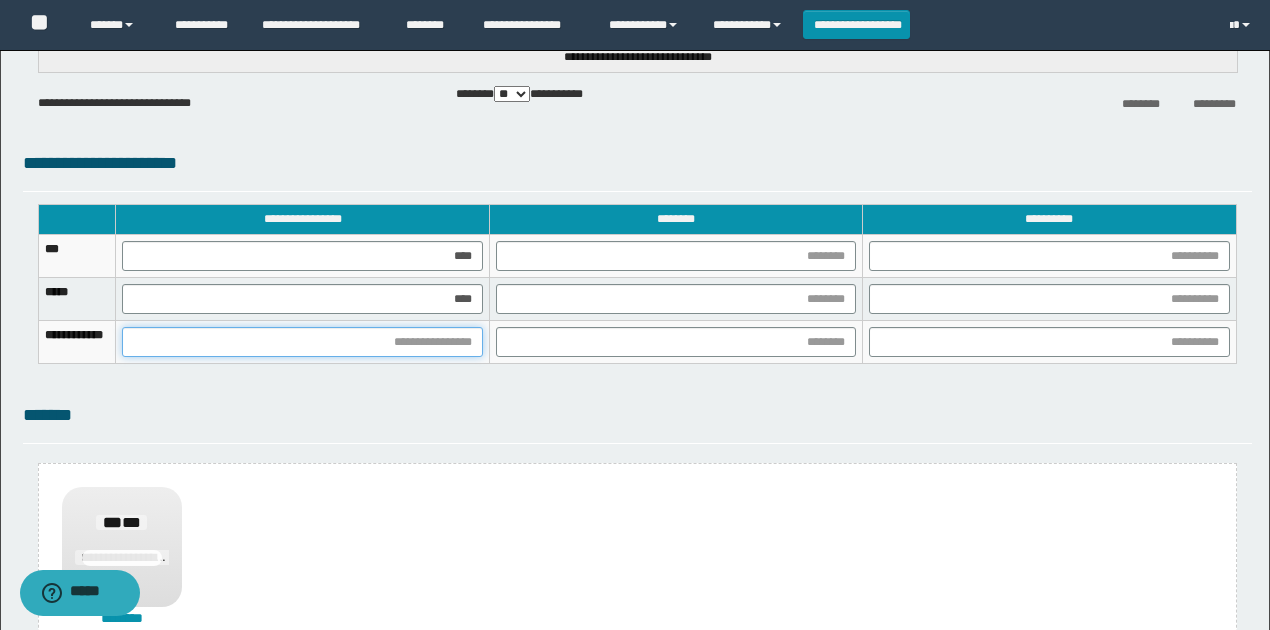 click at bounding box center (302, 342) 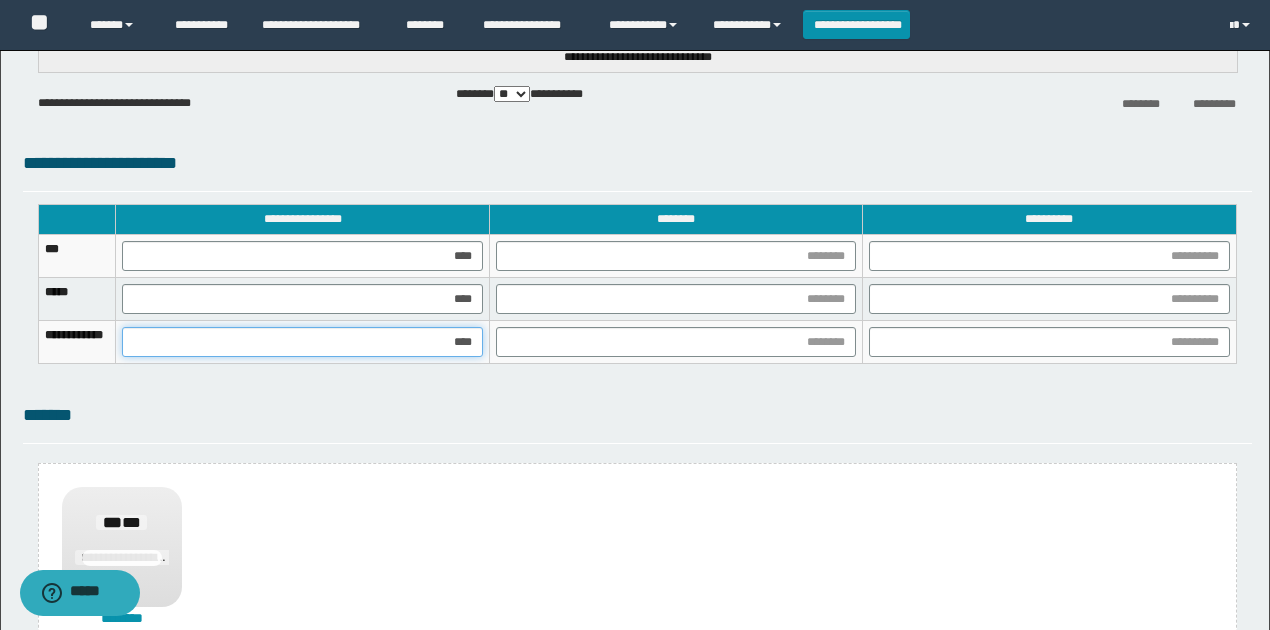 type on "*****" 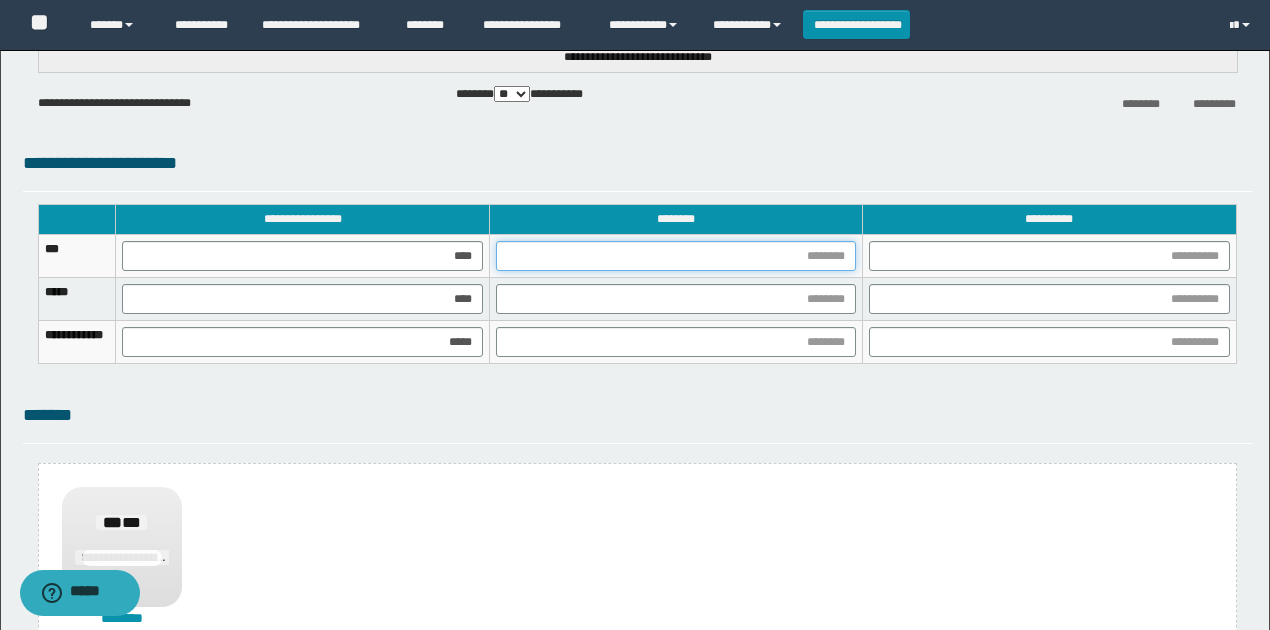 drag, startPoint x: 858, startPoint y: 260, endPoint x: 854, endPoint y: 298, distance: 38.209946 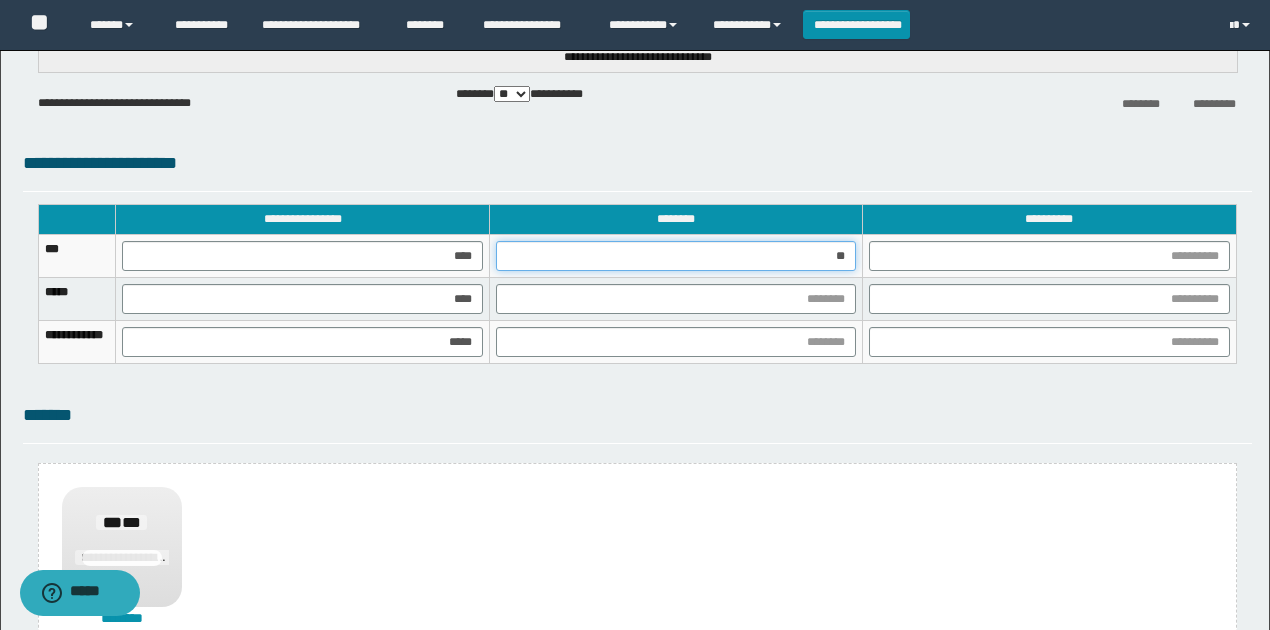 type on "*" 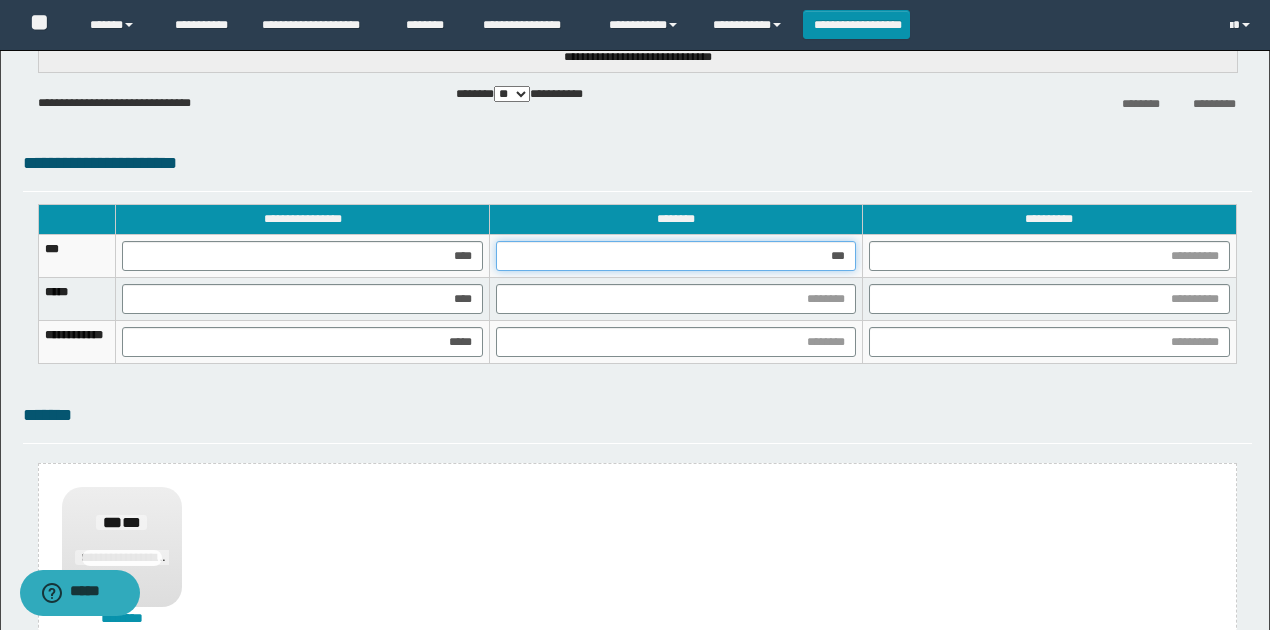 type on "****" 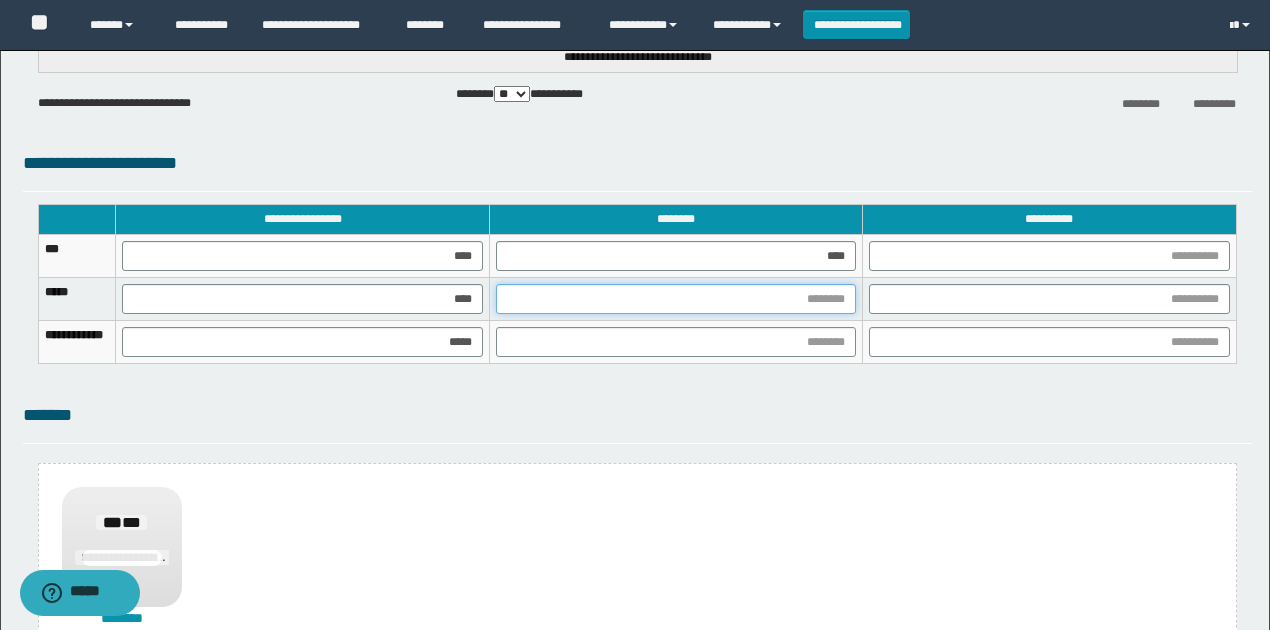 click at bounding box center [676, 299] 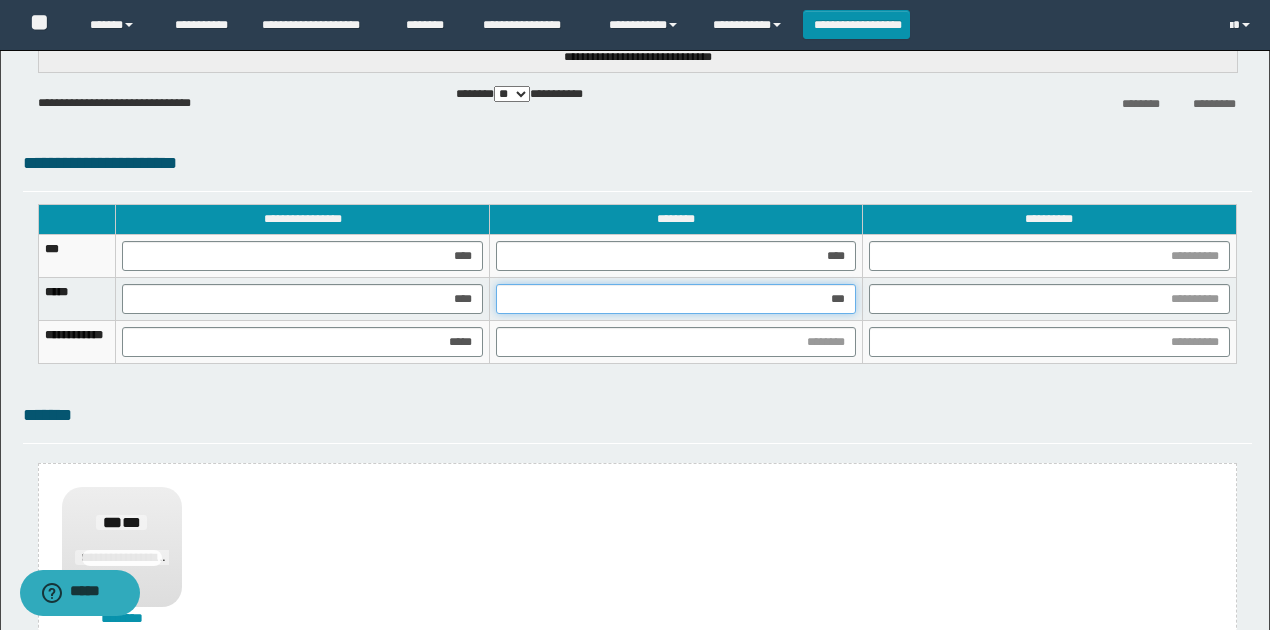 type on "****" 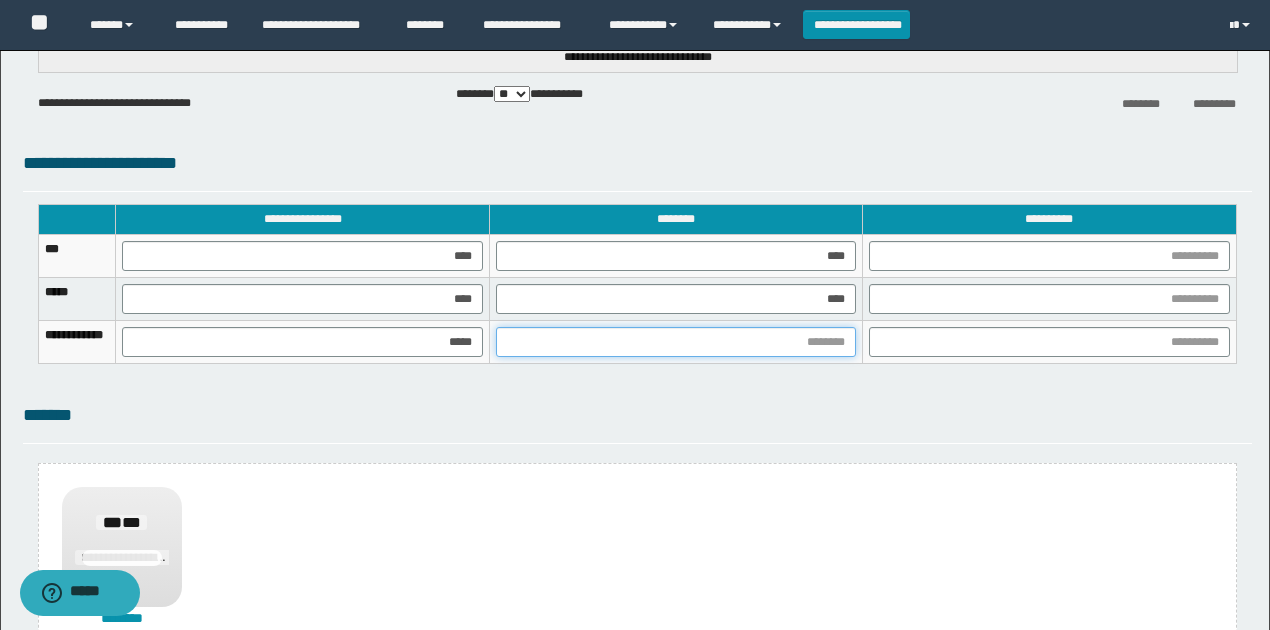 click at bounding box center (676, 342) 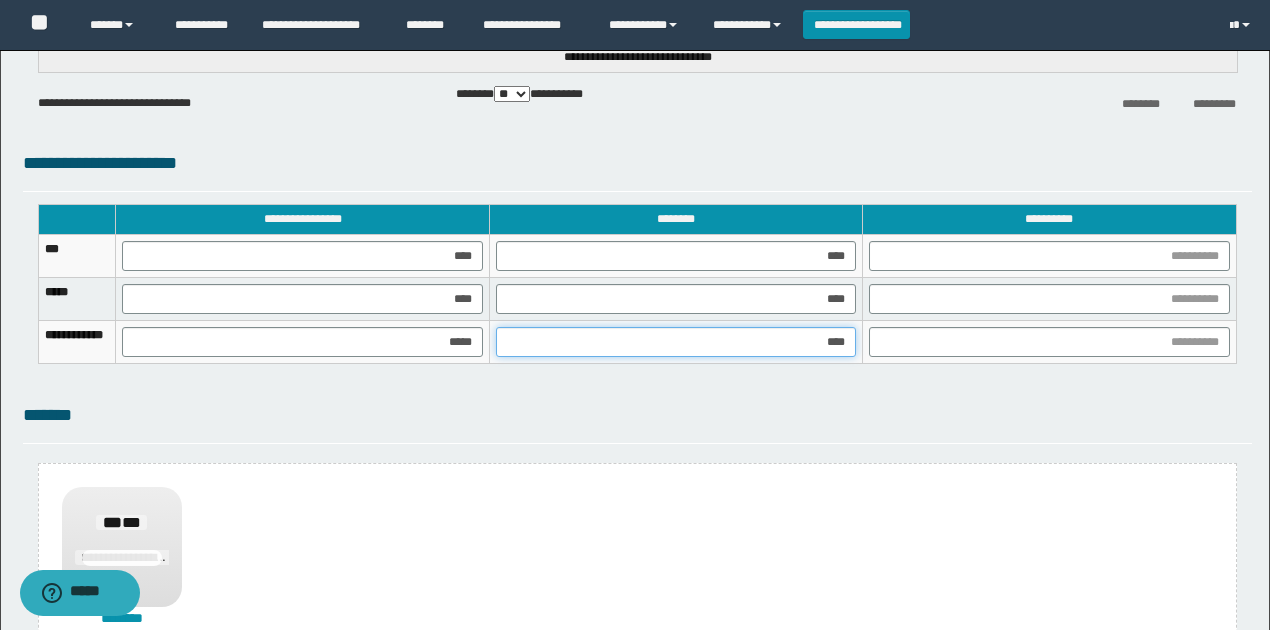 type on "*****" 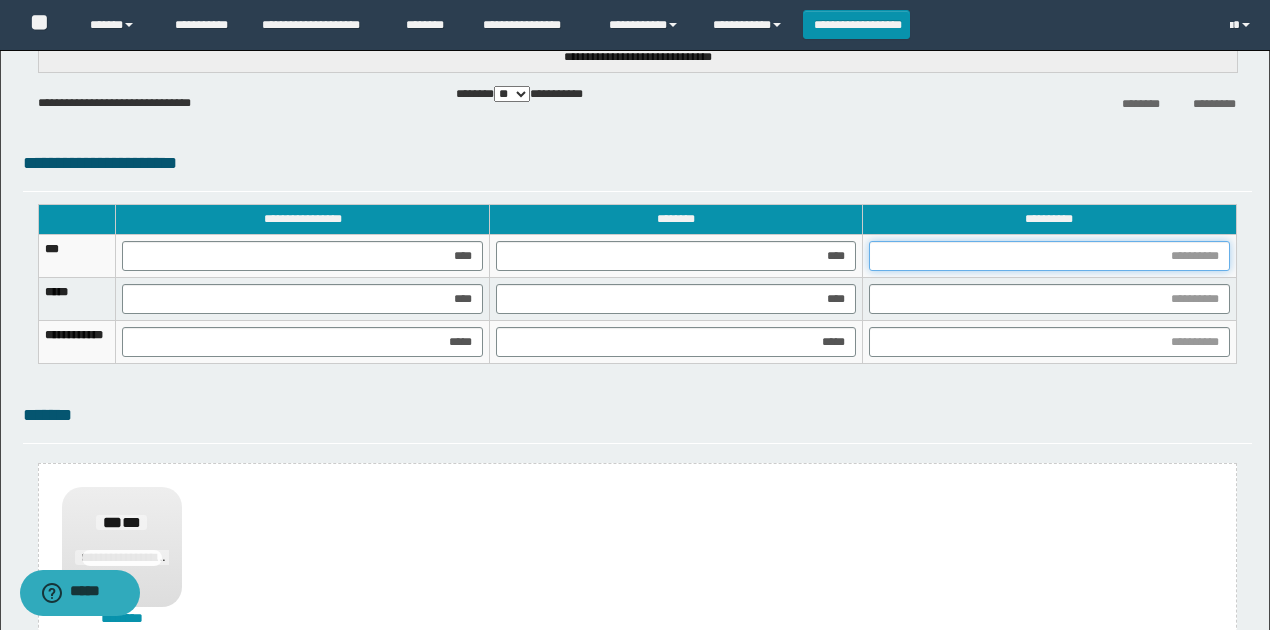 click at bounding box center (1049, 256) 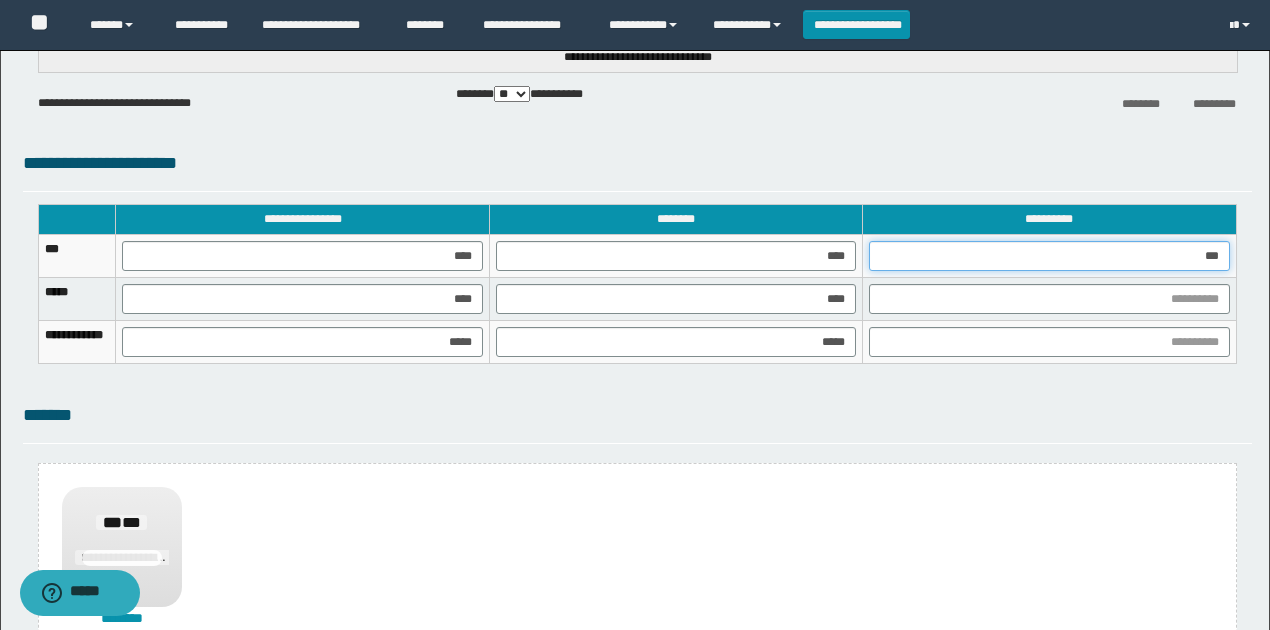 type on "****" 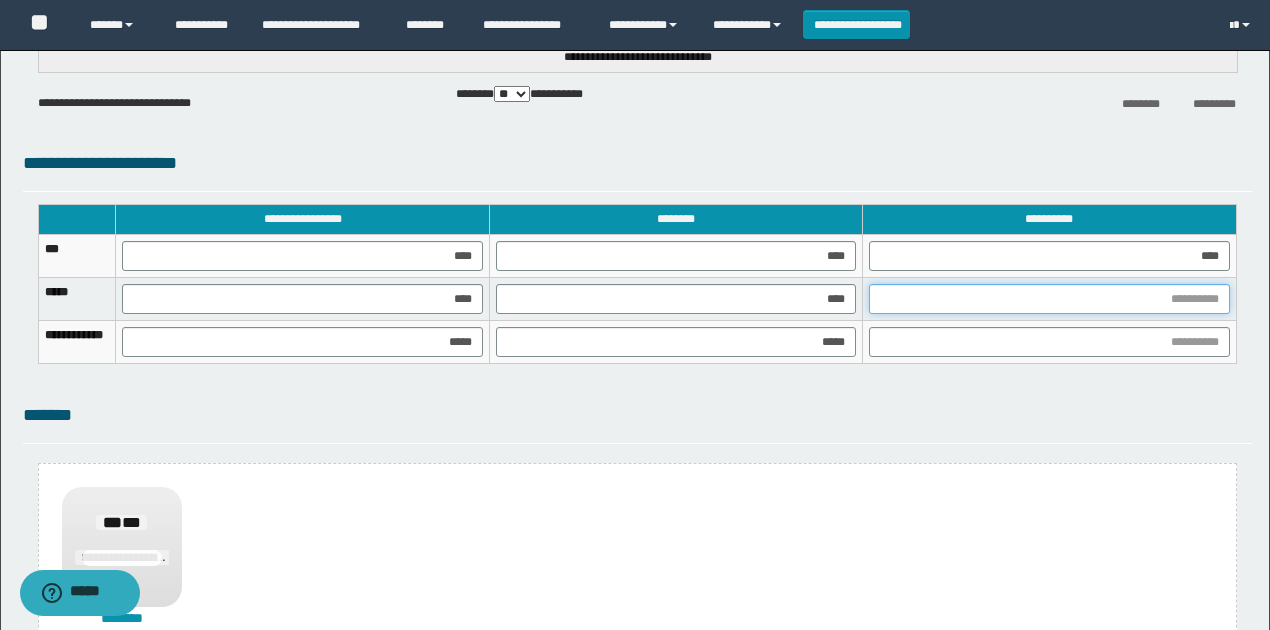 click at bounding box center (1049, 299) 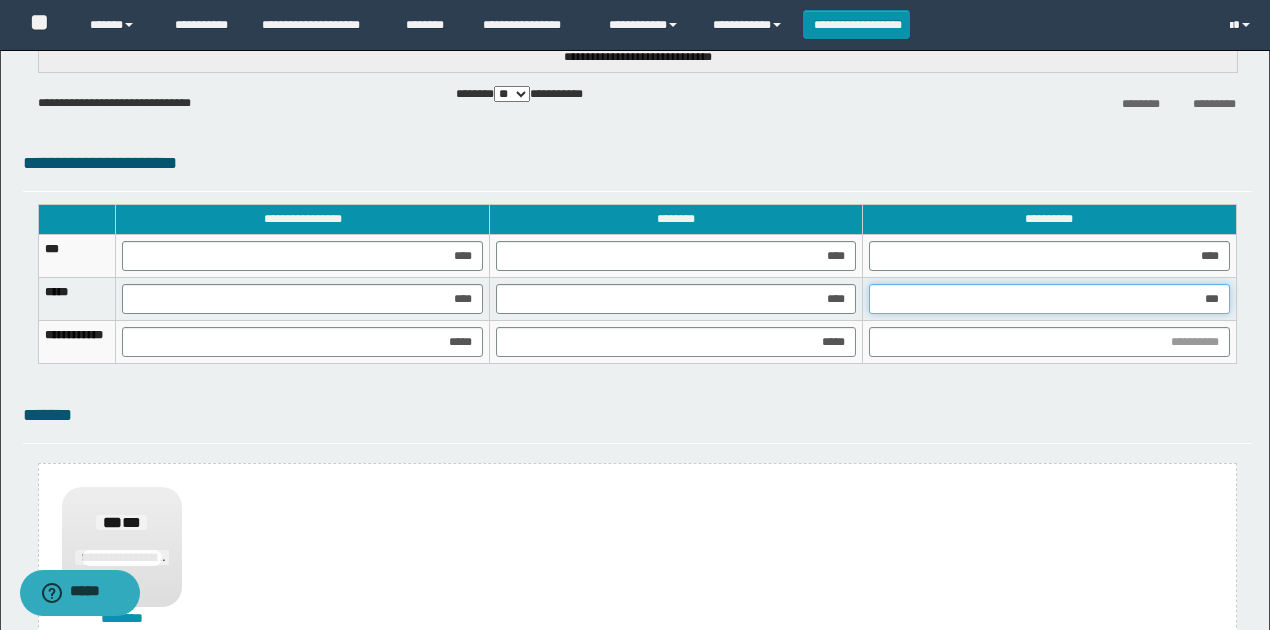 type on "****" 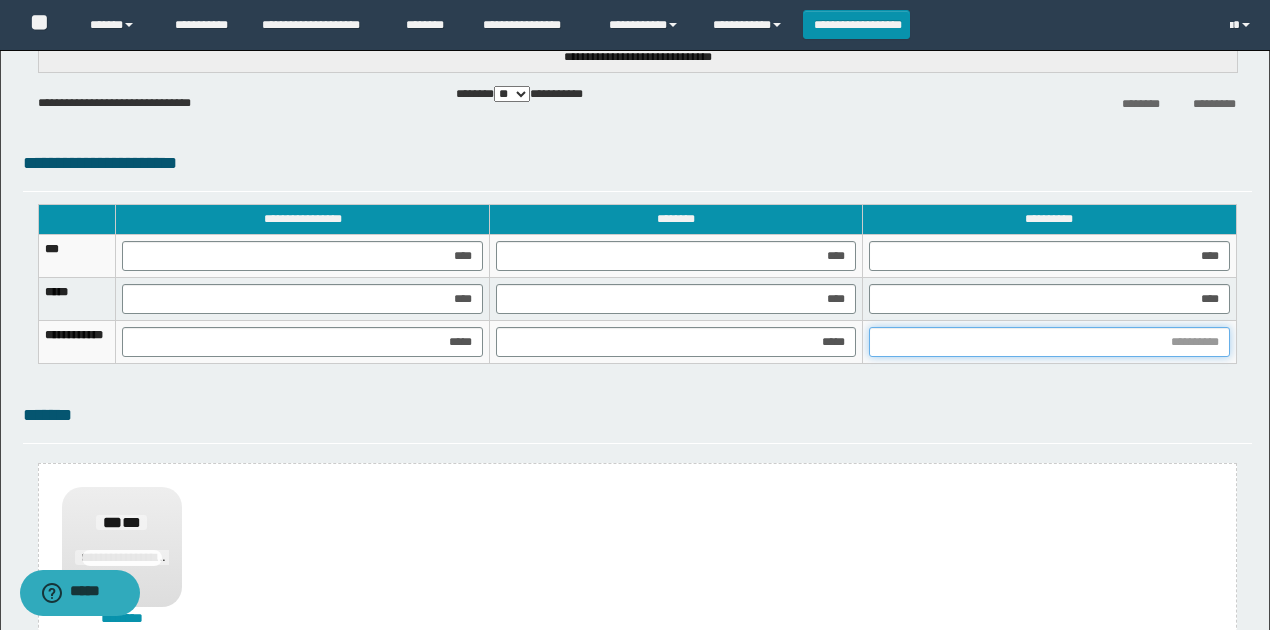 click at bounding box center [1049, 342] 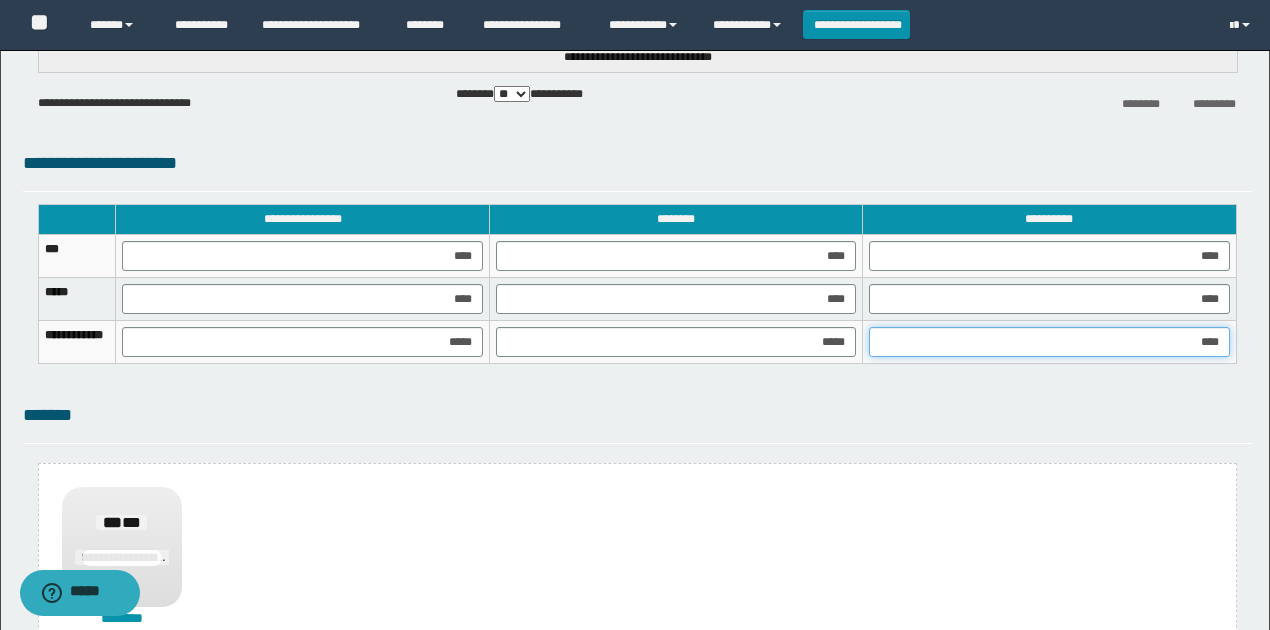 type on "*****" 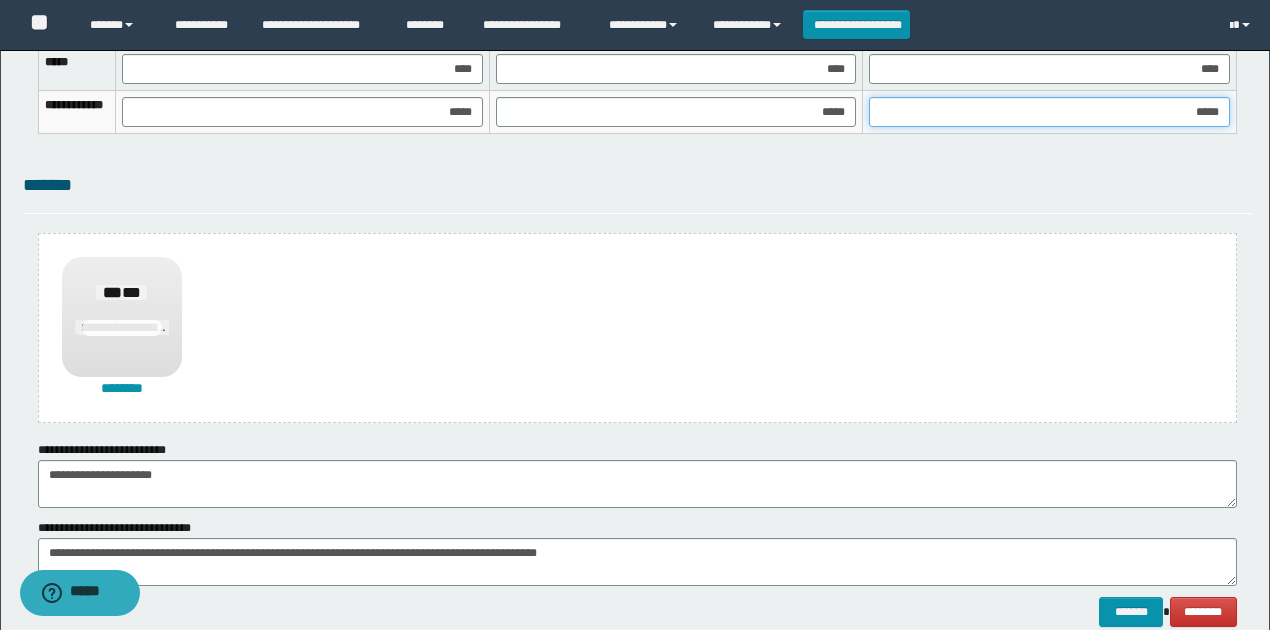 scroll, scrollTop: 1488, scrollLeft: 0, axis: vertical 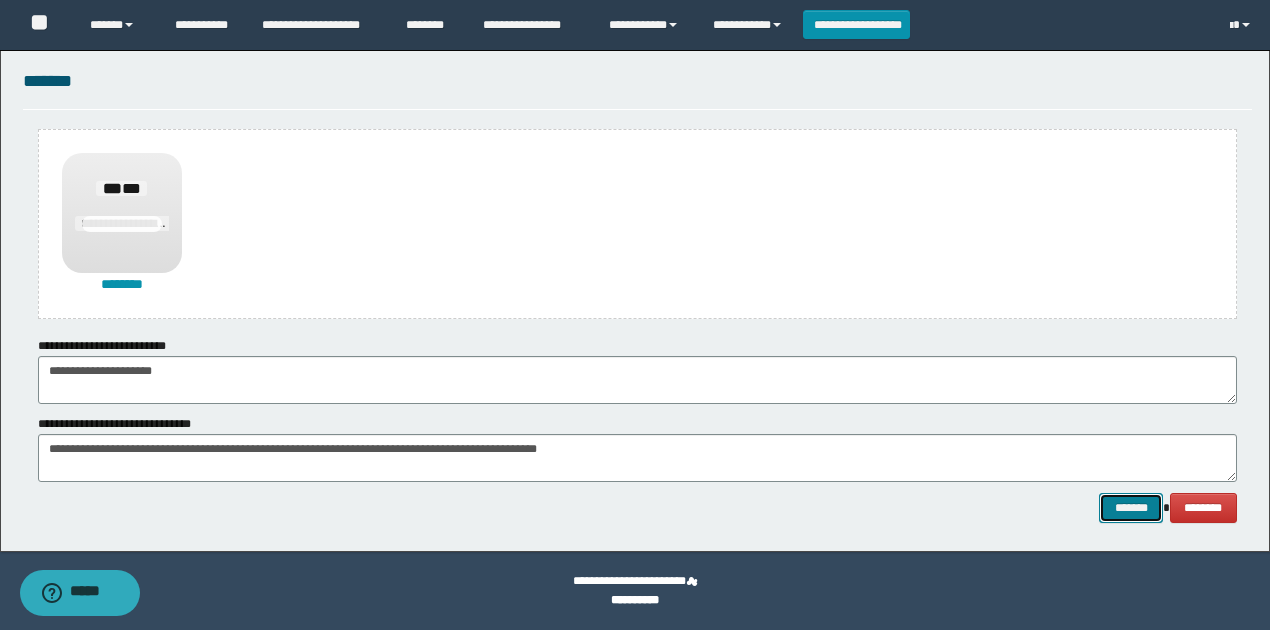 click on "*******" at bounding box center (1131, 507) 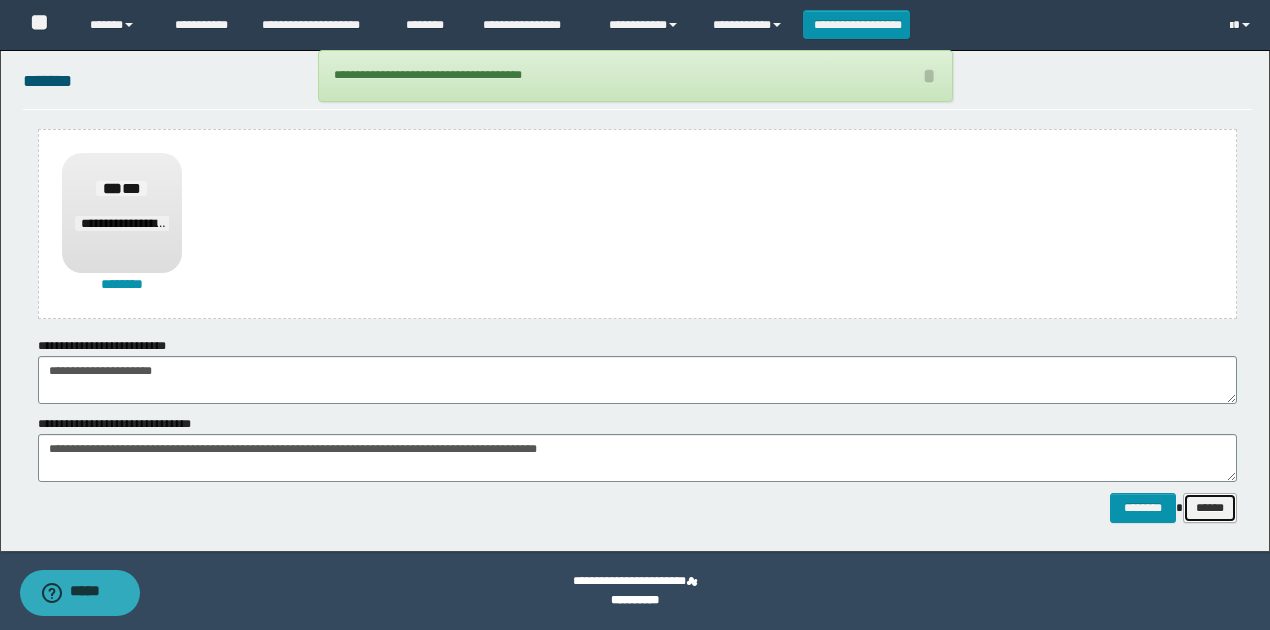 click on "******" at bounding box center [1210, 507] 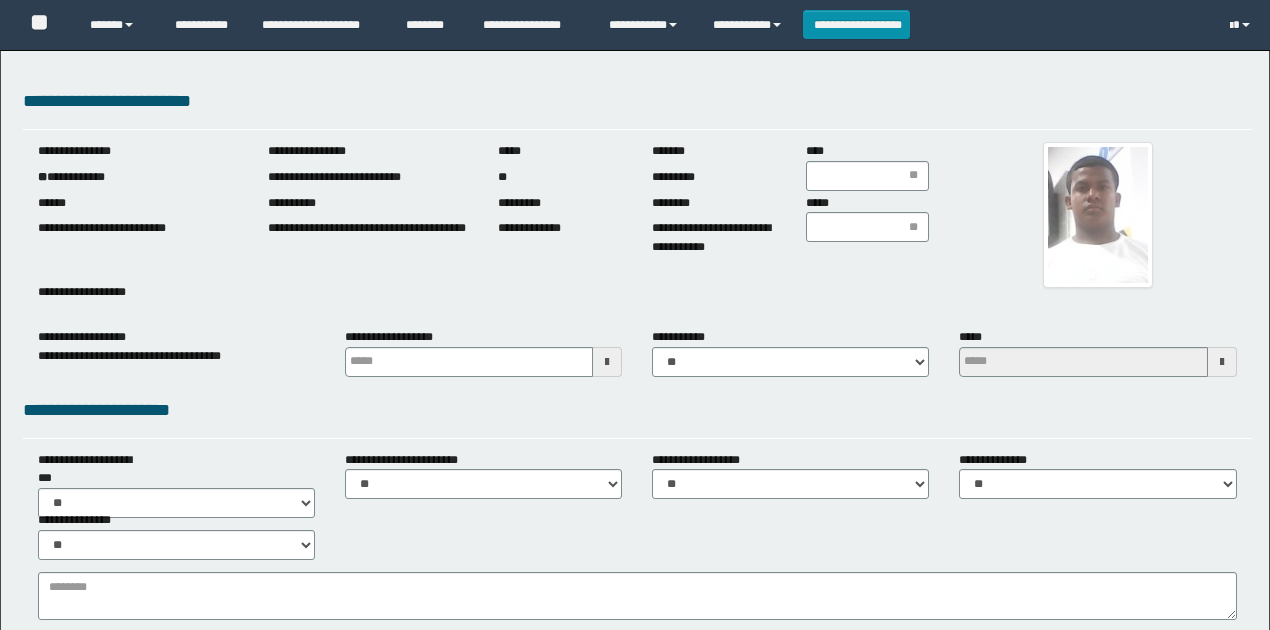 scroll, scrollTop: 0, scrollLeft: 0, axis: both 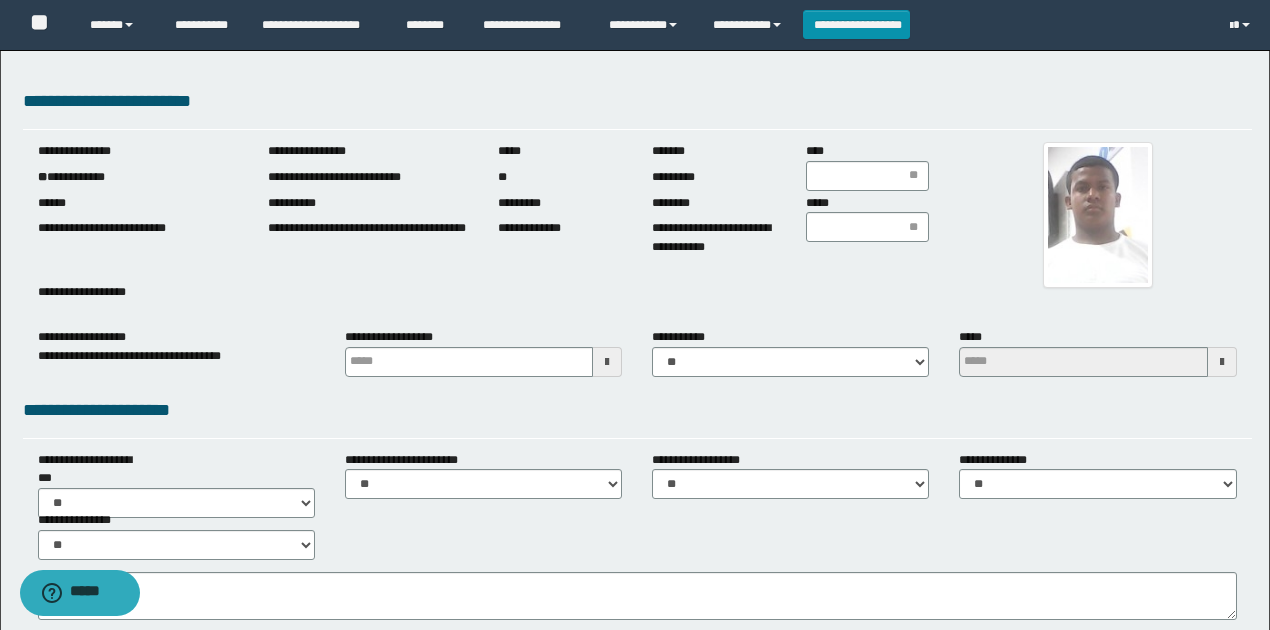 click on "**********" at bounding box center (138, 220) 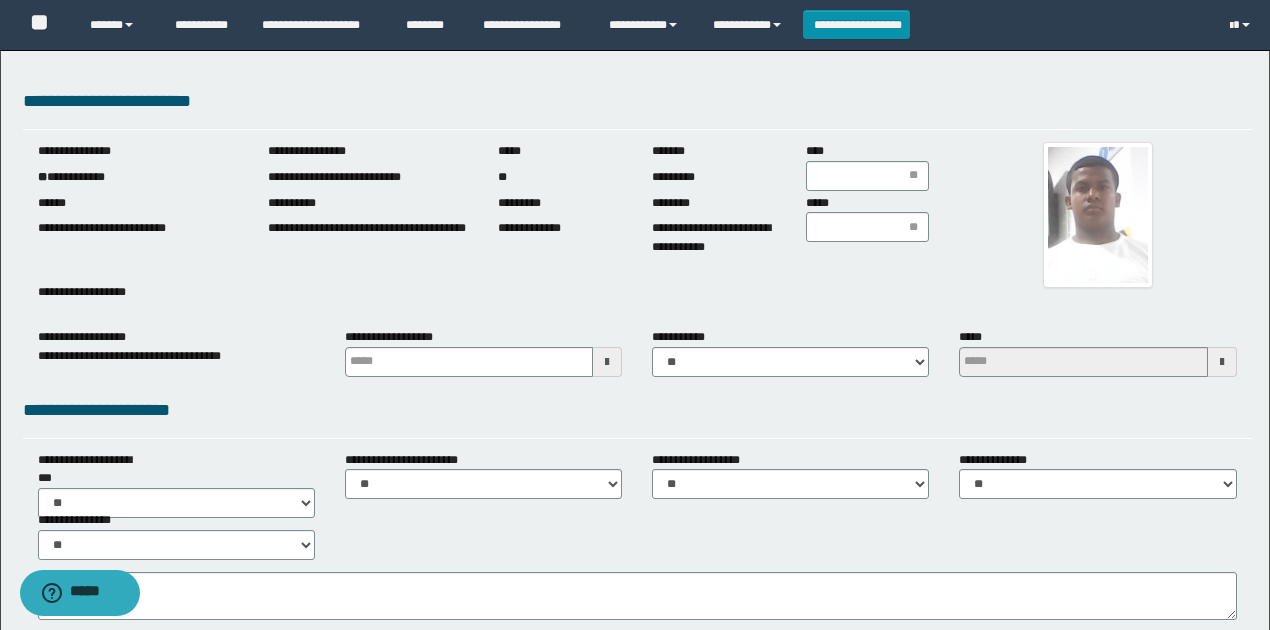 click on "**********" at bounding box center (138, 177) 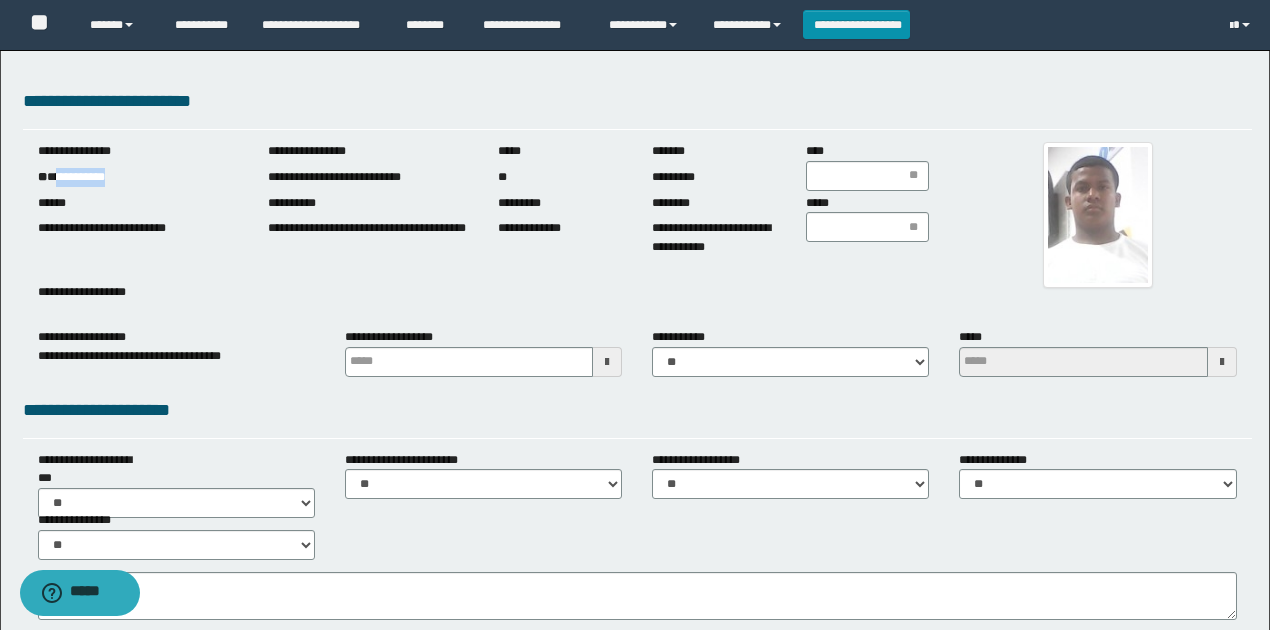 click on "**********" at bounding box center [138, 177] 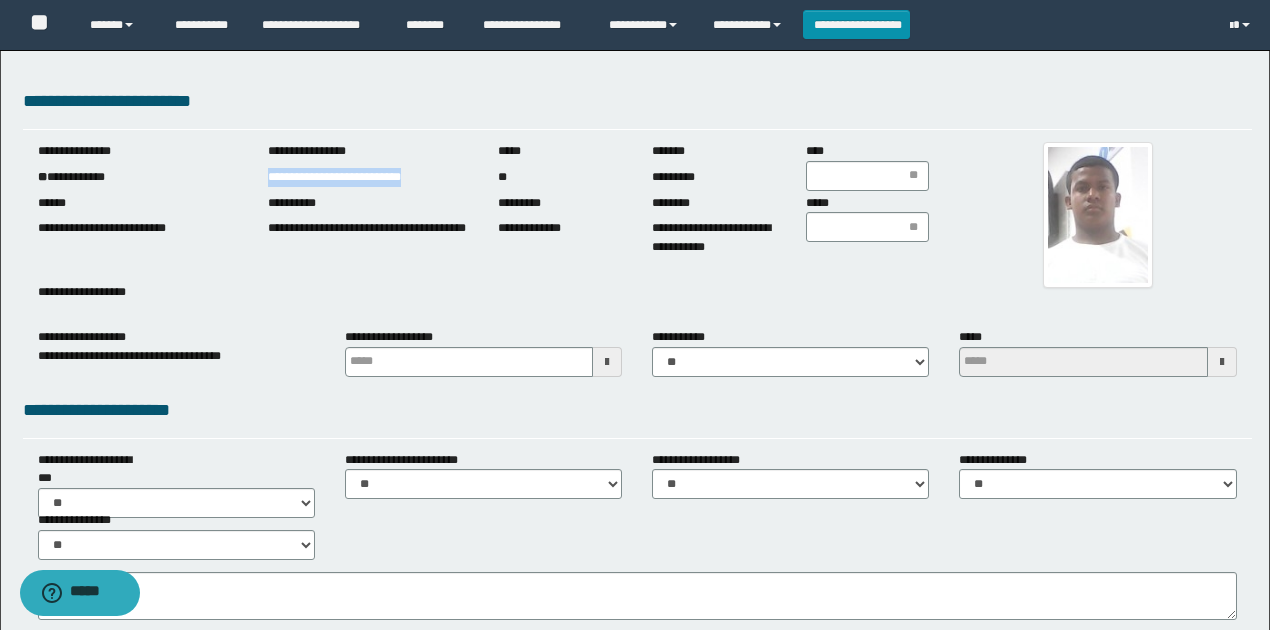 drag, startPoint x: 264, startPoint y: 178, endPoint x: 727, endPoint y: 416, distance: 520.5891 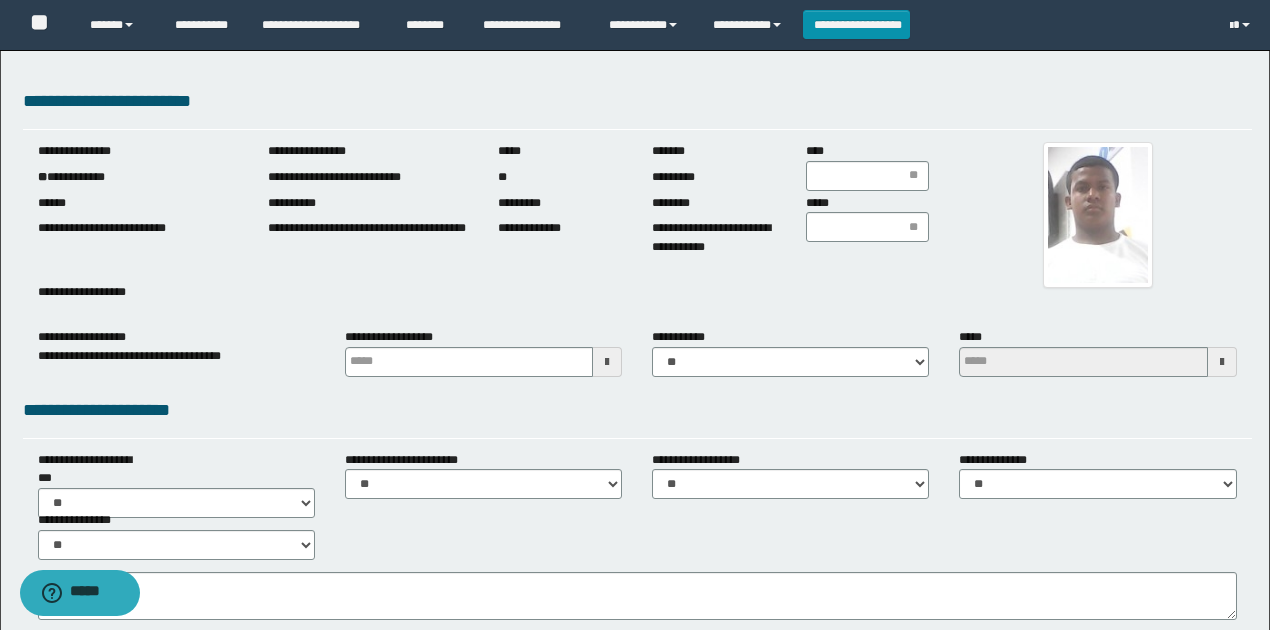 click at bounding box center [1097, 215] 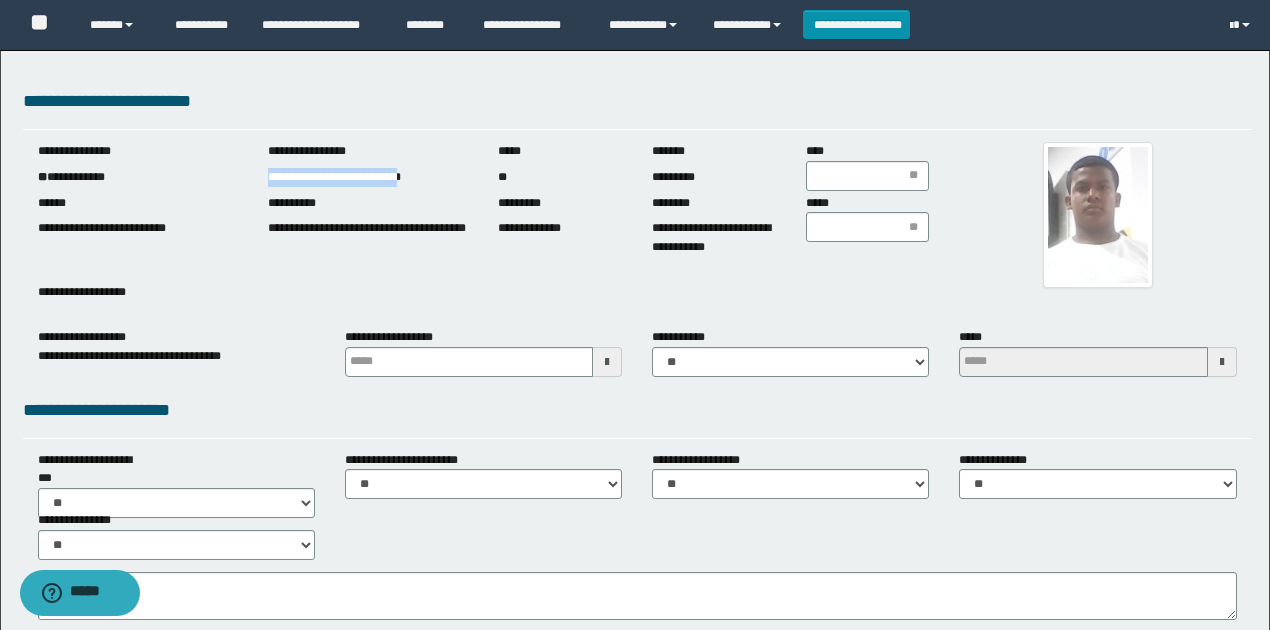drag, startPoint x: 263, startPoint y: 176, endPoint x: 443, endPoint y: 189, distance: 180.46883 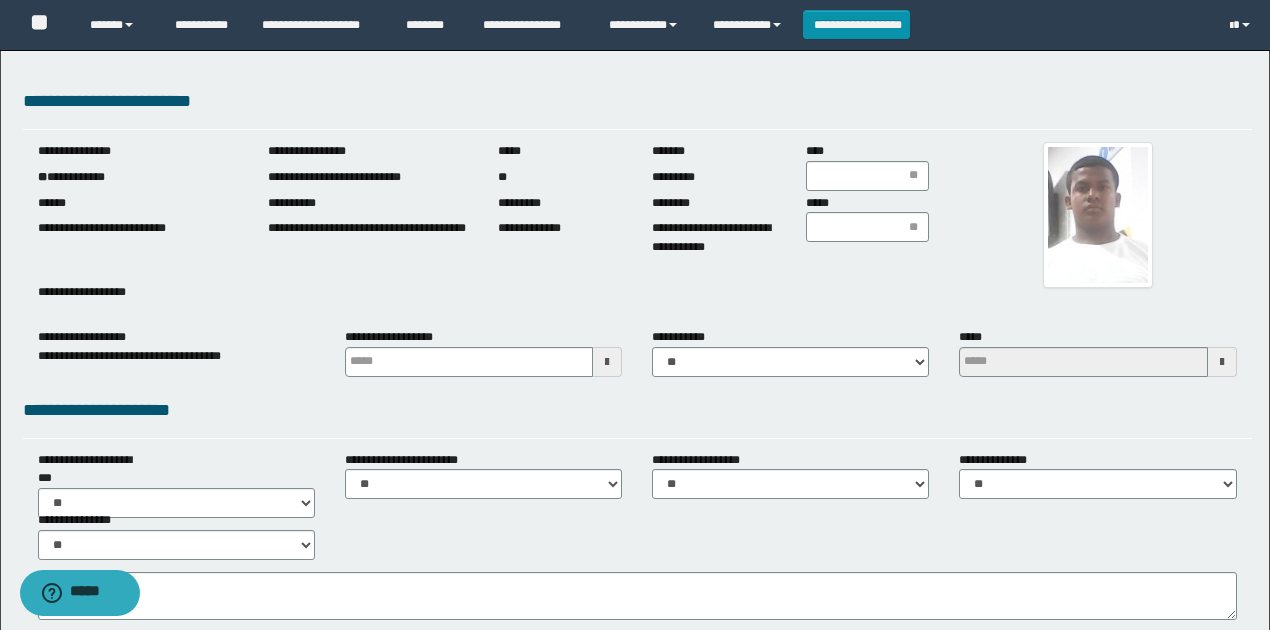 click on "**********" at bounding box center (368, 238) 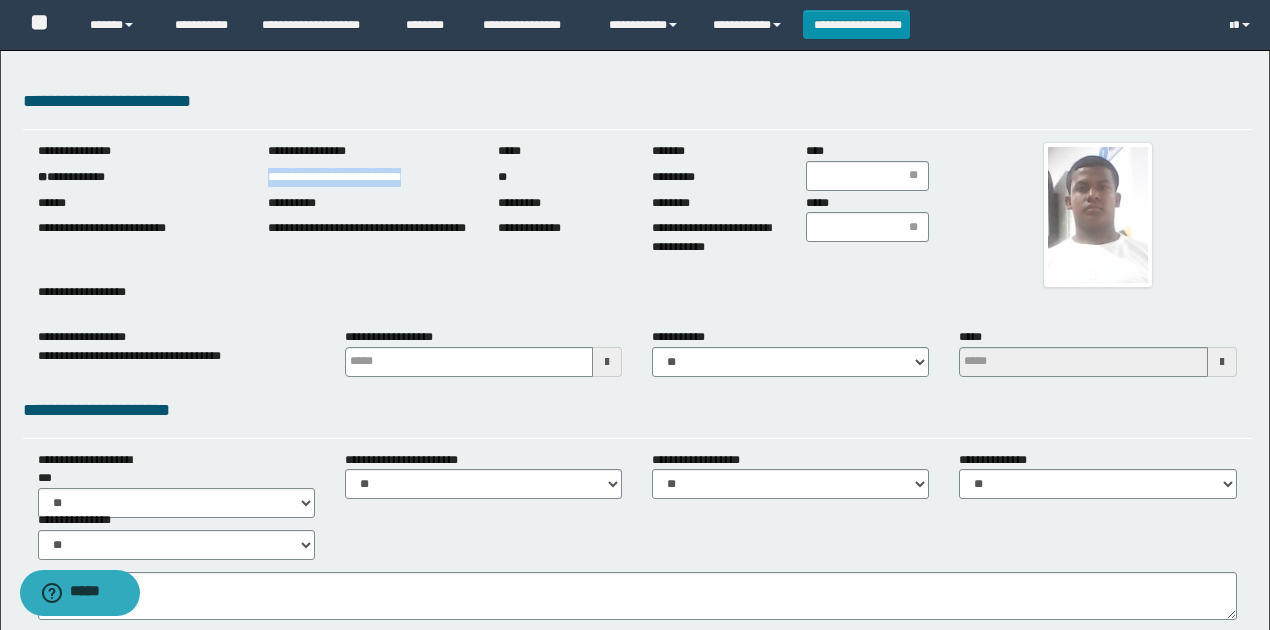 drag, startPoint x: 265, startPoint y: 174, endPoint x: 632, endPoint y: 350, distance: 407.01965 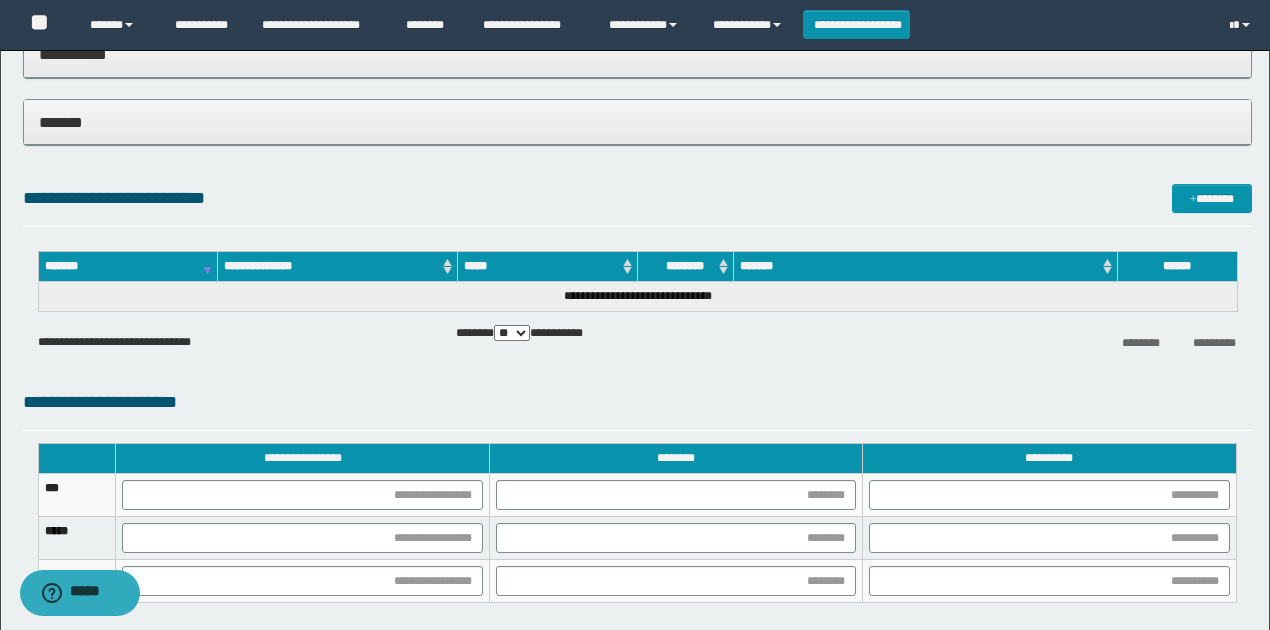 scroll, scrollTop: 1369, scrollLeft: 0, axis: vertical 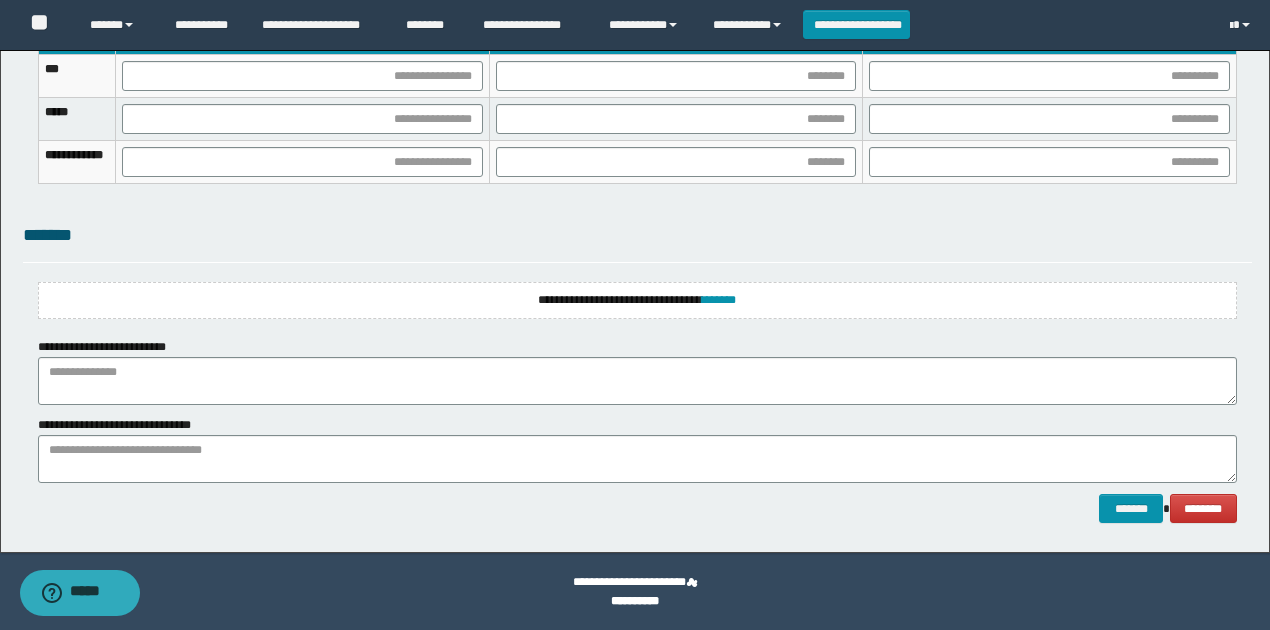 click on "**********" at bounding box center (637, 300) 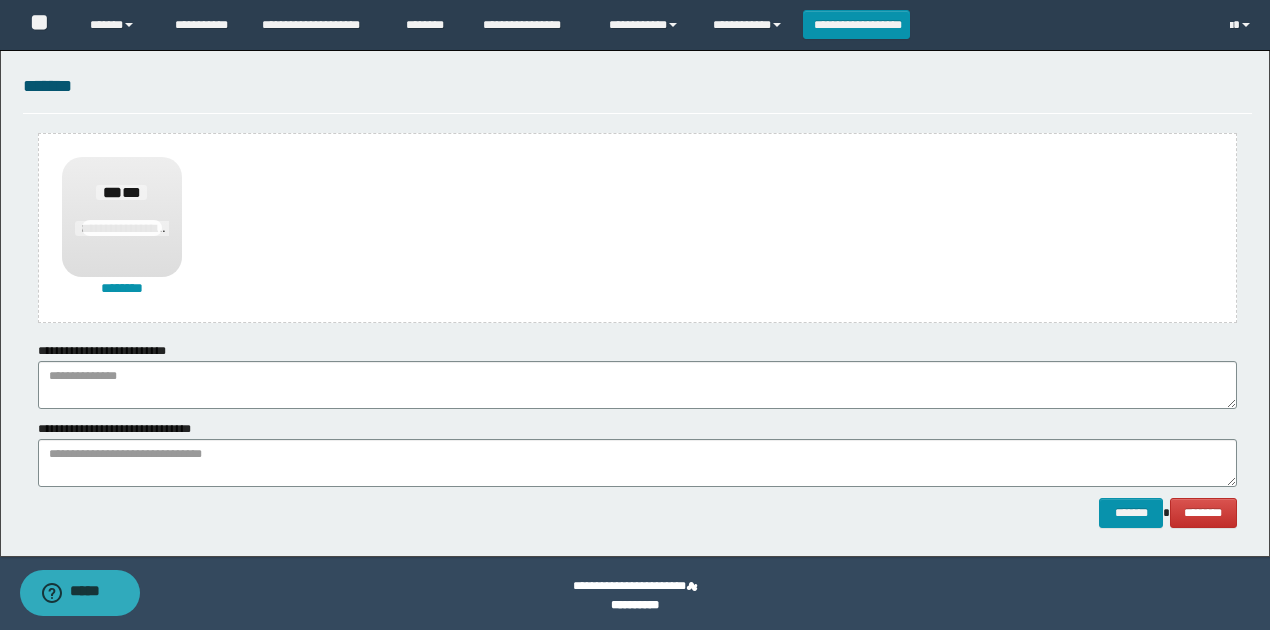 scroll, scrollTop: 1522, scrollLeft: 0, axis: vertical 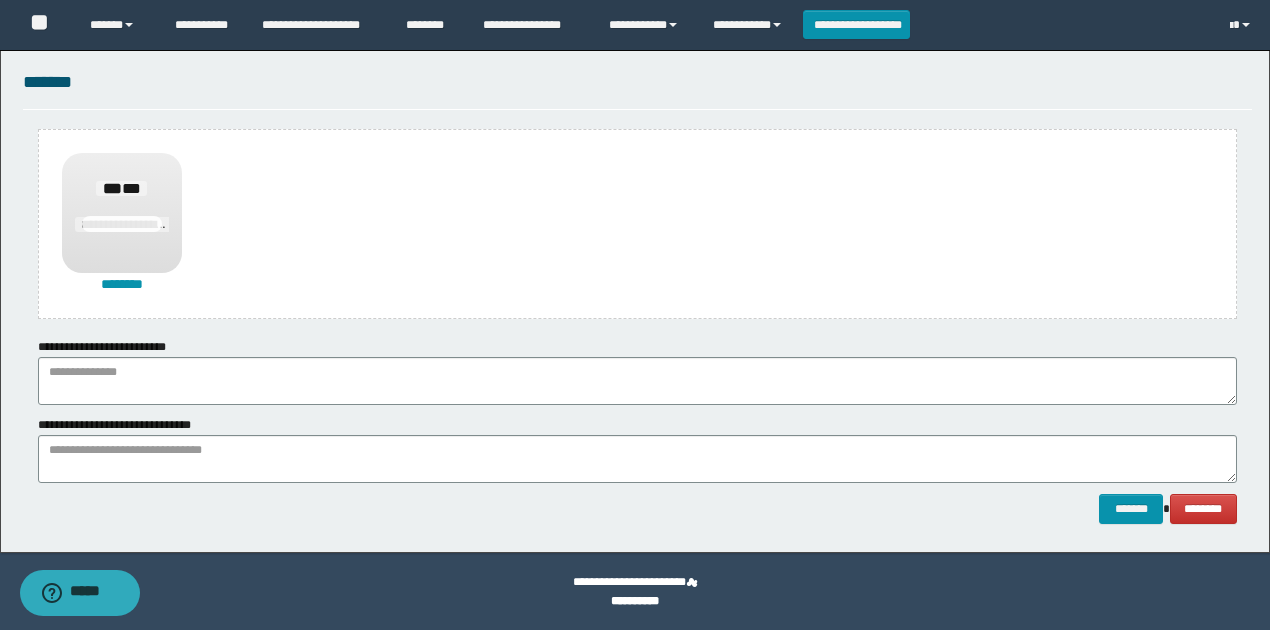 drag, startPoint x: 743, startPoint y: 598, endPoint x: 729, endPoint y: 563, distance: 37.696156 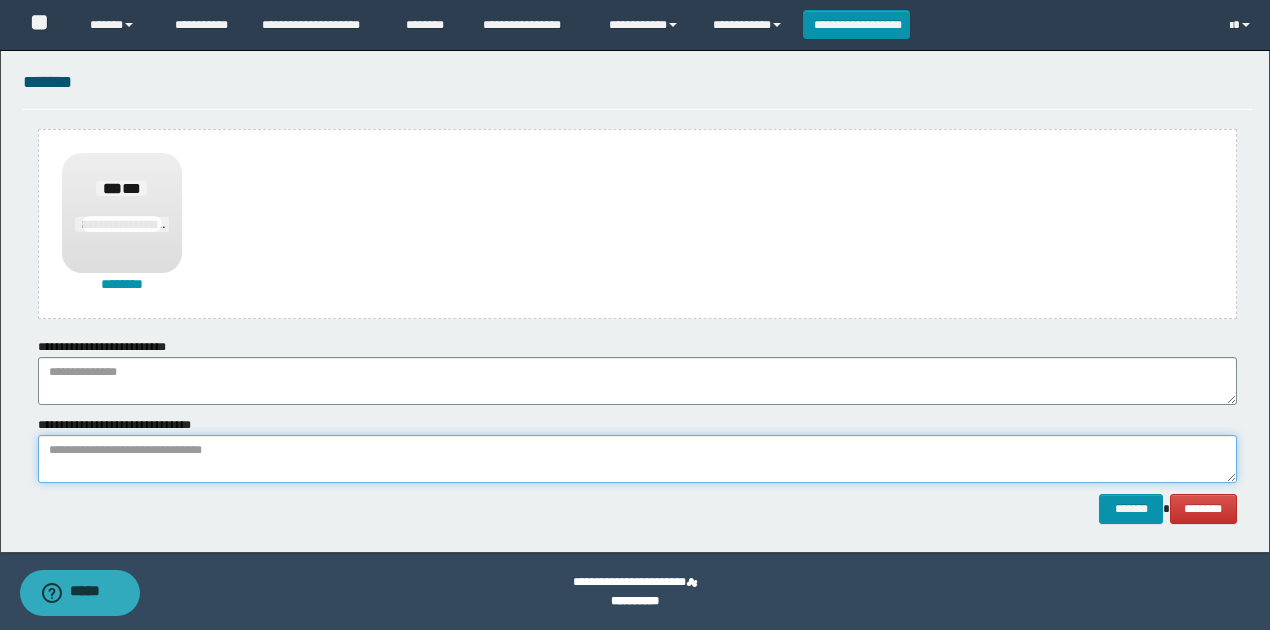 paste on "**********" 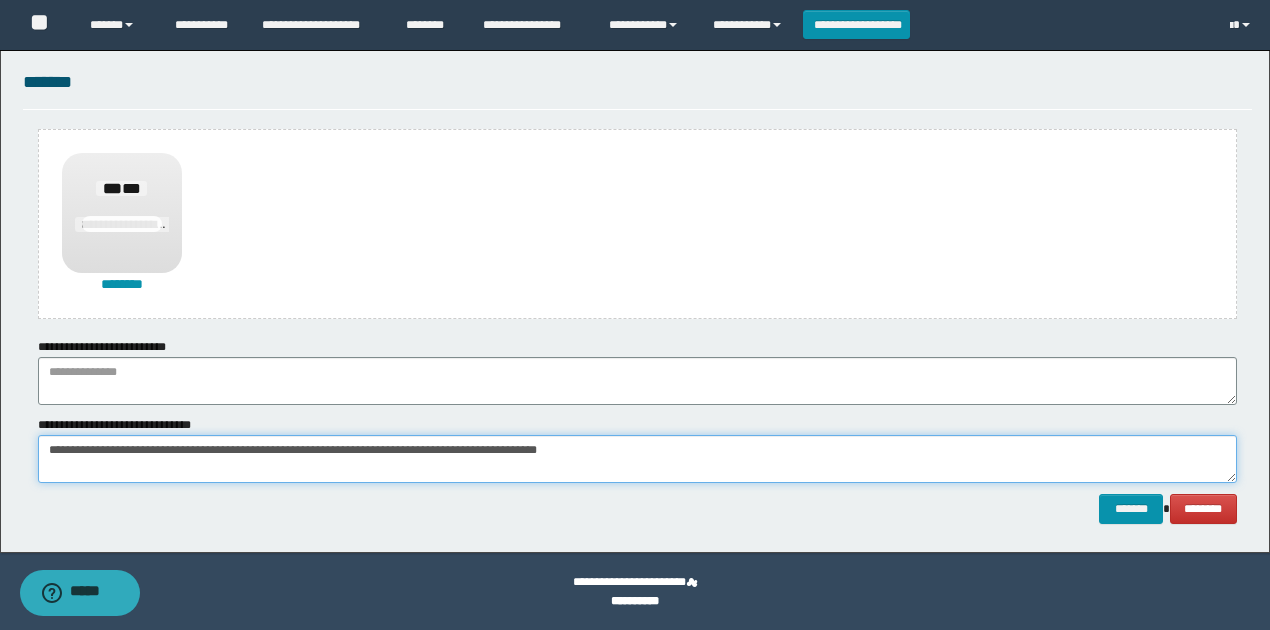 click on "**********" at bounding box center (637, 459) 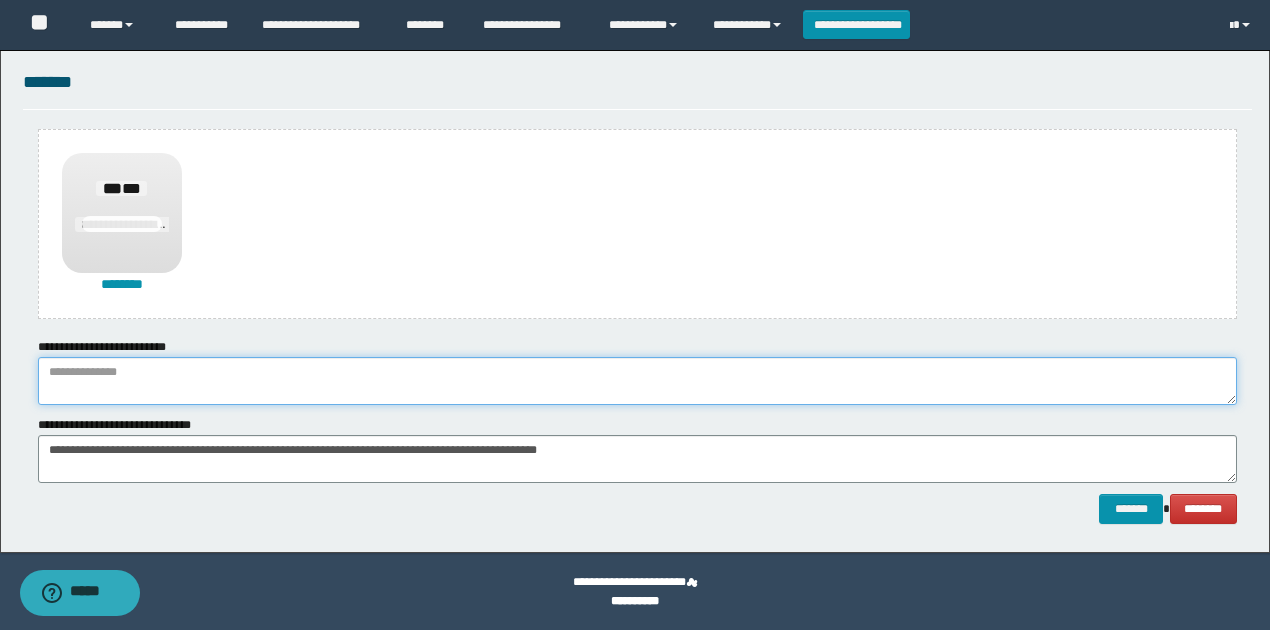 paste on "**********" 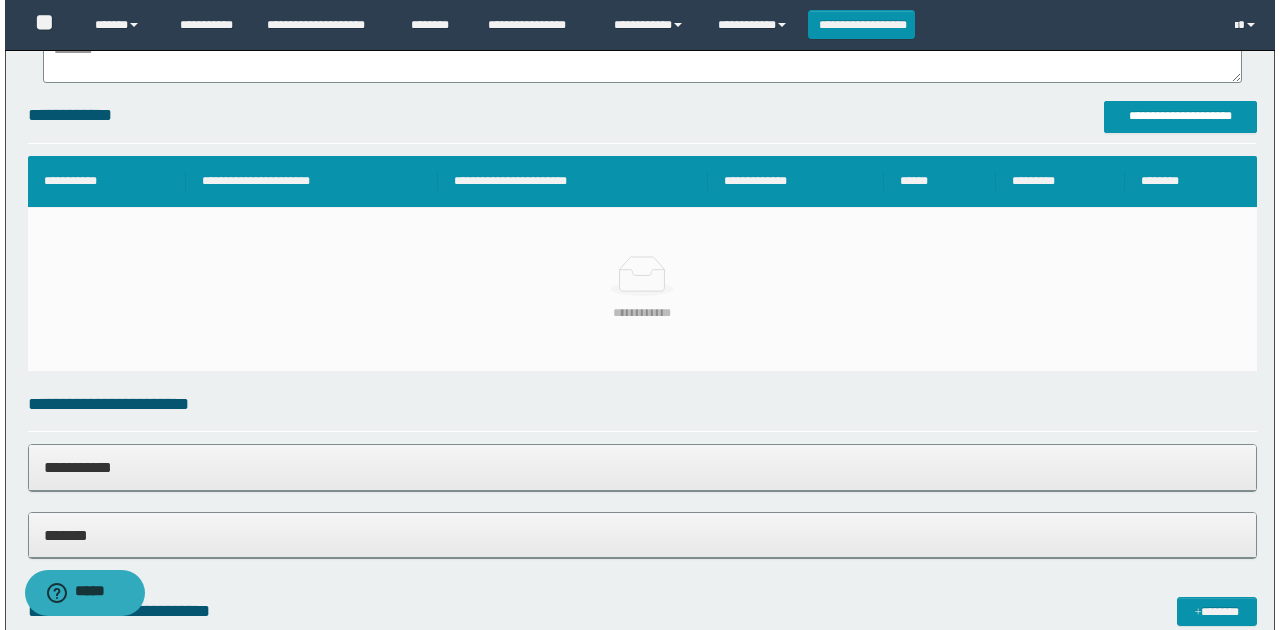 scroll, scrollTop: 322, scrollLeft: 0, axis: vertical 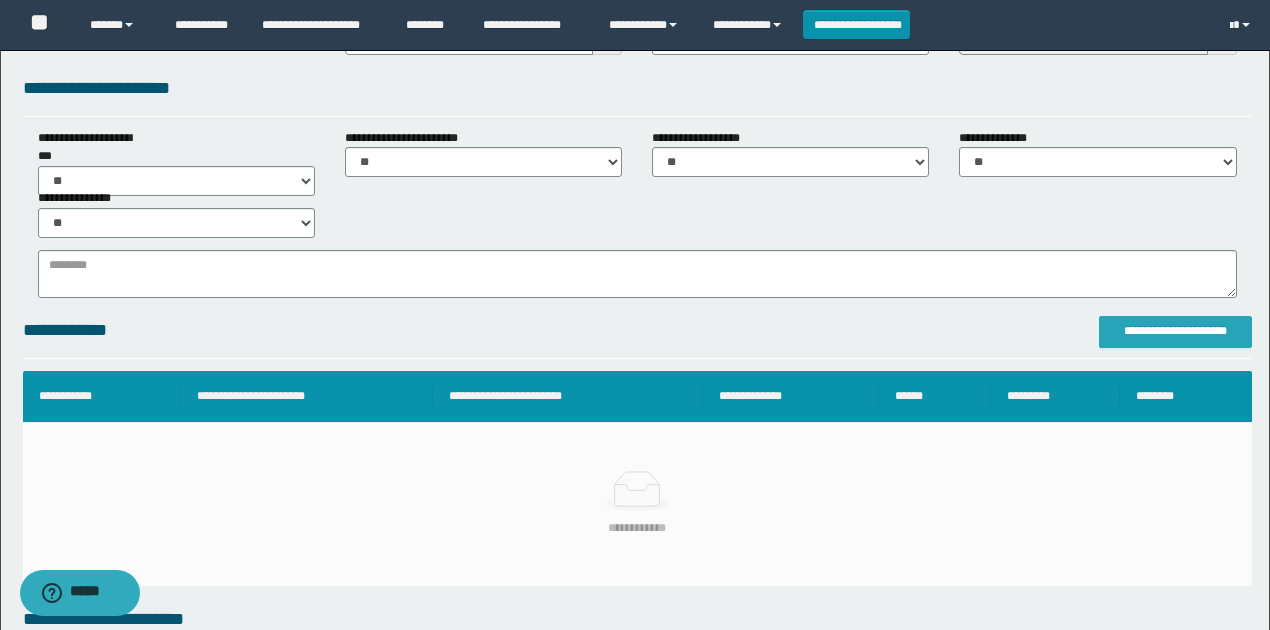type on "**********" 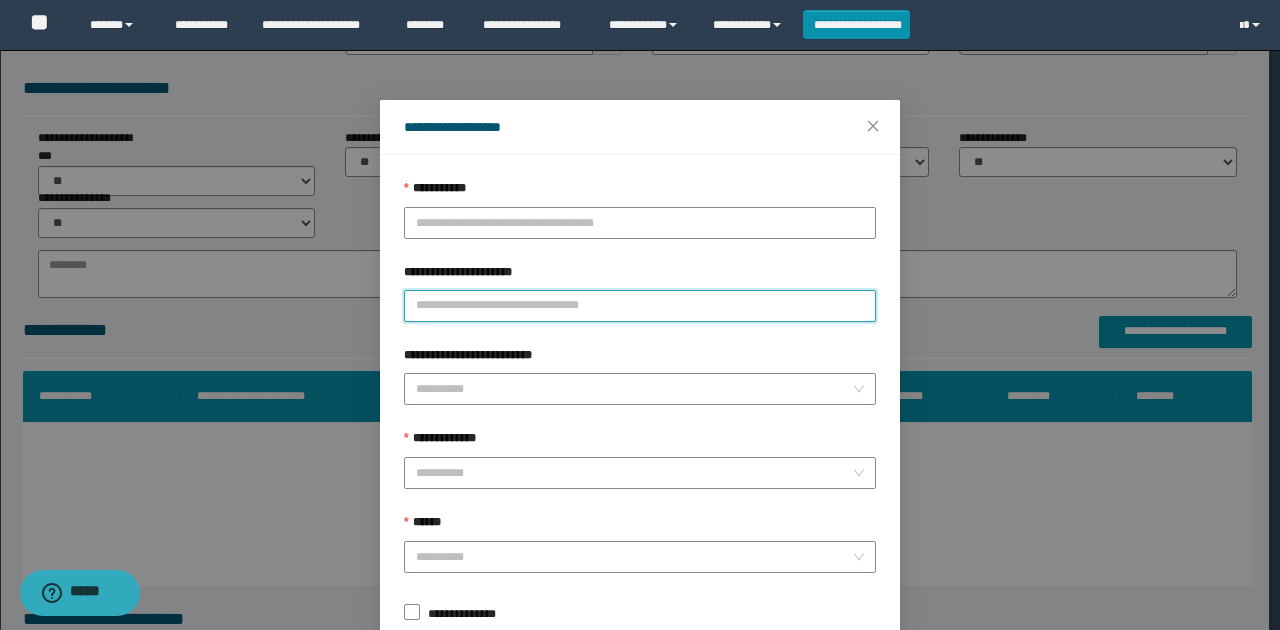 paste on "**********" 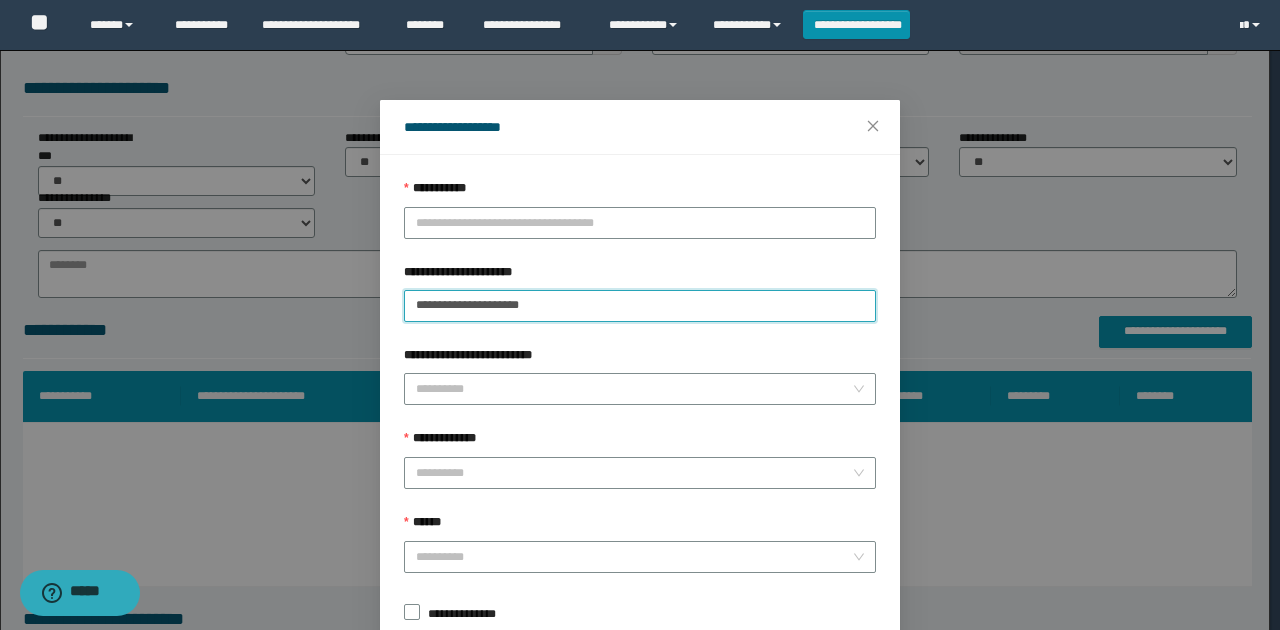 click on "**********" at bounding box center (640, 306) 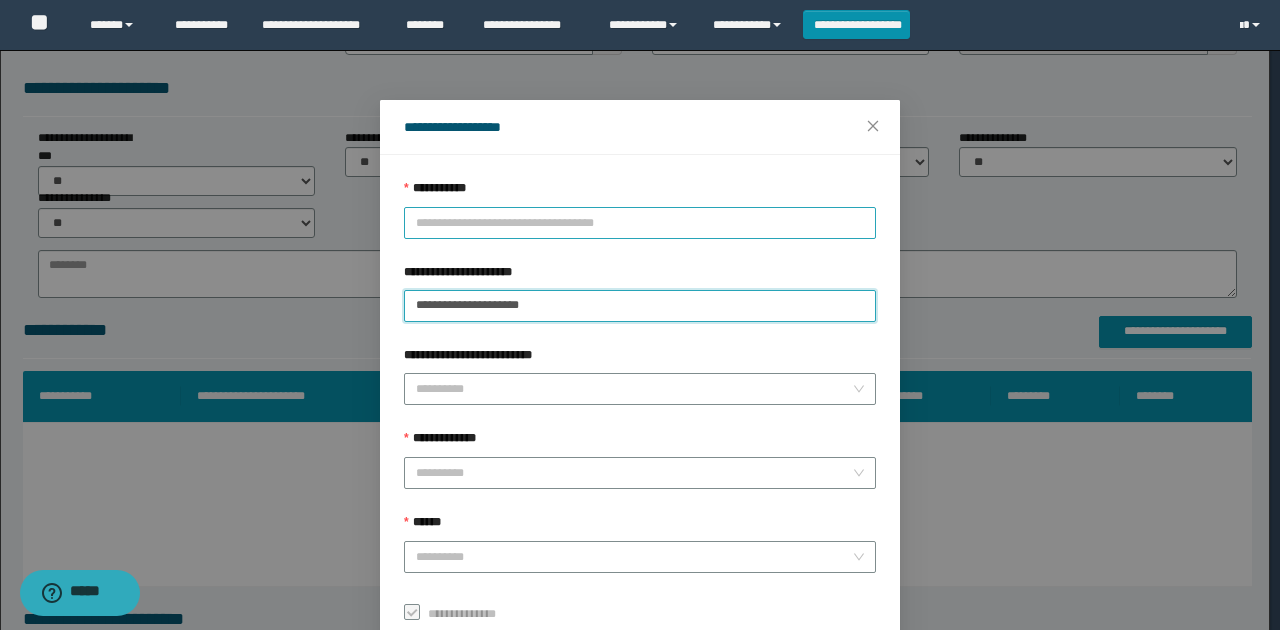 type on "**********" 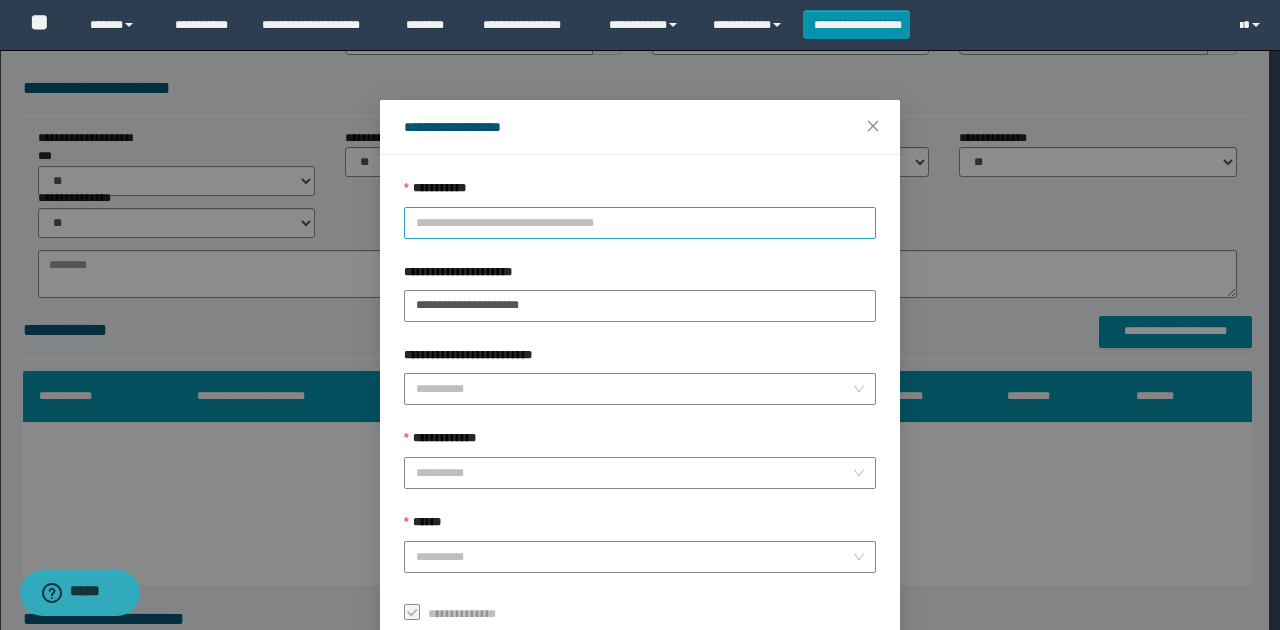 click on "**********" at bounding box center (640, 223) 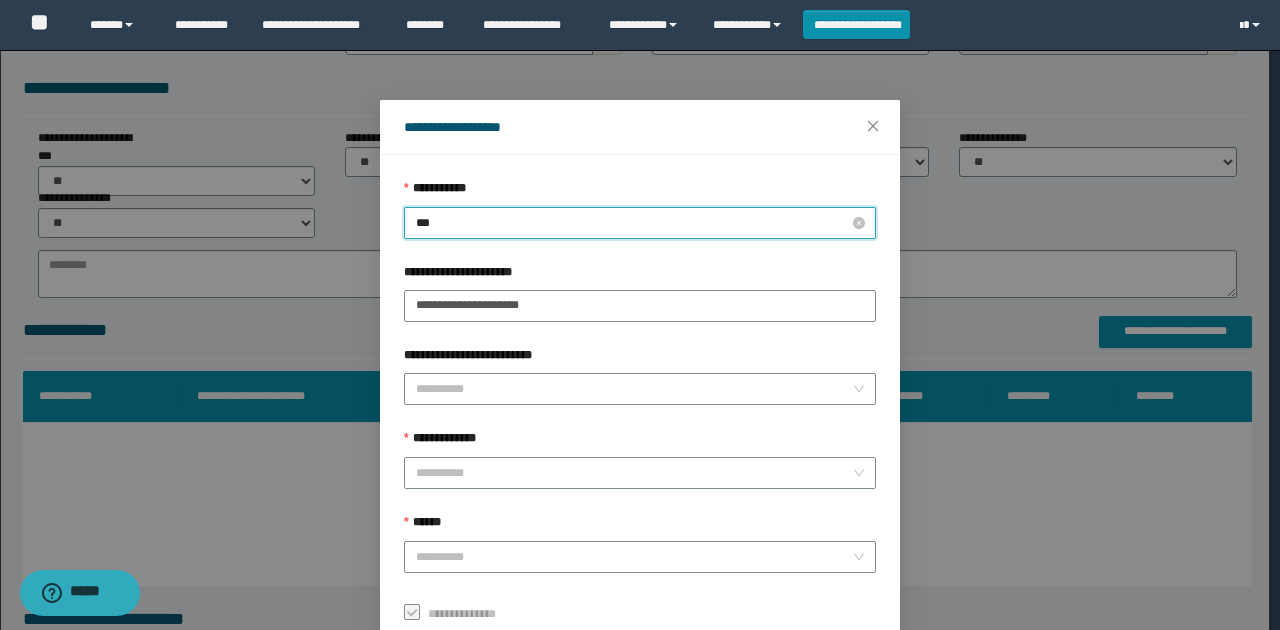 type on "****" 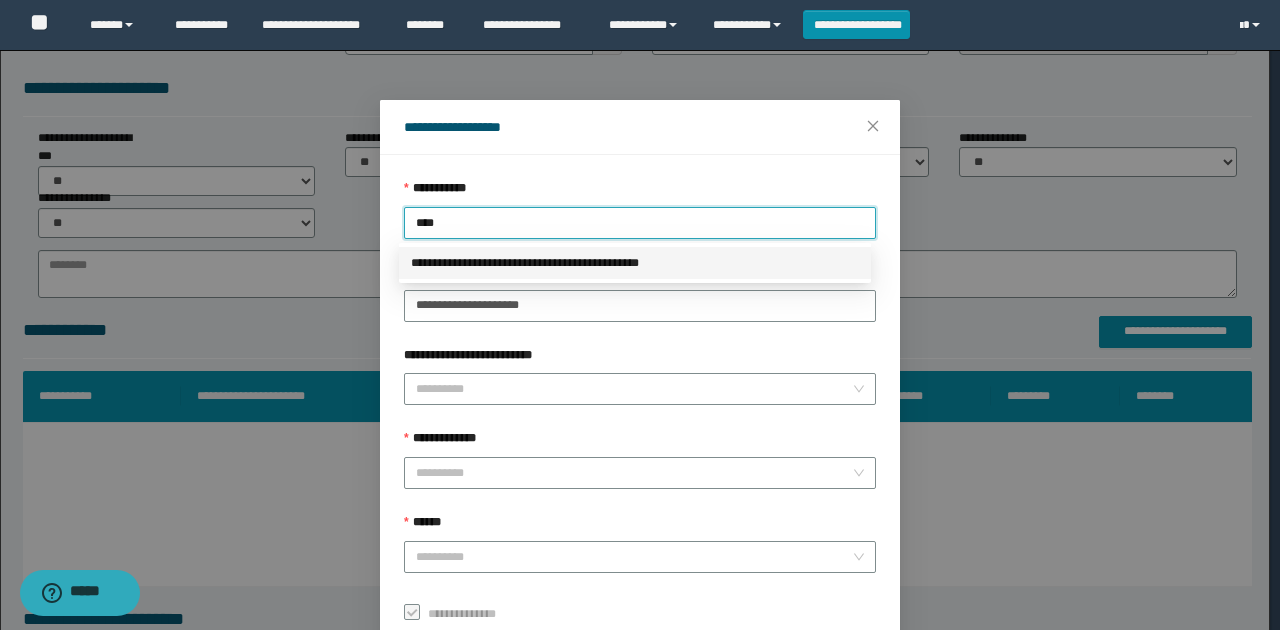 click on "**********" at bounding box center [635, 263] 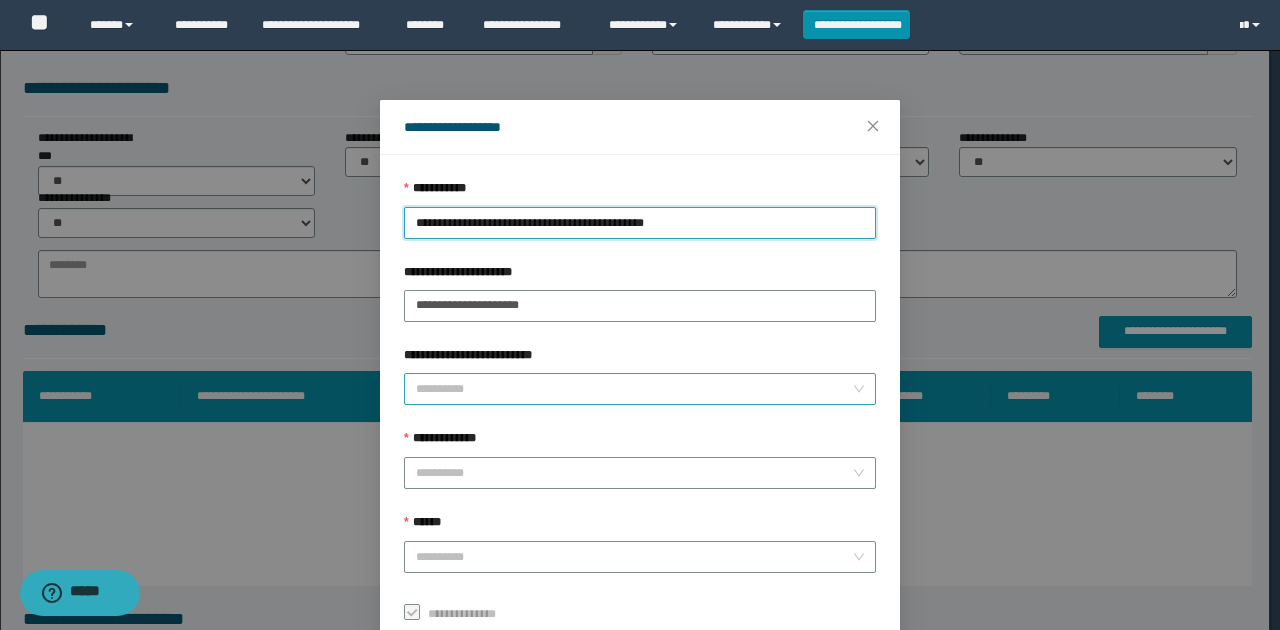 click on "**********" at bounding box center [634, 389] 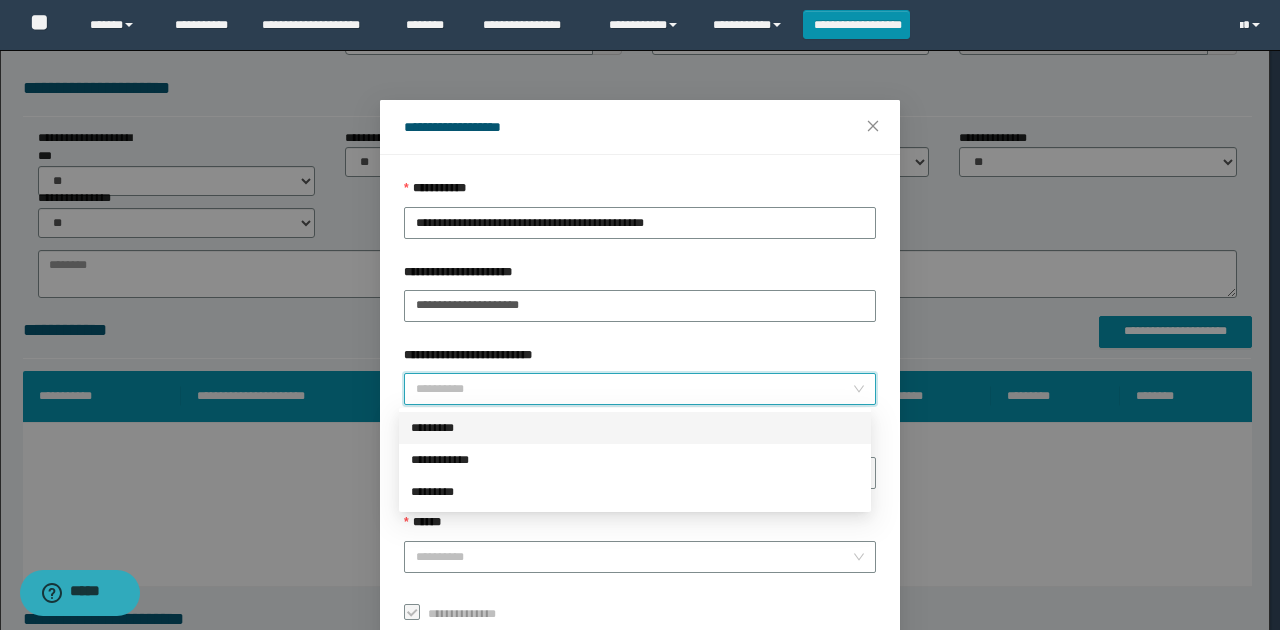 click on "*********" at bounding box center [635, 428] 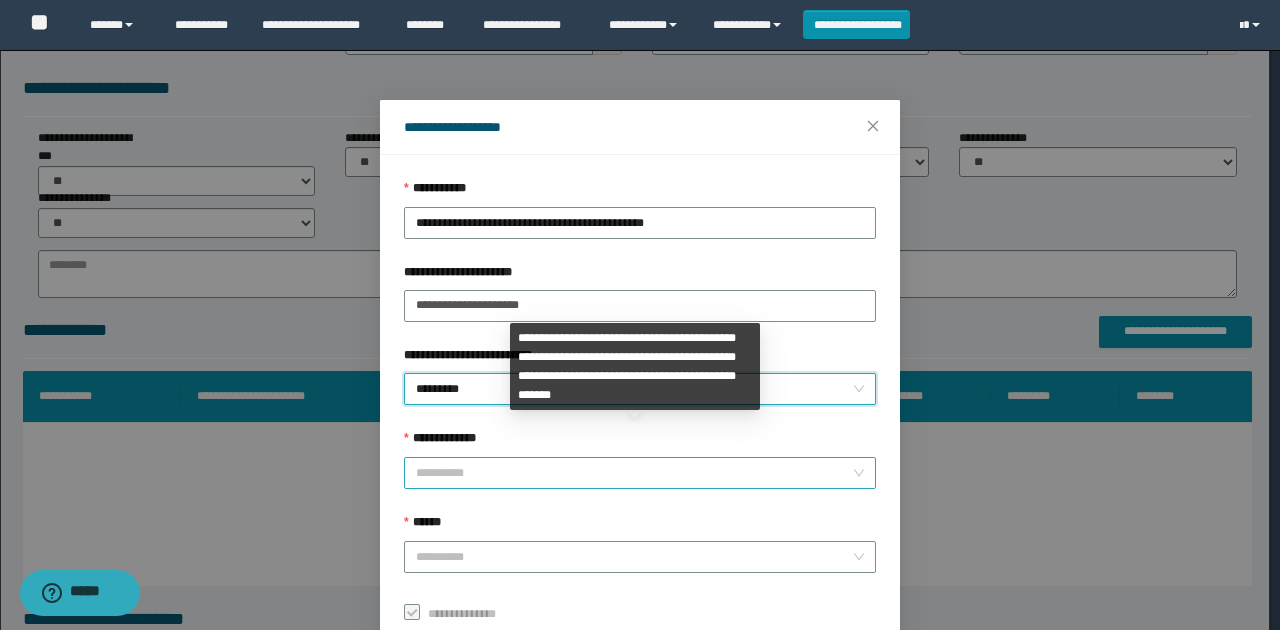 click on "**********" at bounding box center [634, 473] 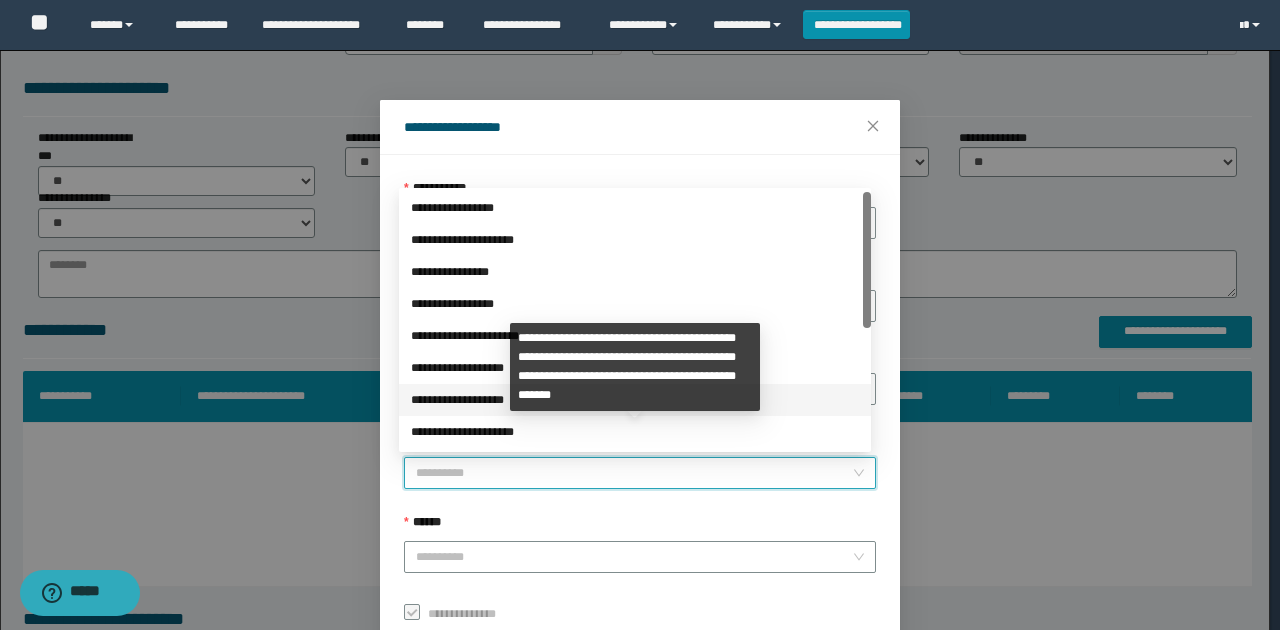 scroll, scrollTop: 224, scrollLeft: 0, axis: vertical 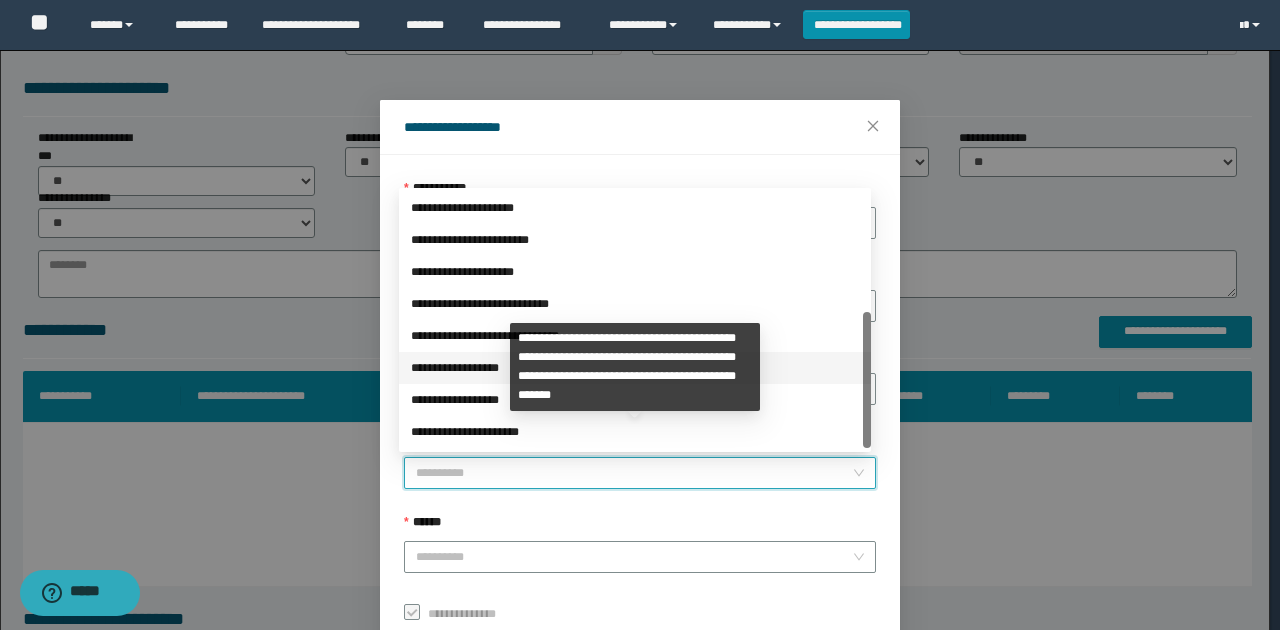 click on "**********" at bounding box center [635, 368] 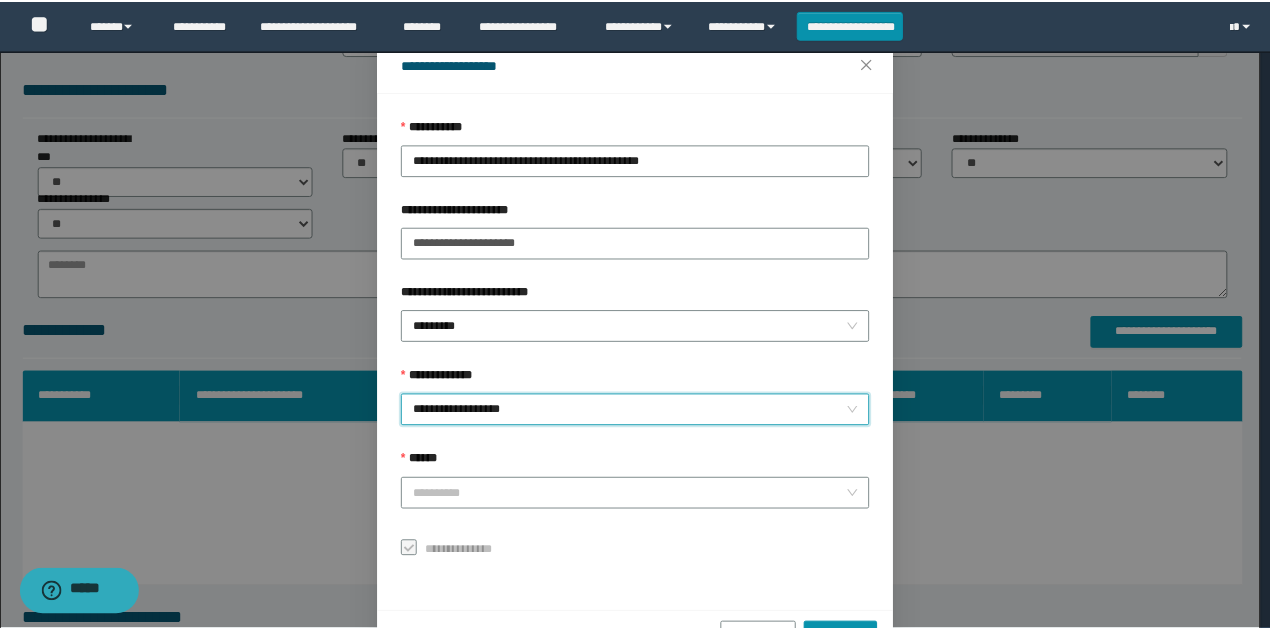 scroll, scrollTop: 121, scrollLeft: 0, axis: vertical 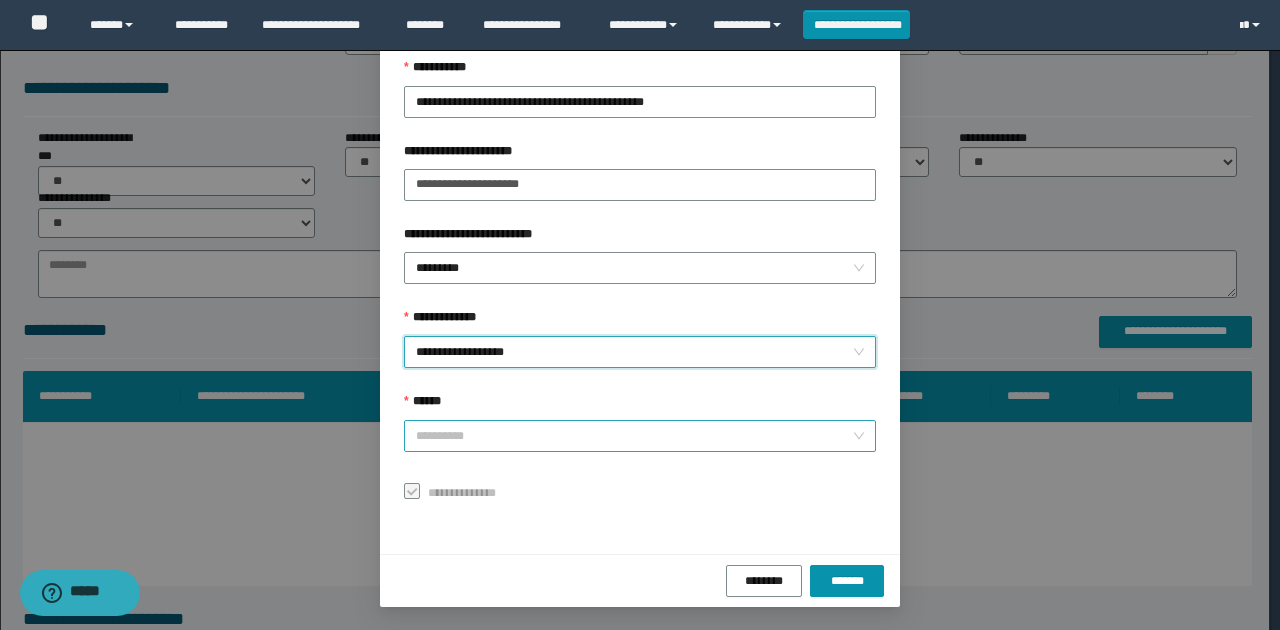 click on "******" at bounding box center [634, 436] 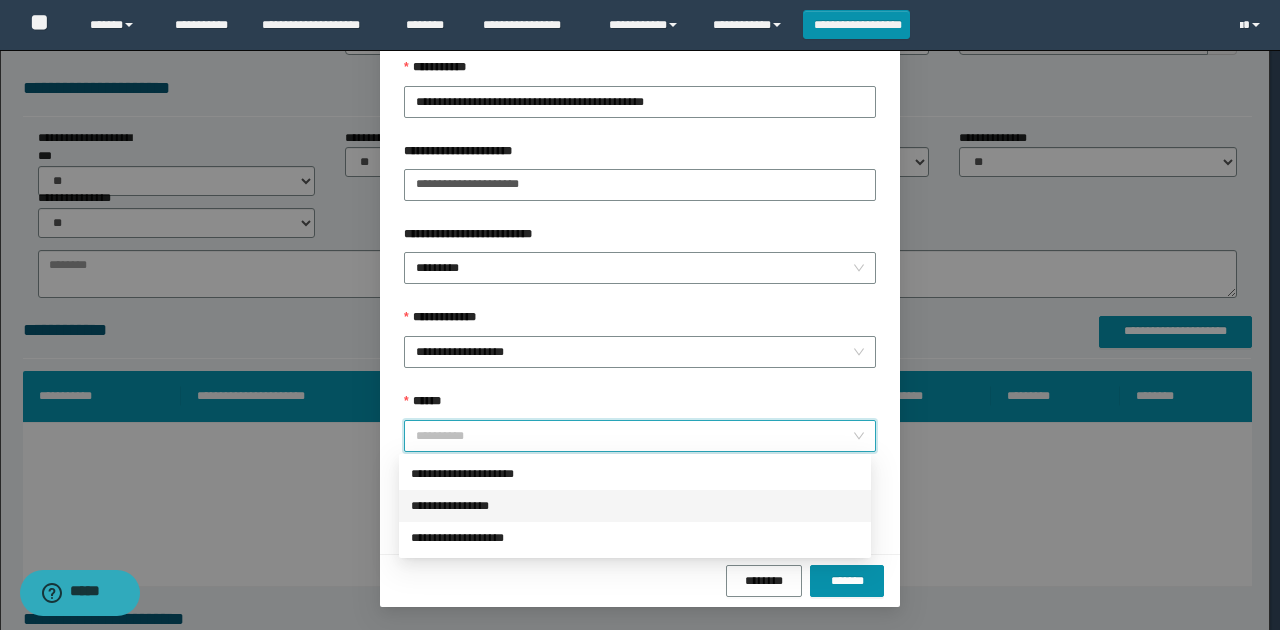 click on "**********" at bounding box center [635, 506] 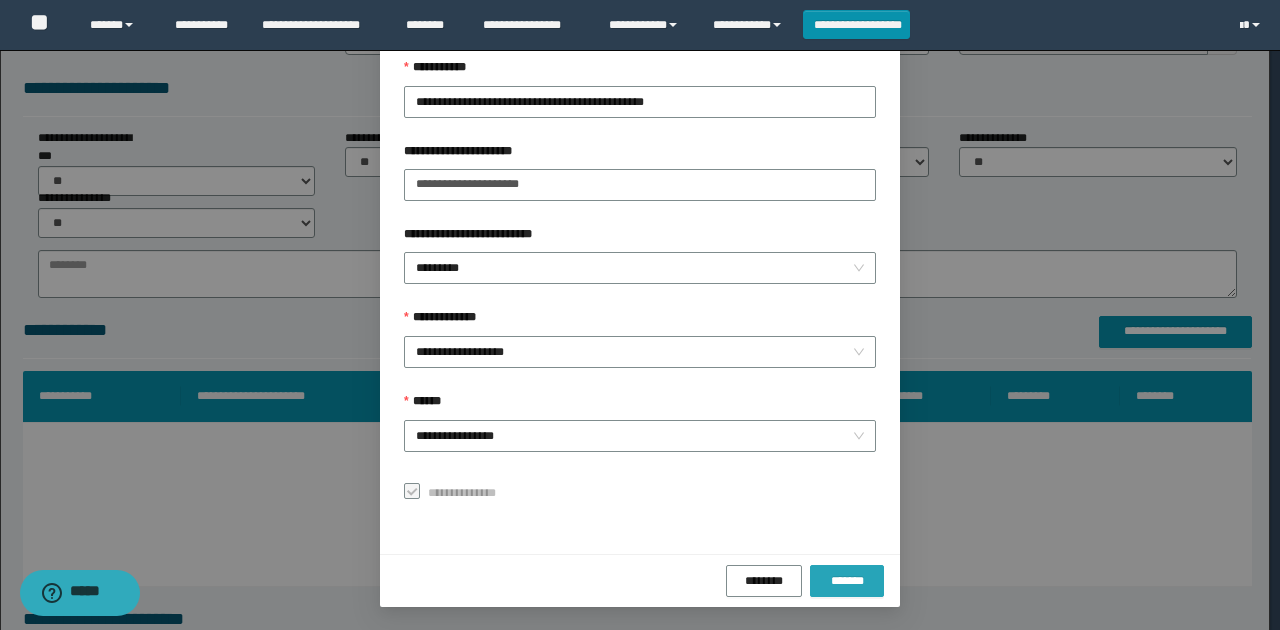 click on "*******" at bounding box center (847, 581) 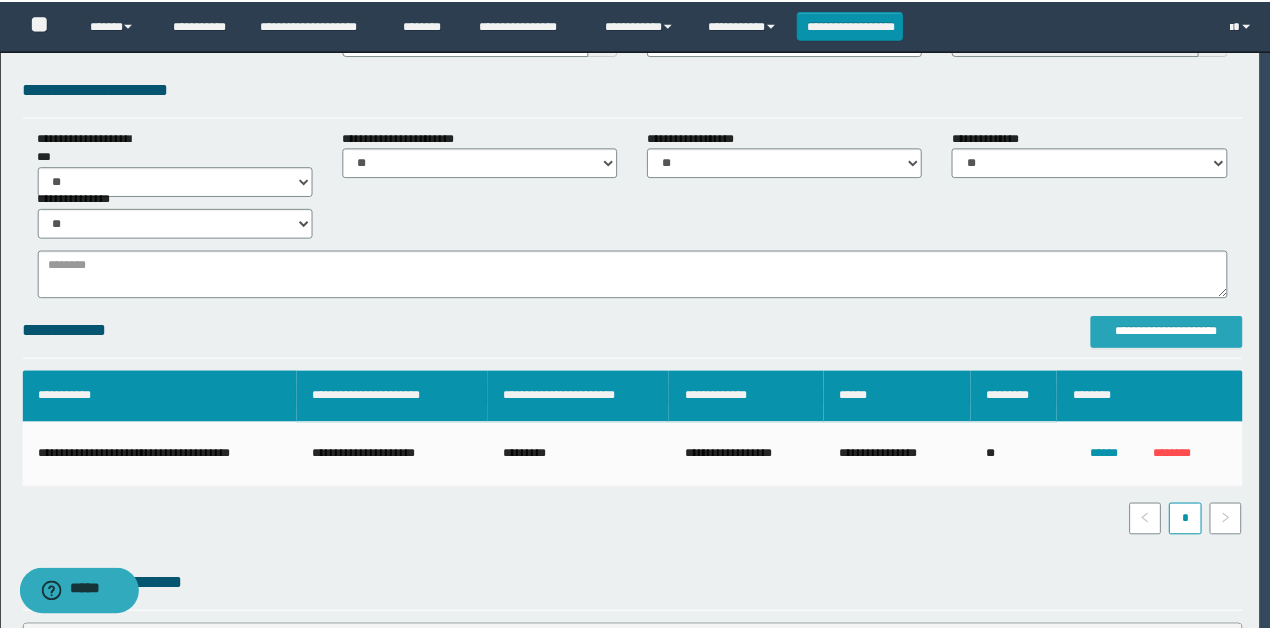 scroll, scrollTop: 0, scrollLeft: 0, axis: both 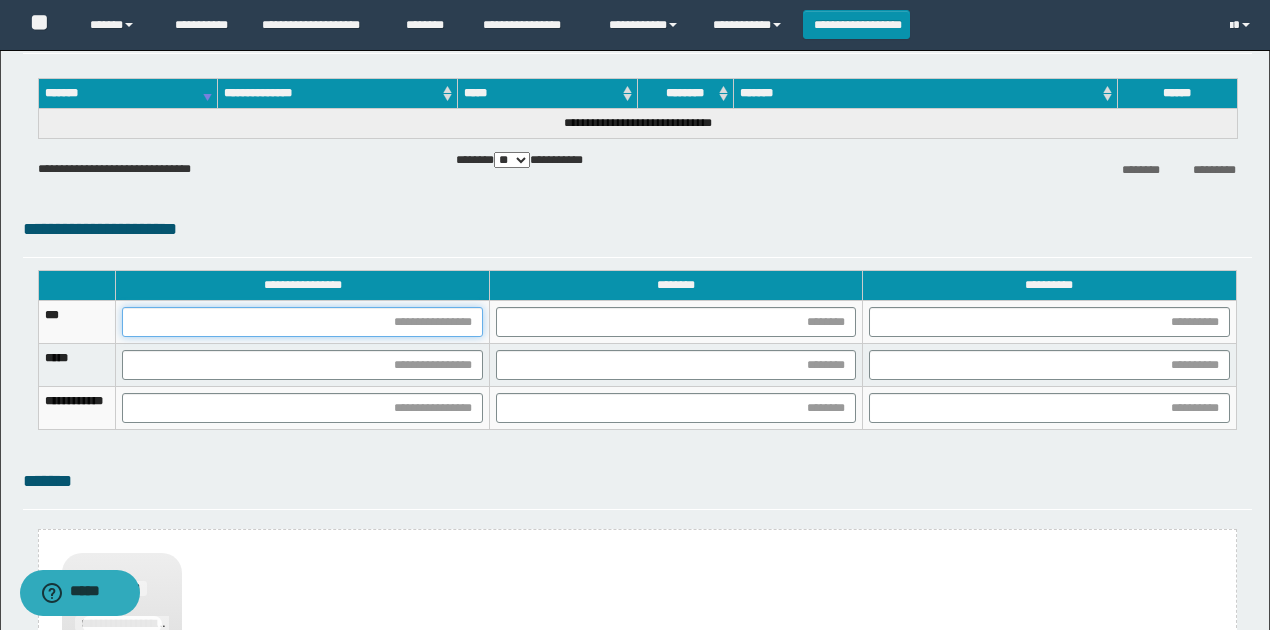 drag, startPoint x: 518, startPoint y: 325, endPoint x: 486, endPoint y: 368, distance: 53.600372 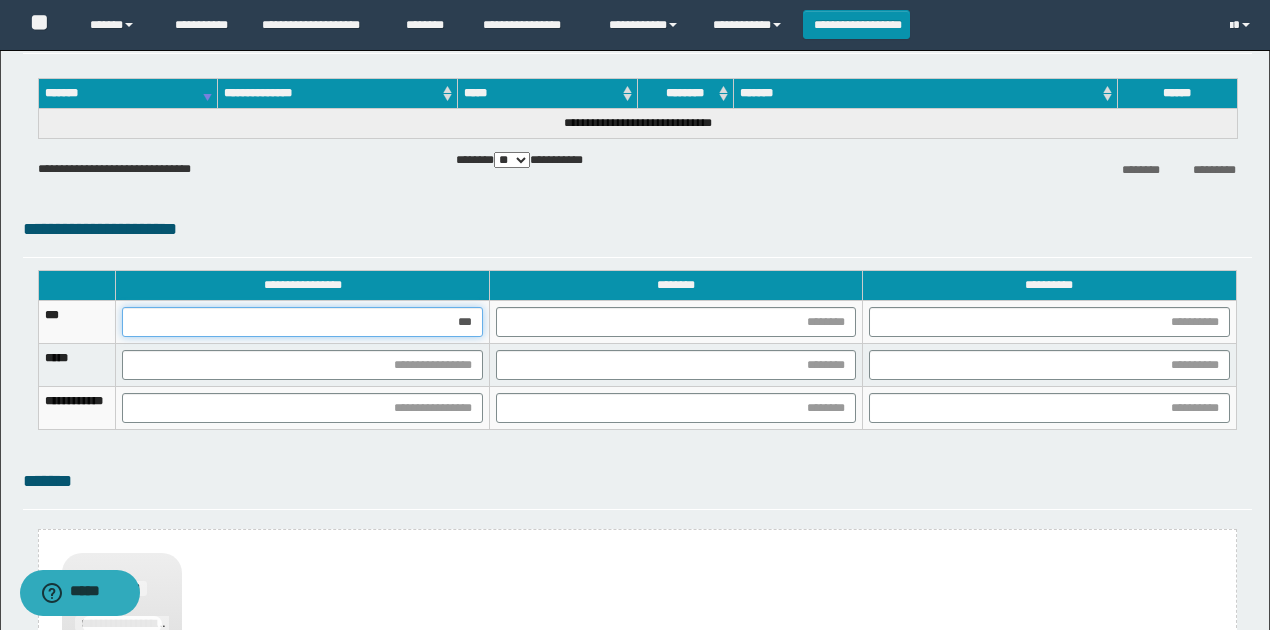 type on "****" 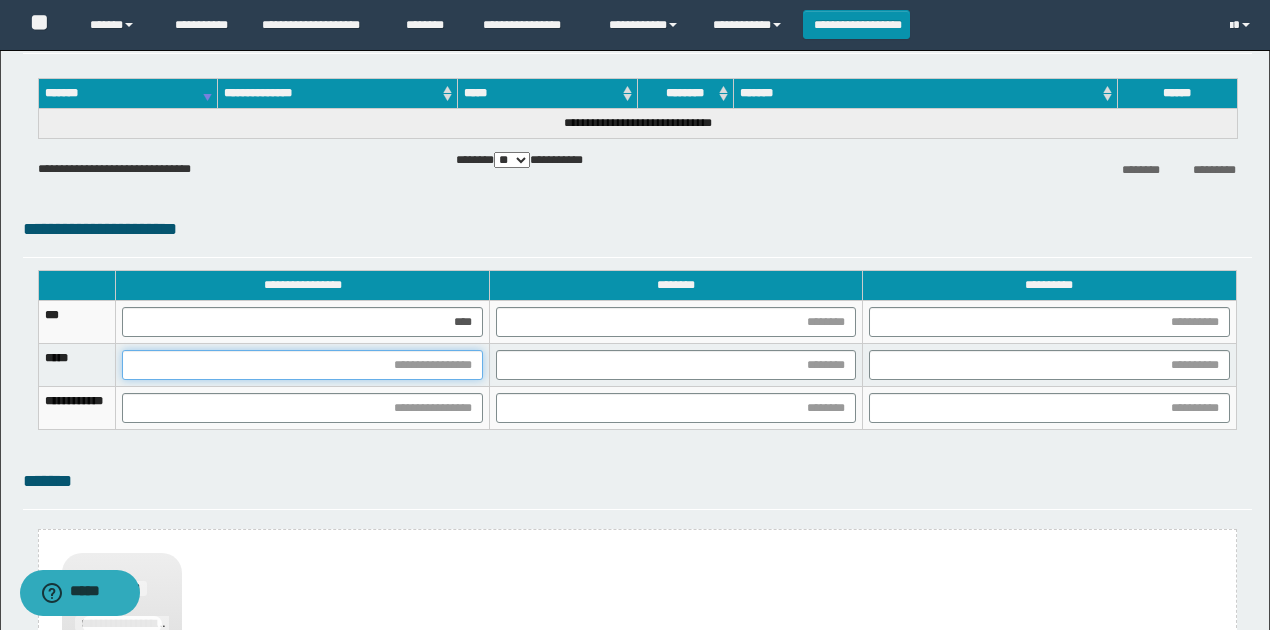 click at bounding box center (302, 365) 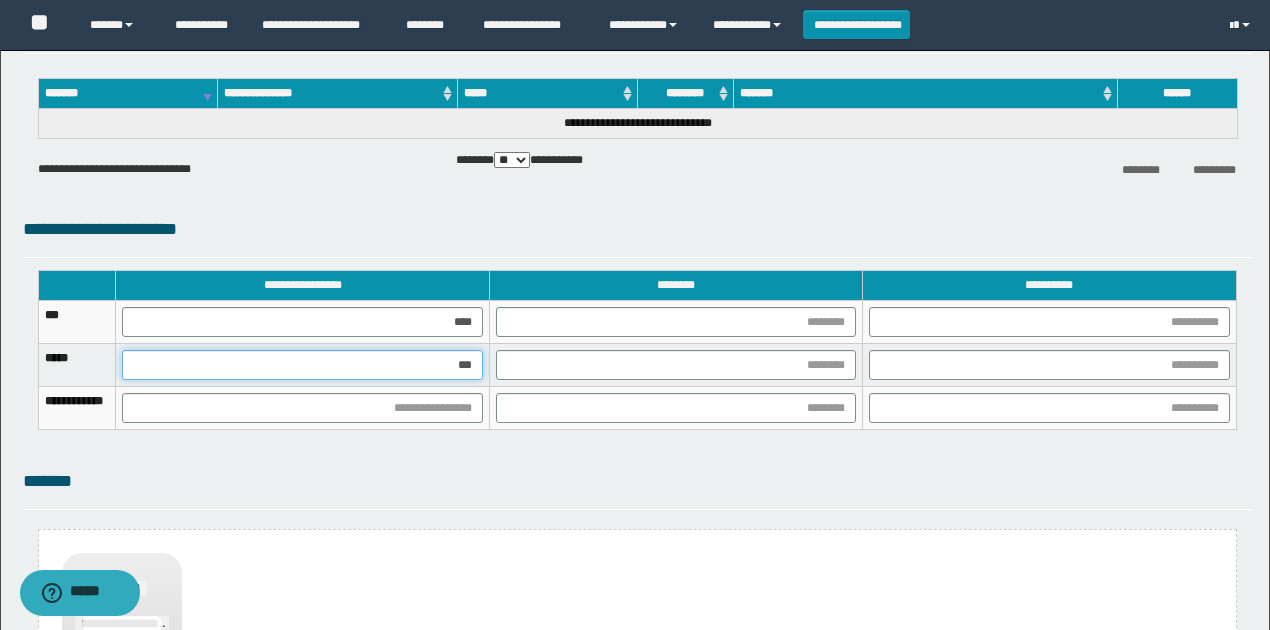 type on "****" 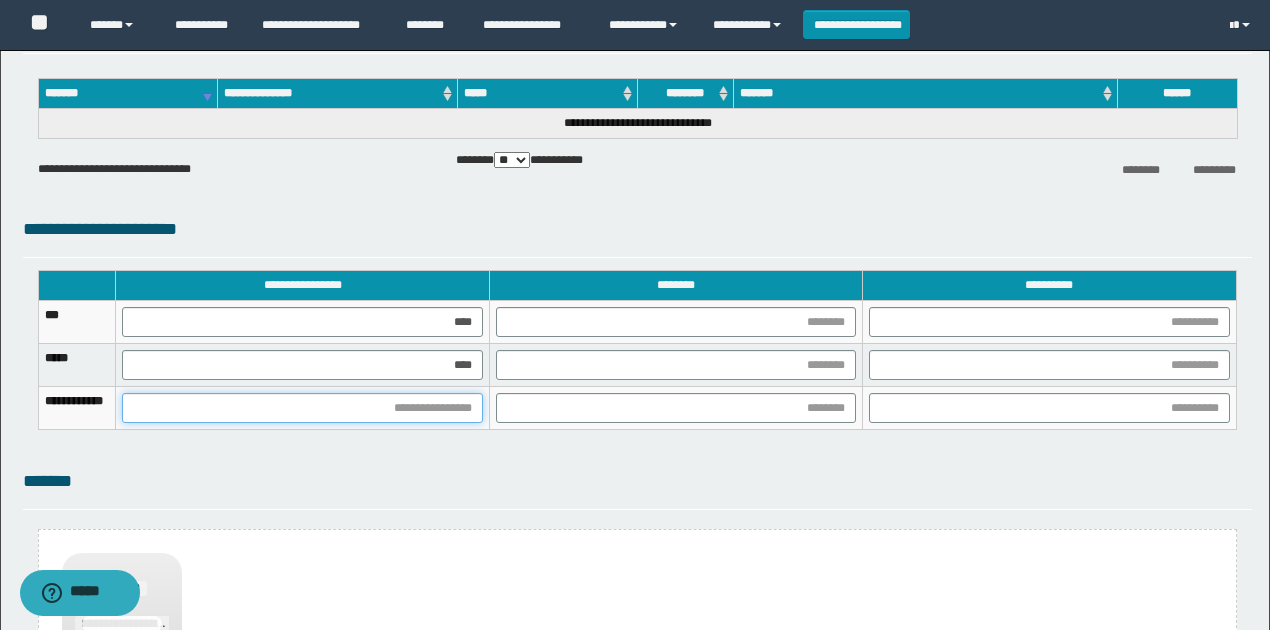 drag, startPoint x: 529, startPoint y: 416, endPoint x: 530, endPoint y: 432, distance: 16.03122 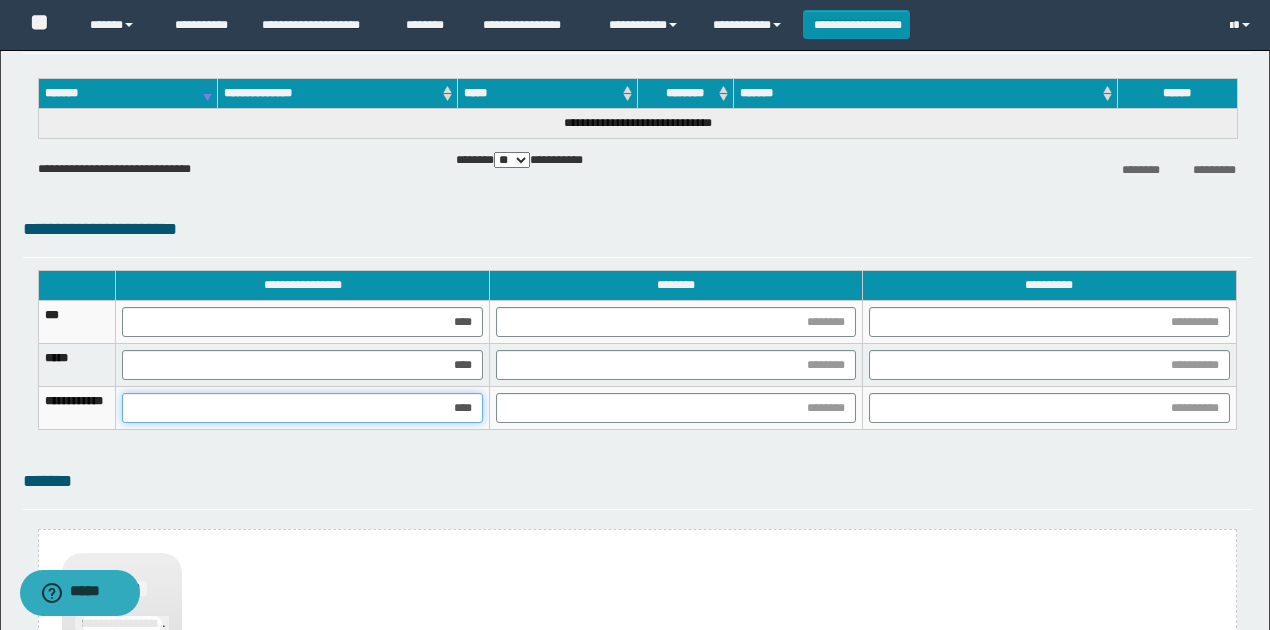type on "*****" 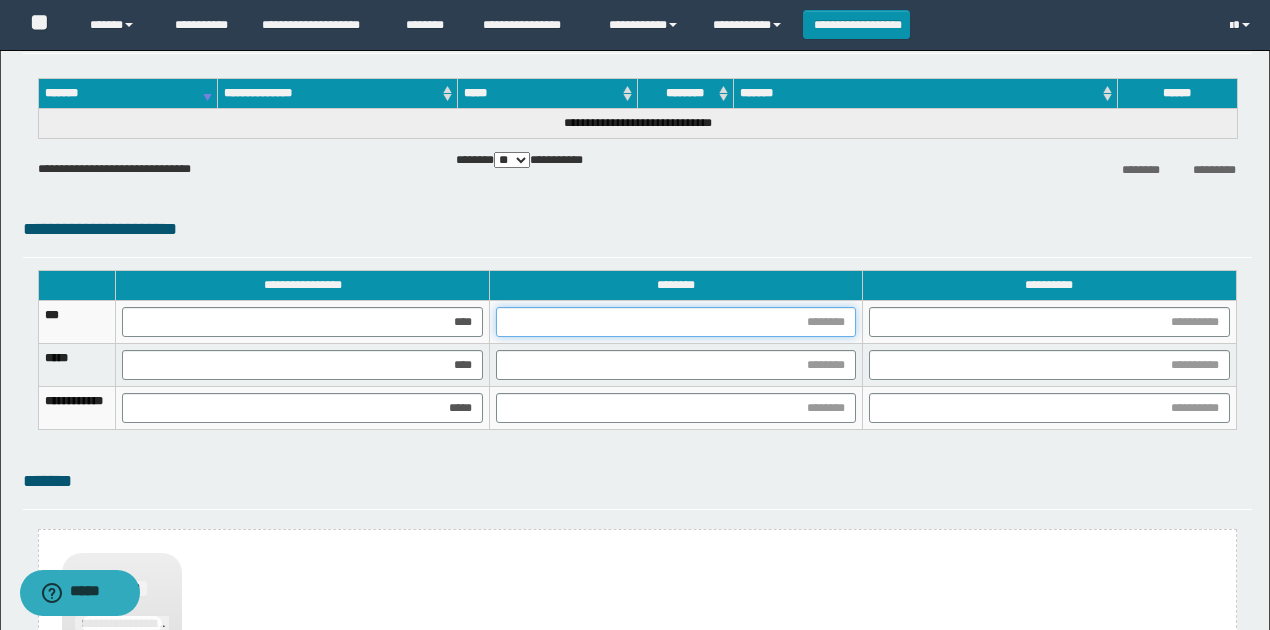 click at bounding box center [676, 322] 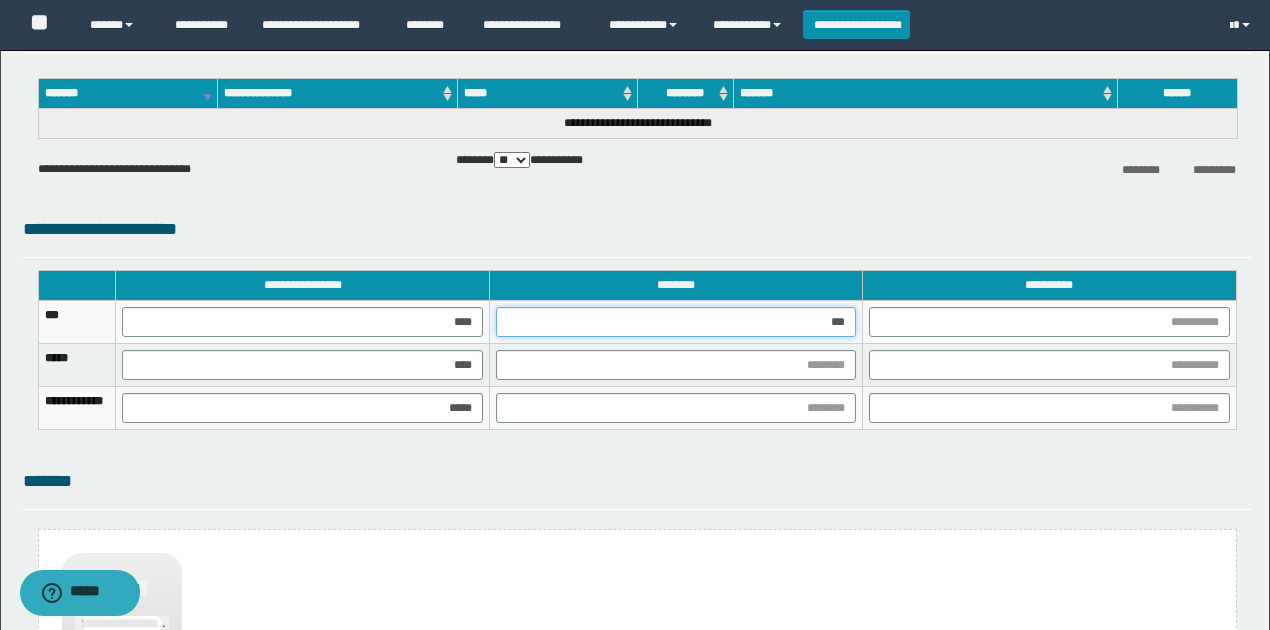 type on "****" 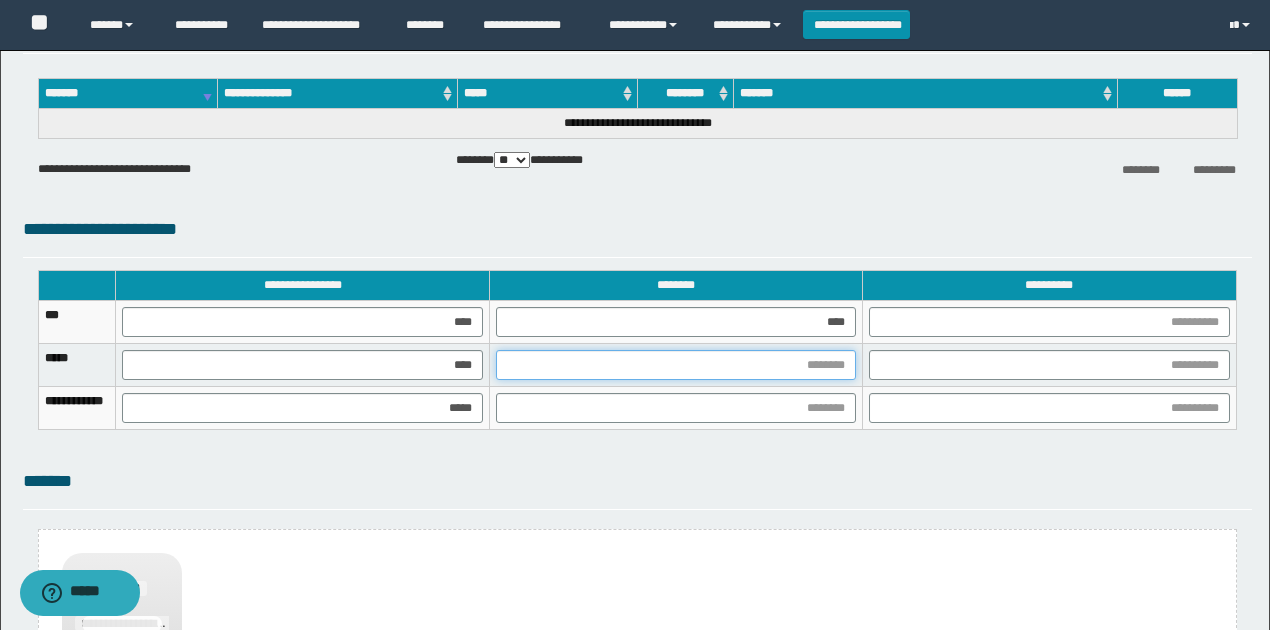 click at bounding box center (676, 365) 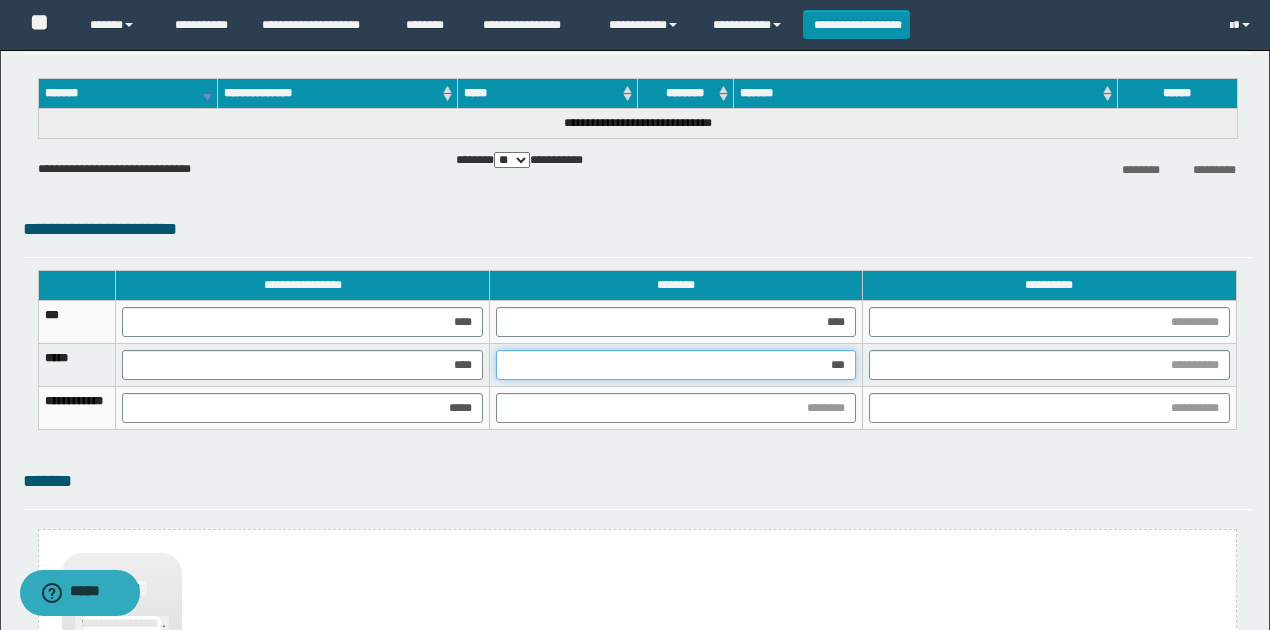 type on "****" 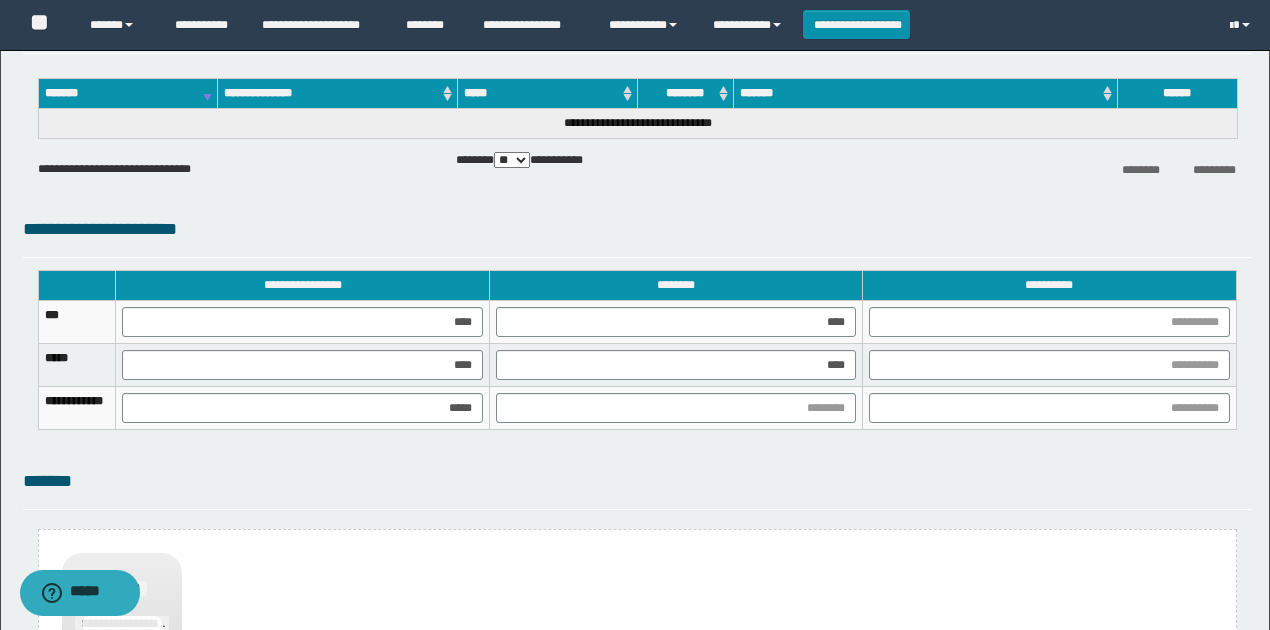 drag, startPoint x: 1198, startPoint y: 444, endPoint x: 1187, endPoint y: 445, distance: 11.045361 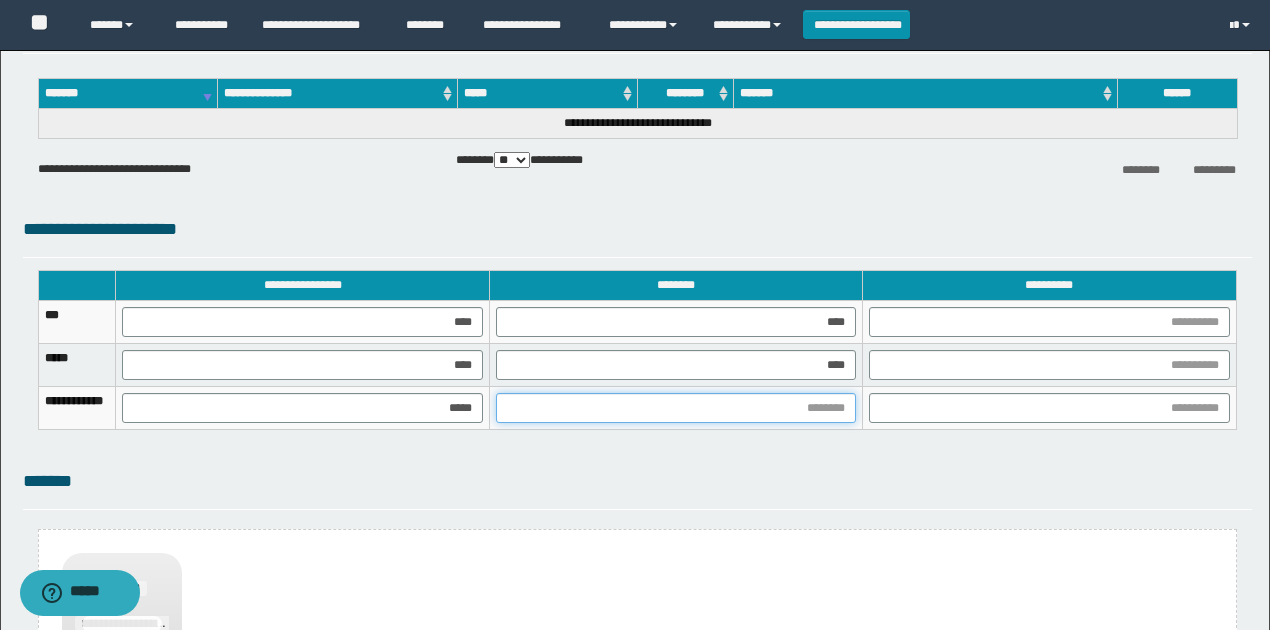 click at bounding box center (676, 408) 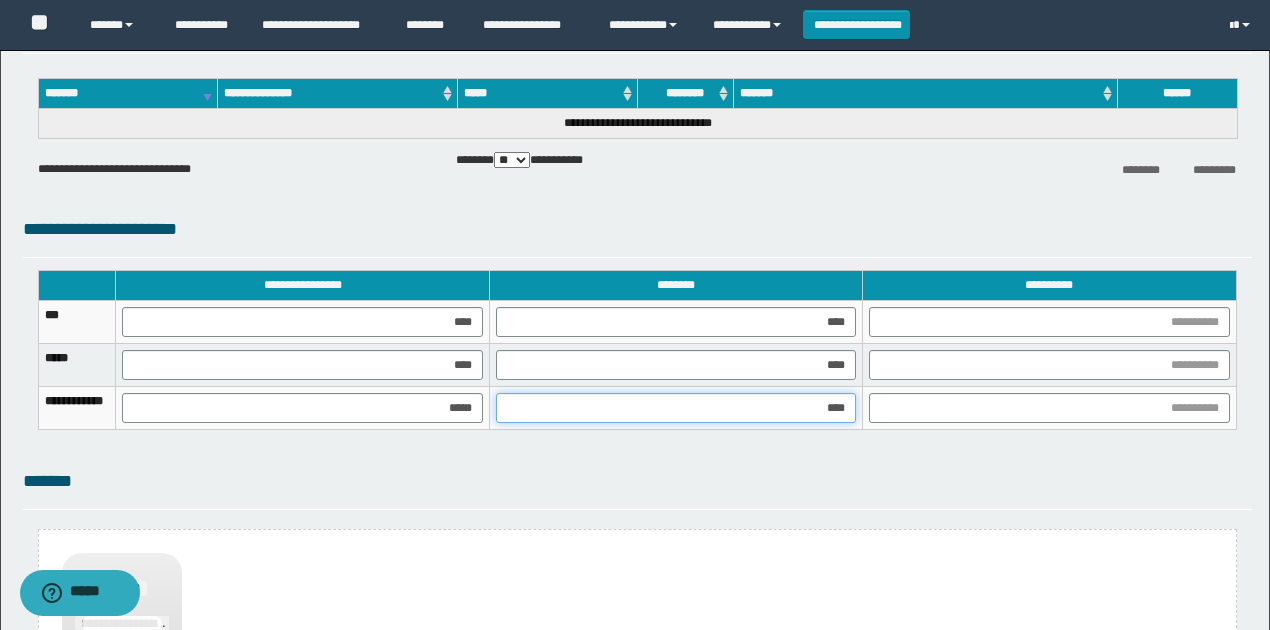 type on "*****" 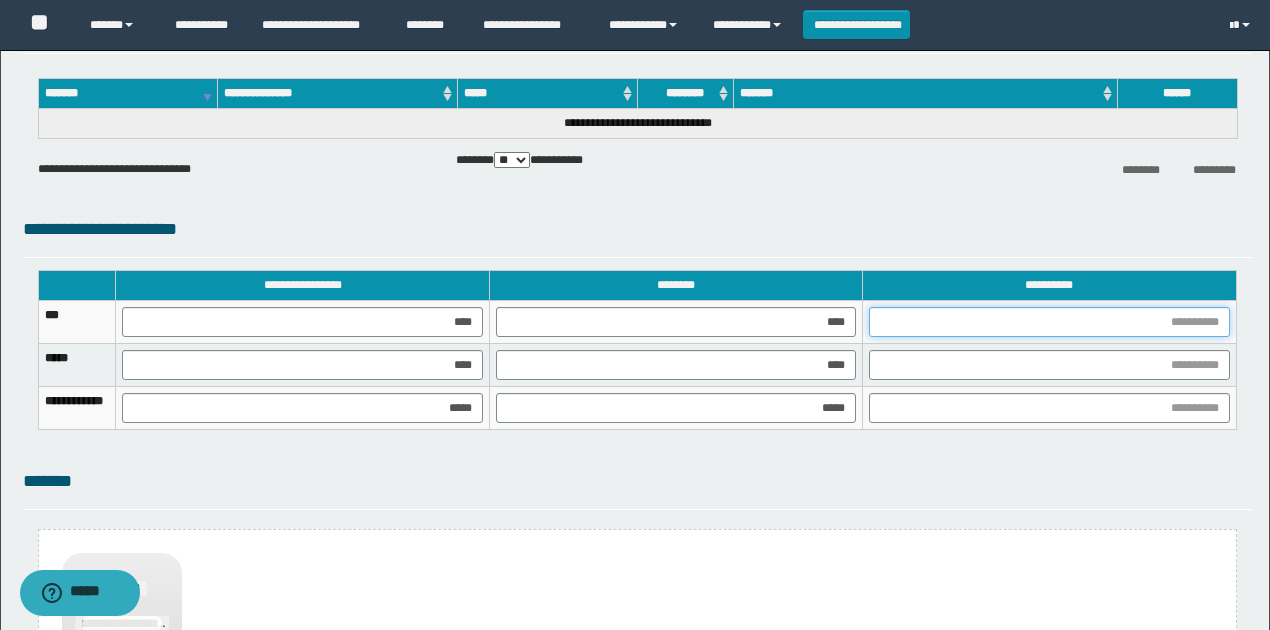 click at bounding box center [1049, 322] 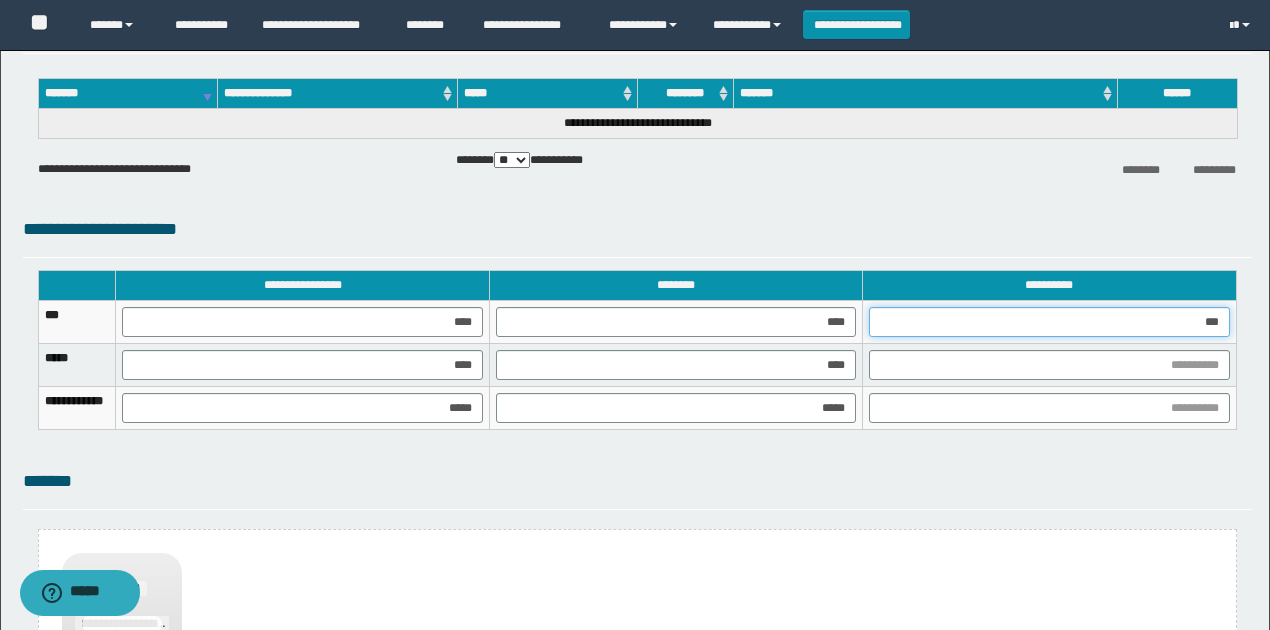 type on "****" 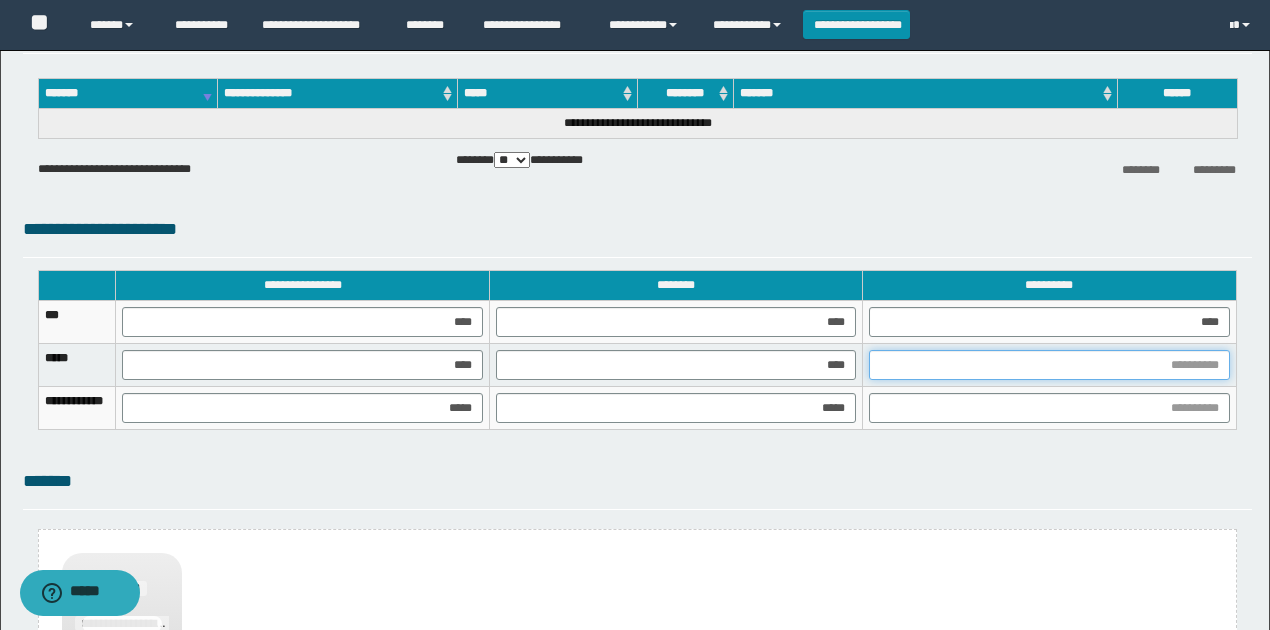 drag, startPoint x: 1221, startPoint y: 360, endPoint x: 1217, endPoint y: 372, distance: 12.649111 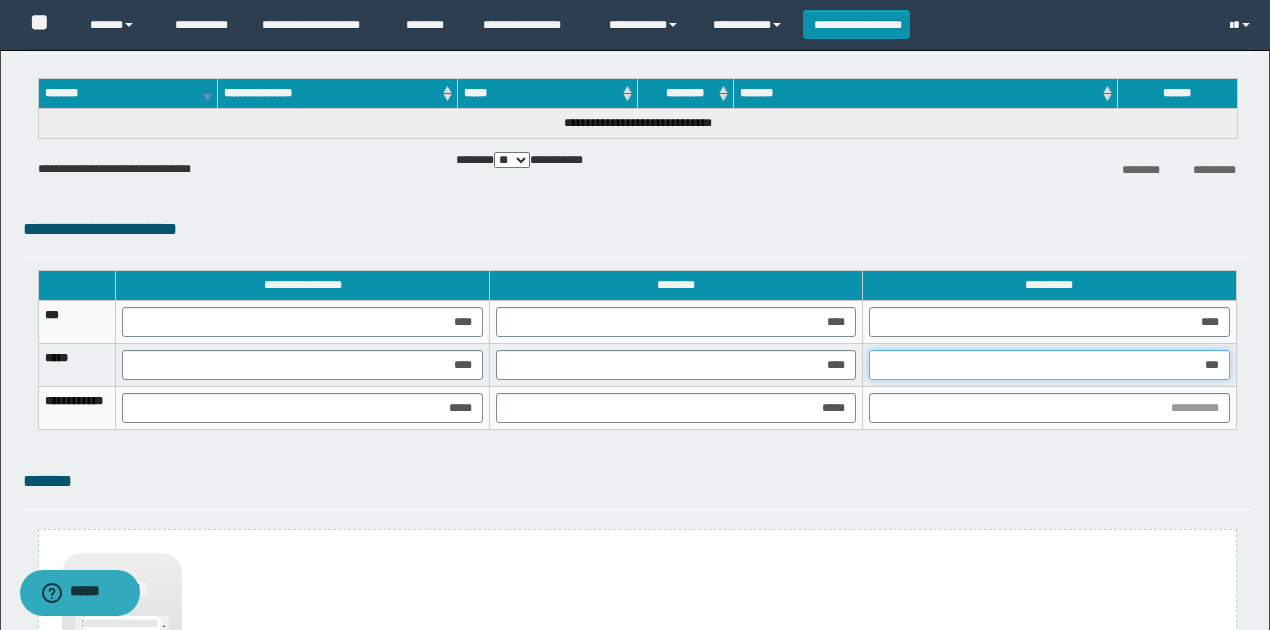 type on "****" 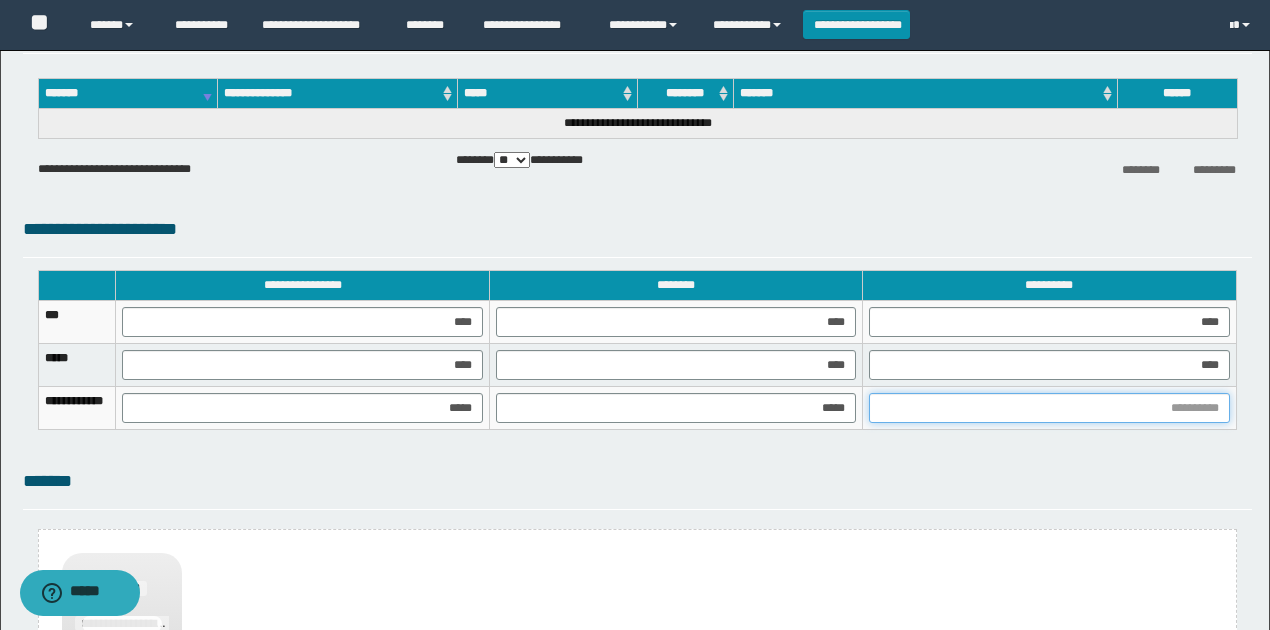 click at bounding box center (1049, 408) 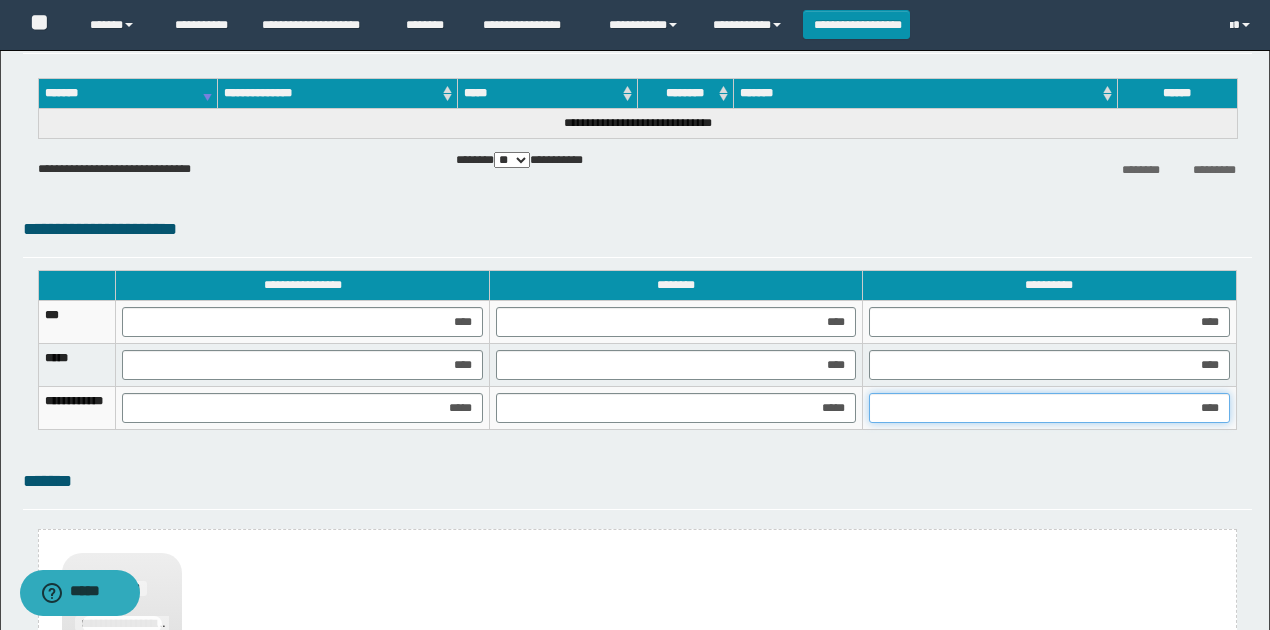 type on "*****" 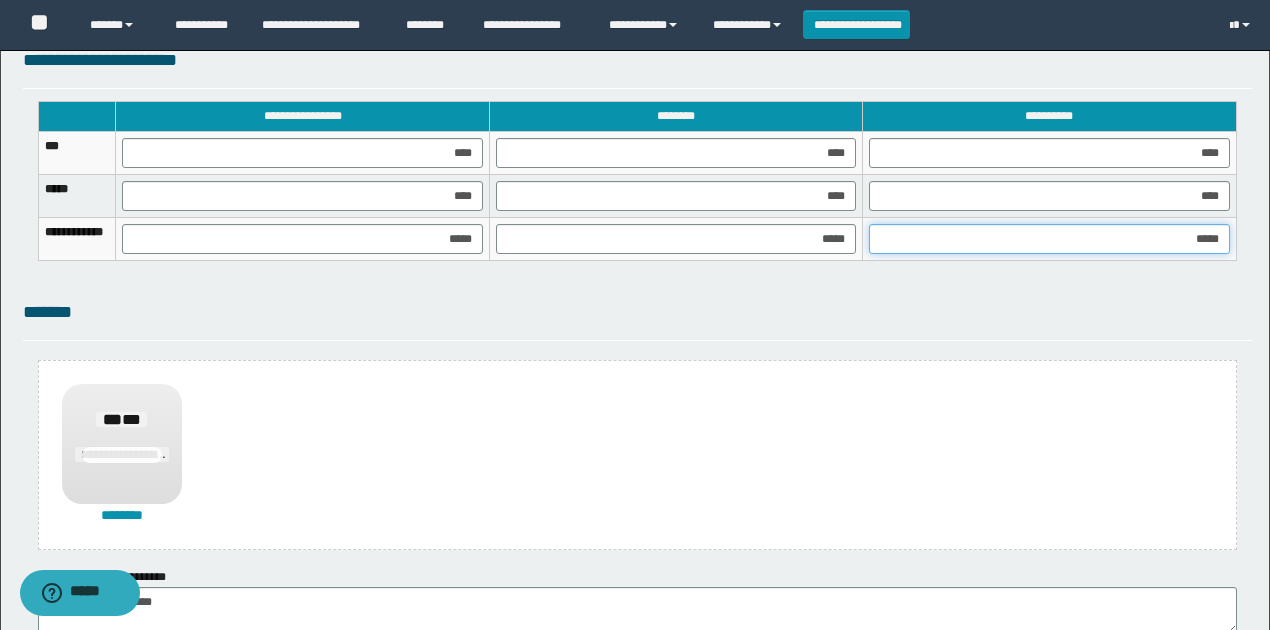 scroll, scrollTop: 1488, scrollLeft: 0, axis: vertical 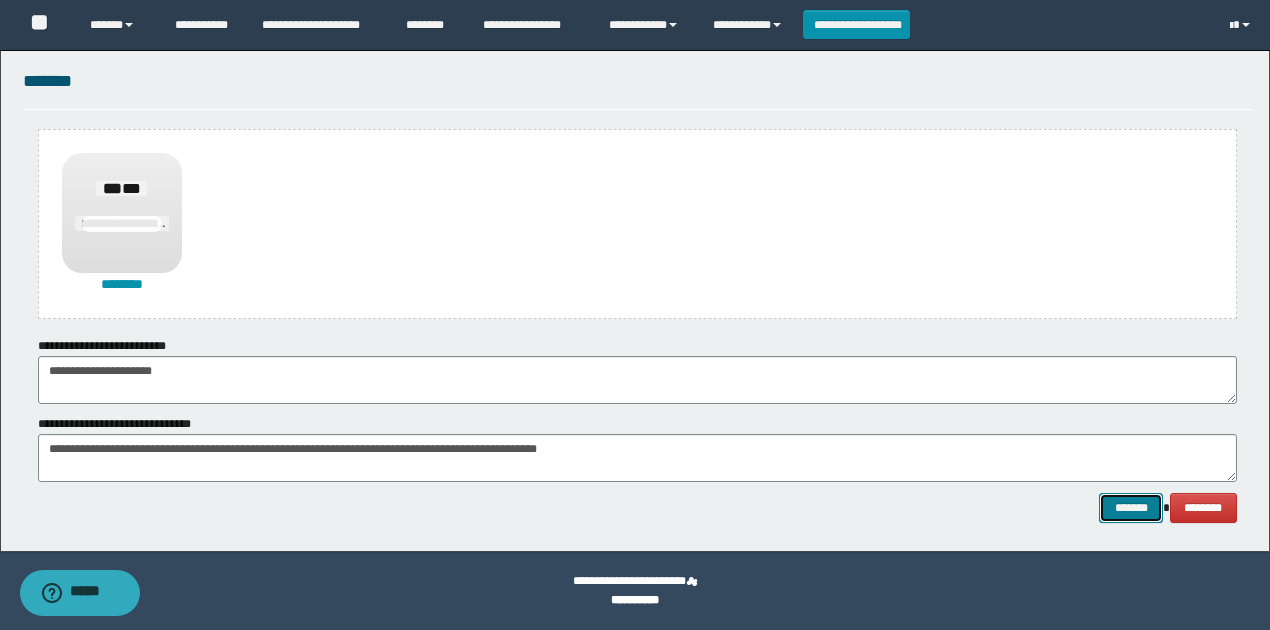 click on "*******" at bounding box center (1131, 507) 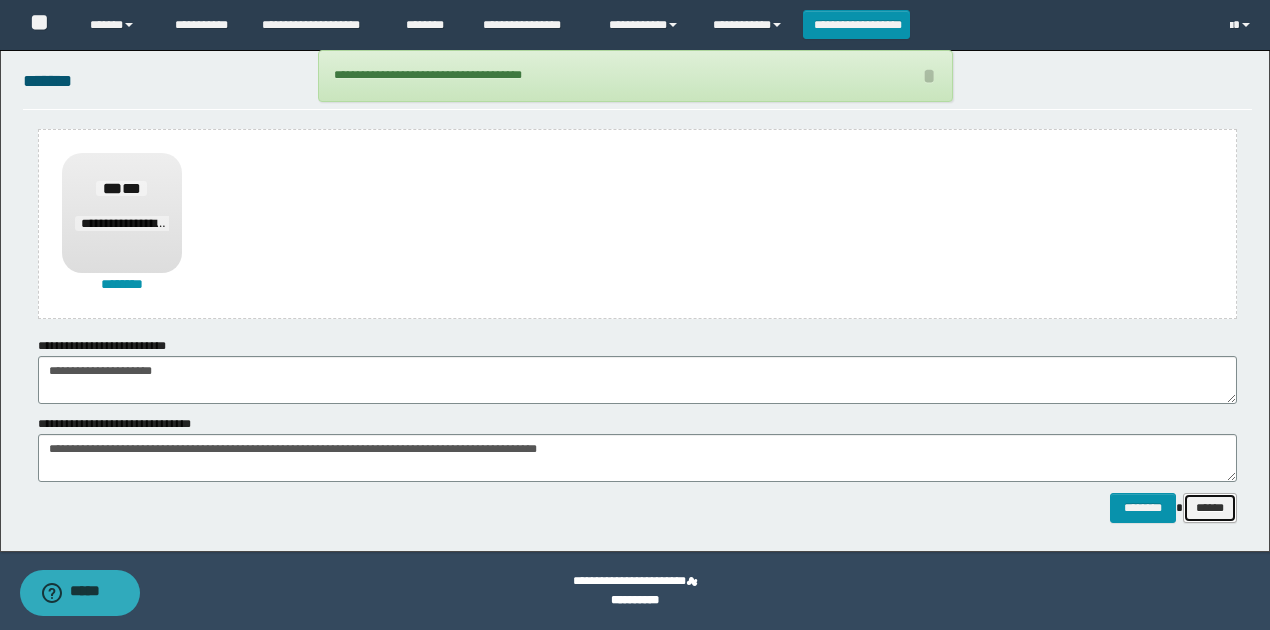 click on "******" at bounding box center (1210, 507) 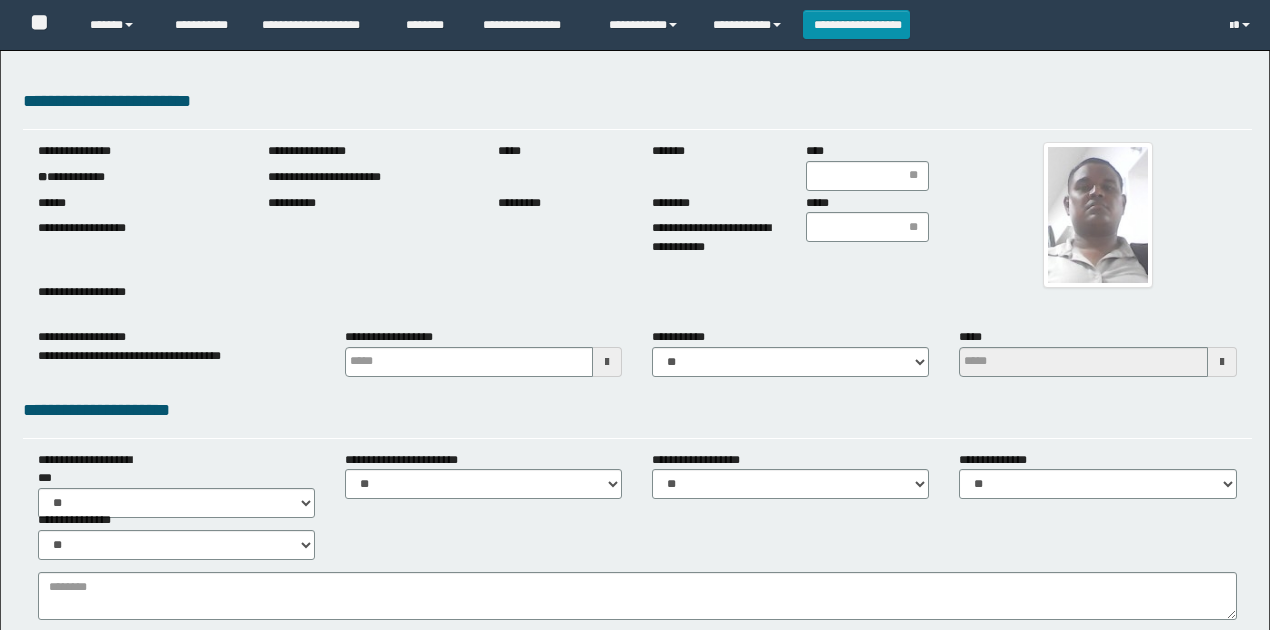 scroll, scrollTop: 0, scrollLeft: 0, axis: both 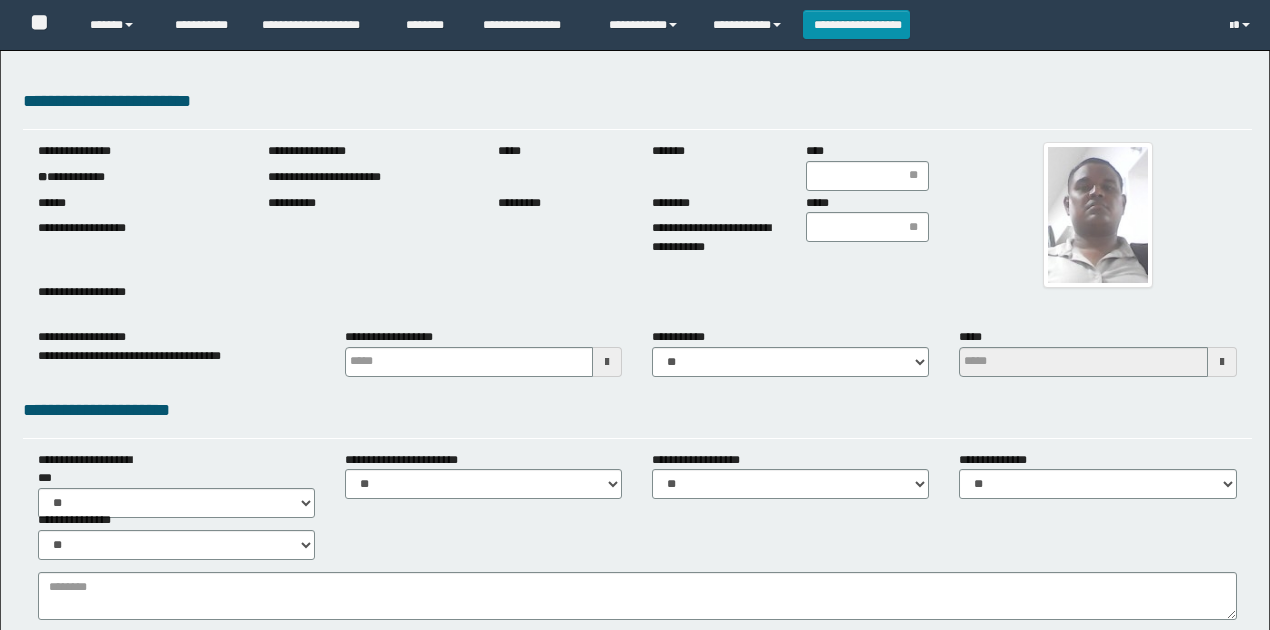 click on "**********" at bounding box center [138, 177] 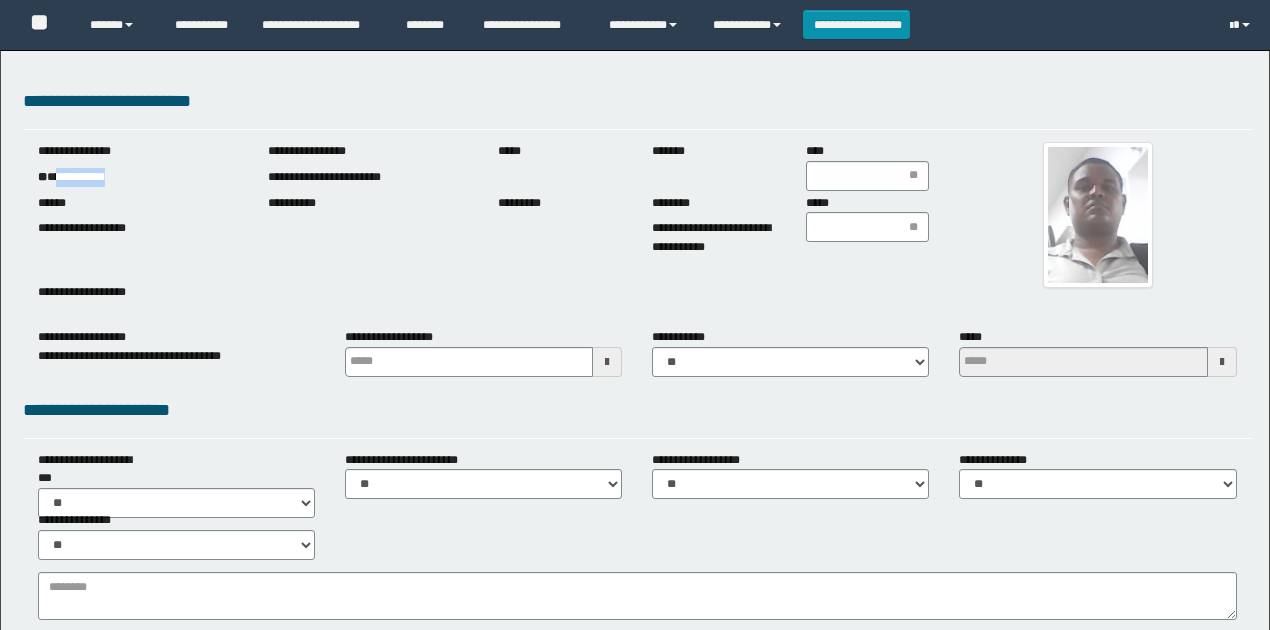 click on "**********" at bounding box center (138, 177) 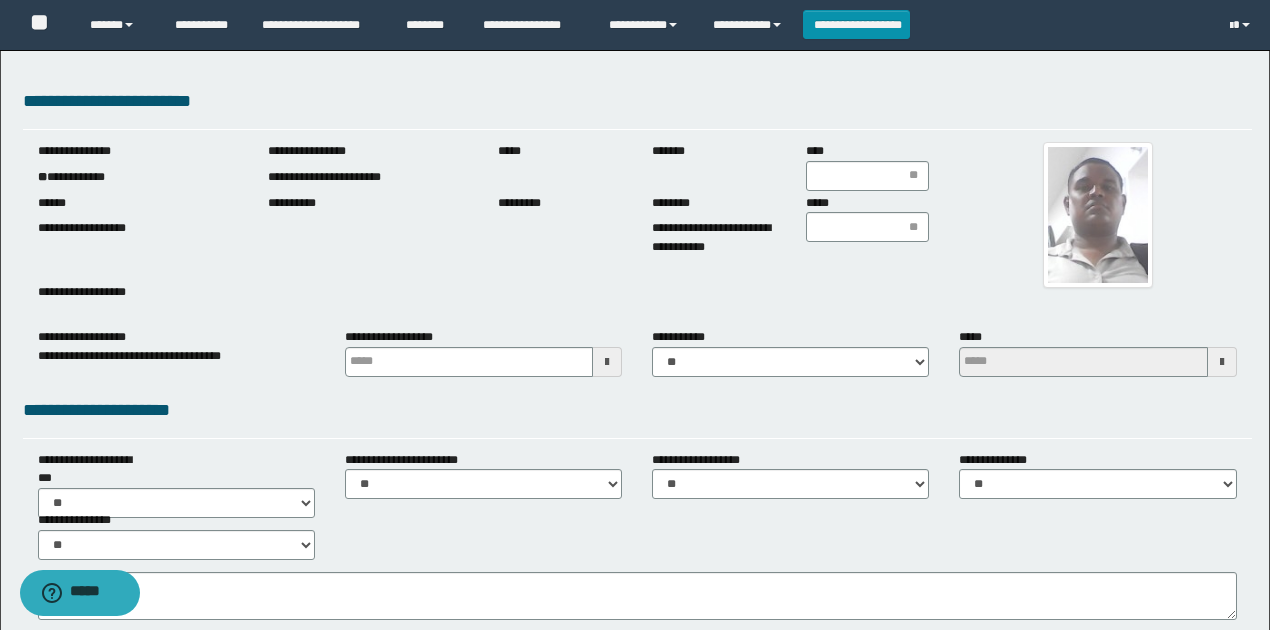 drag, startPoint x: 144, startPoint y: 208, endPoint x: 141, endPoint y: 198, distance: 10.440307 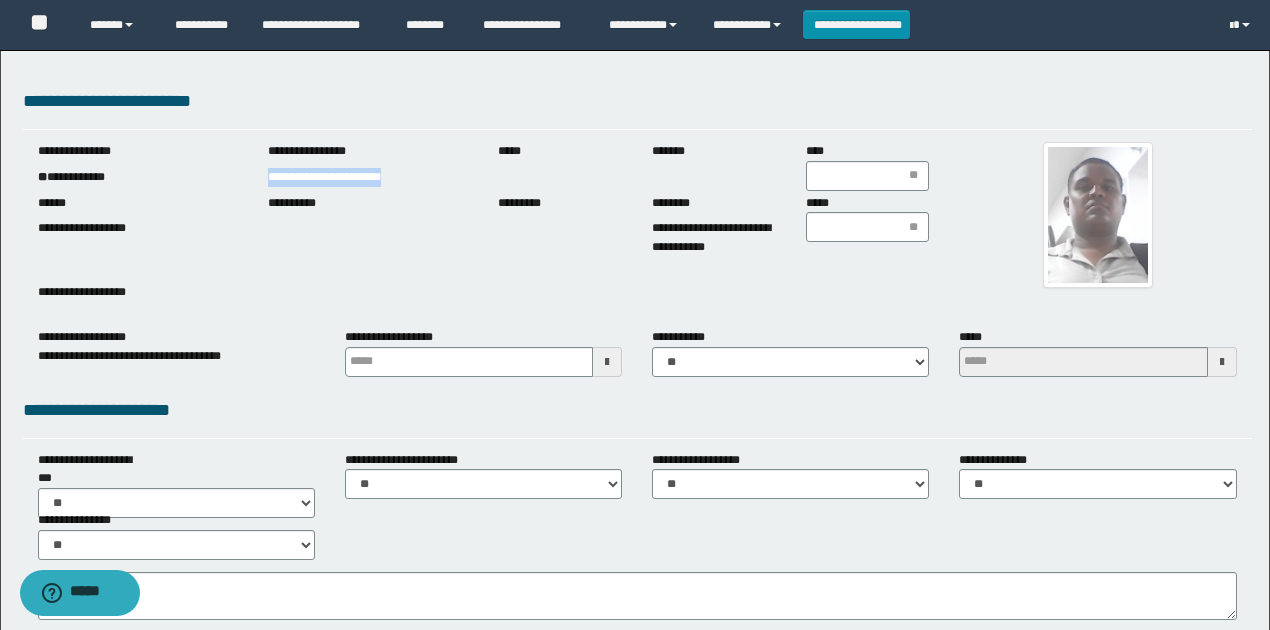 drag, startPoint x: 268, startPoint y: 173, endPoint x: 573, endPoint y: 320, distance: 338.57645 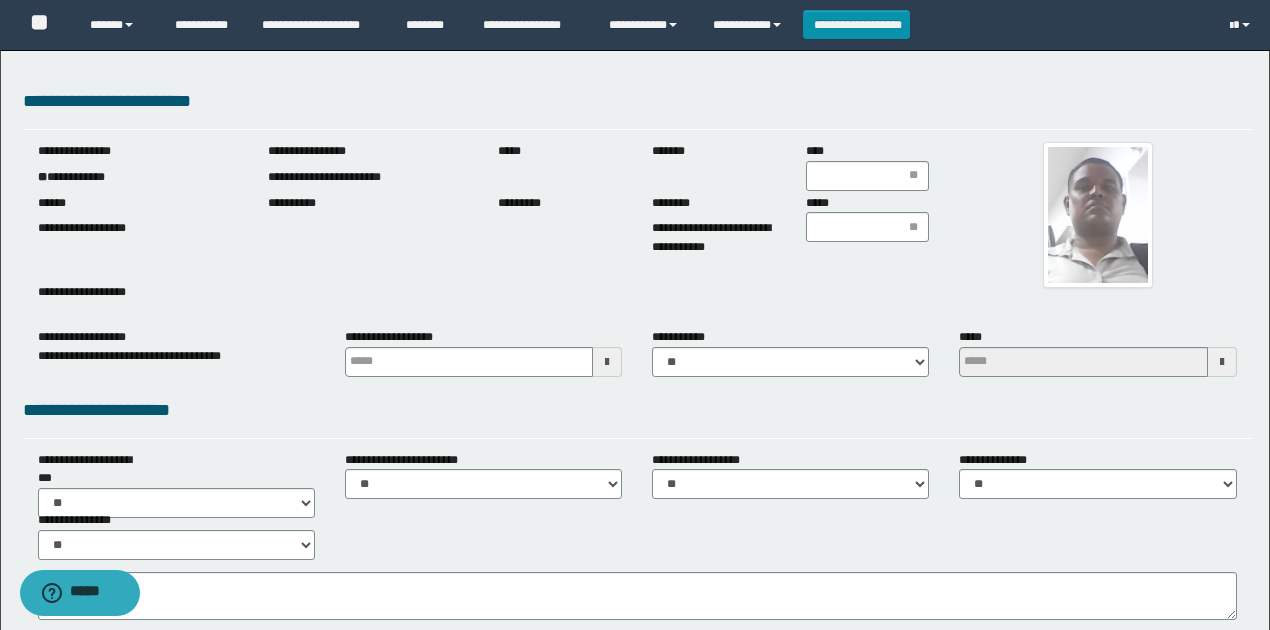 click on "**********" at bounding box center (637, 108) 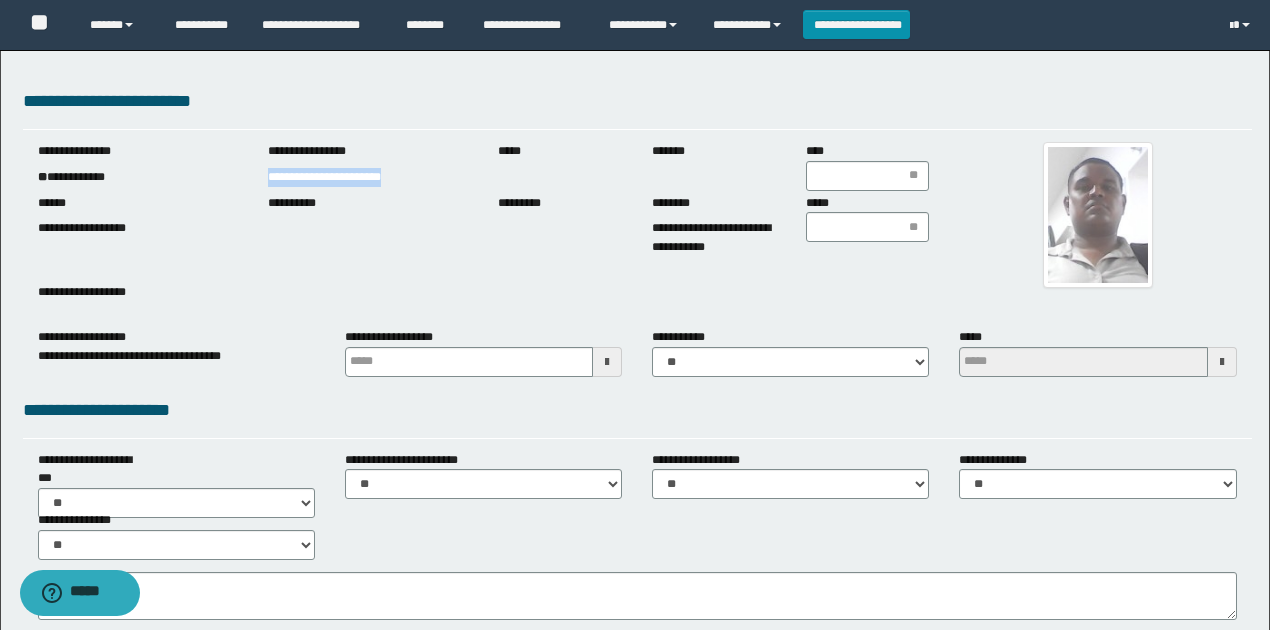 drag, startPoint x: 265, startPoint y: 179, endPoint x: 448, endPoint y: 178, distance: 183.00273 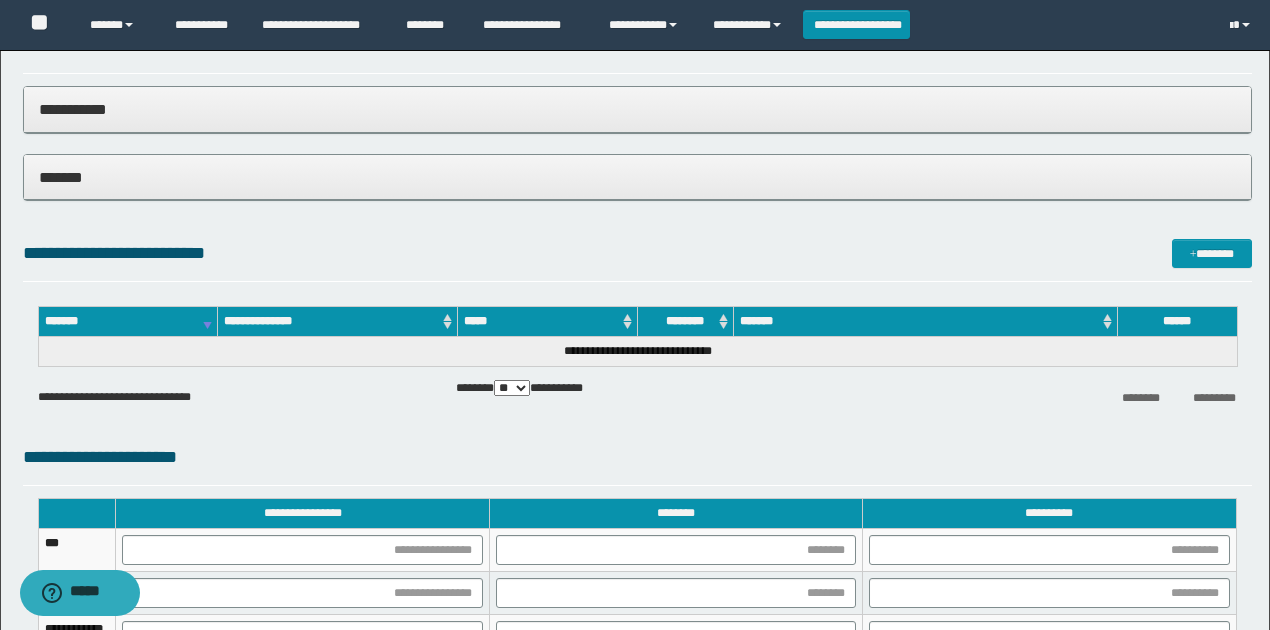 scroll, scrollTop: 1200, scrollLeft: 0, axis: vertical 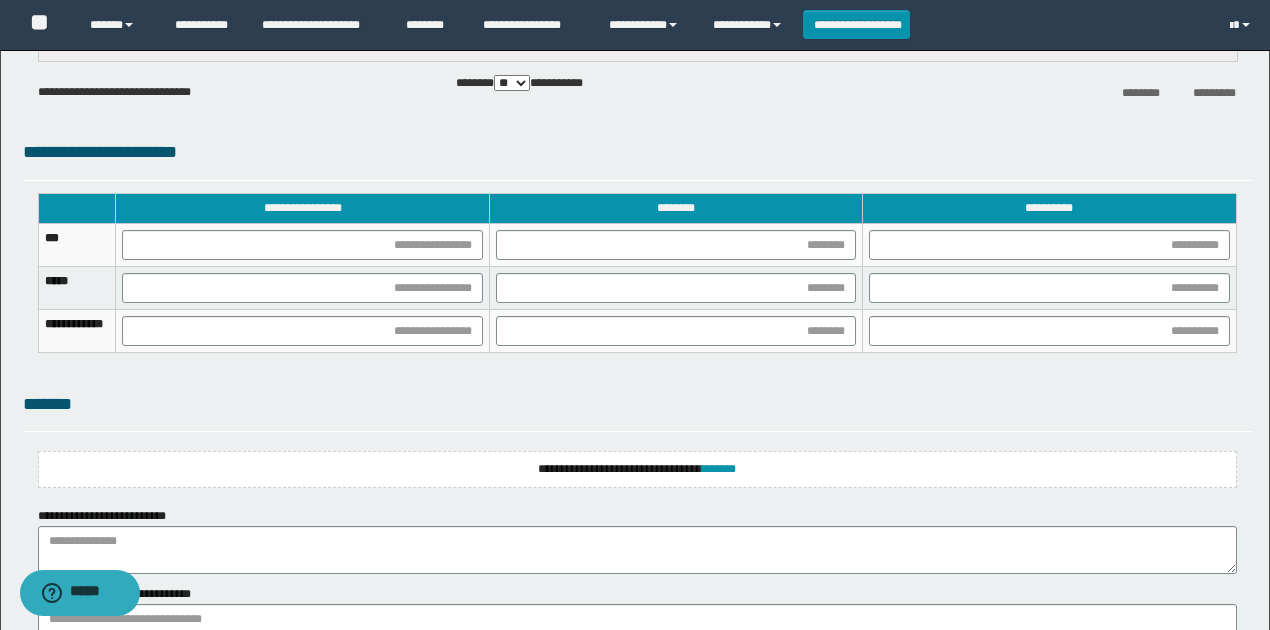 click on "**********" at bounding box center (637, 469) 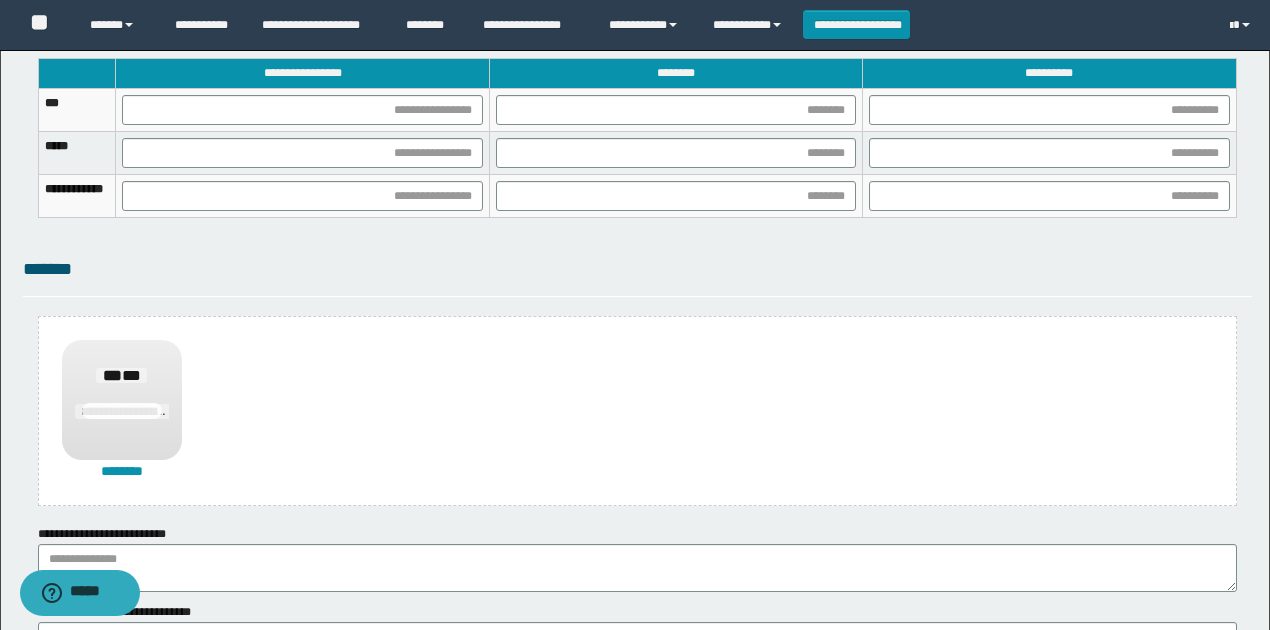 scroll, scrollTop: 1522, scrollLeft: 0, axis: vertical 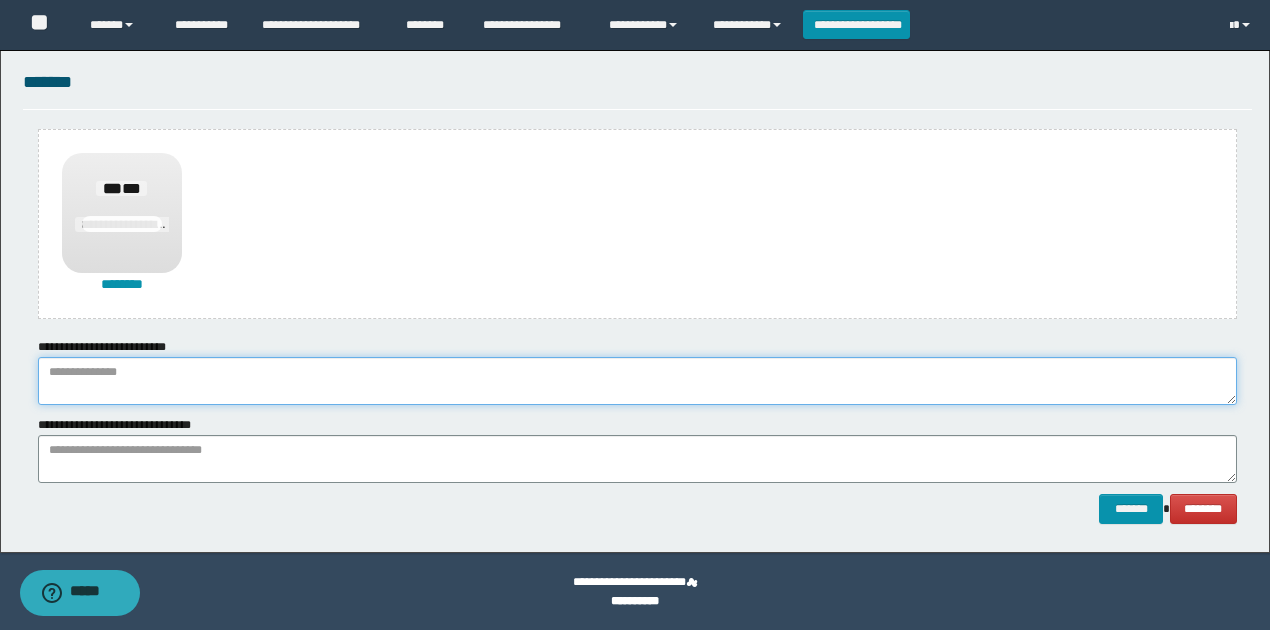 paste on "**********" 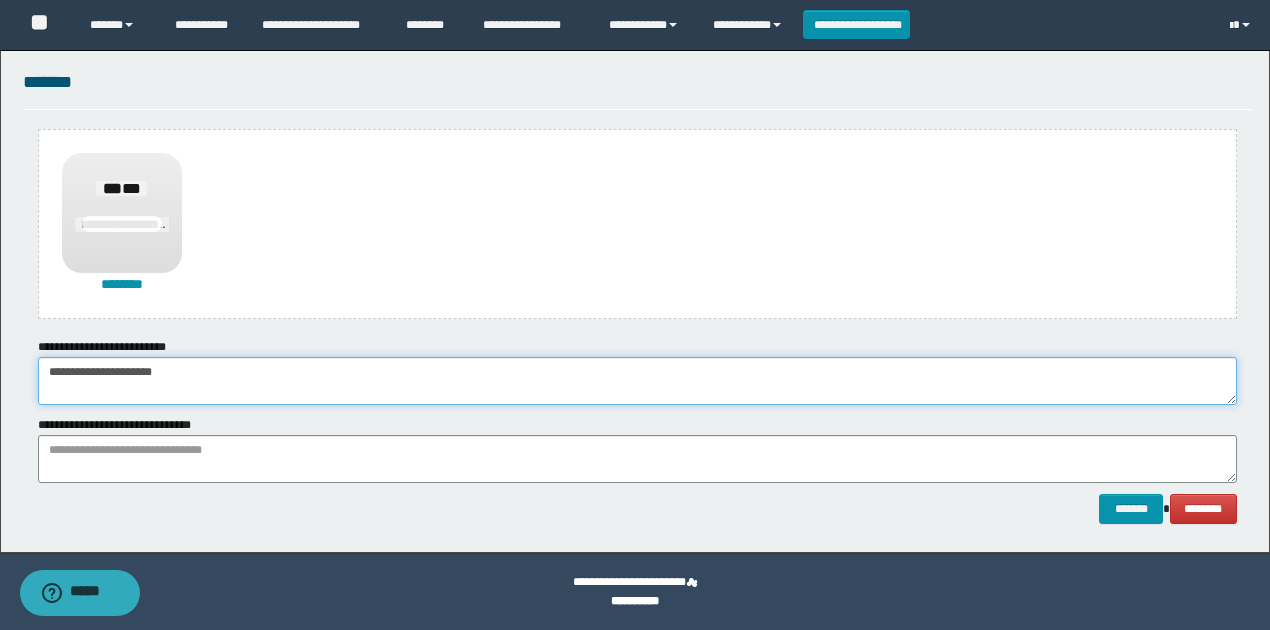 click on "**********" at bounding box center (637, 381) 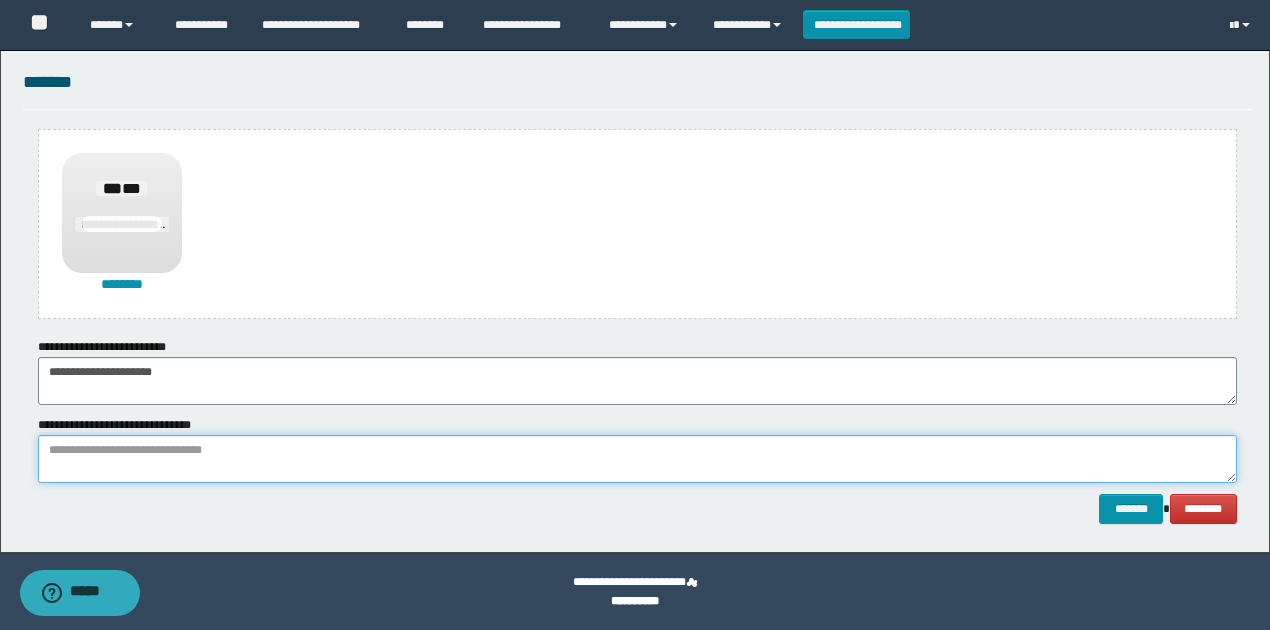 paste on "**********" 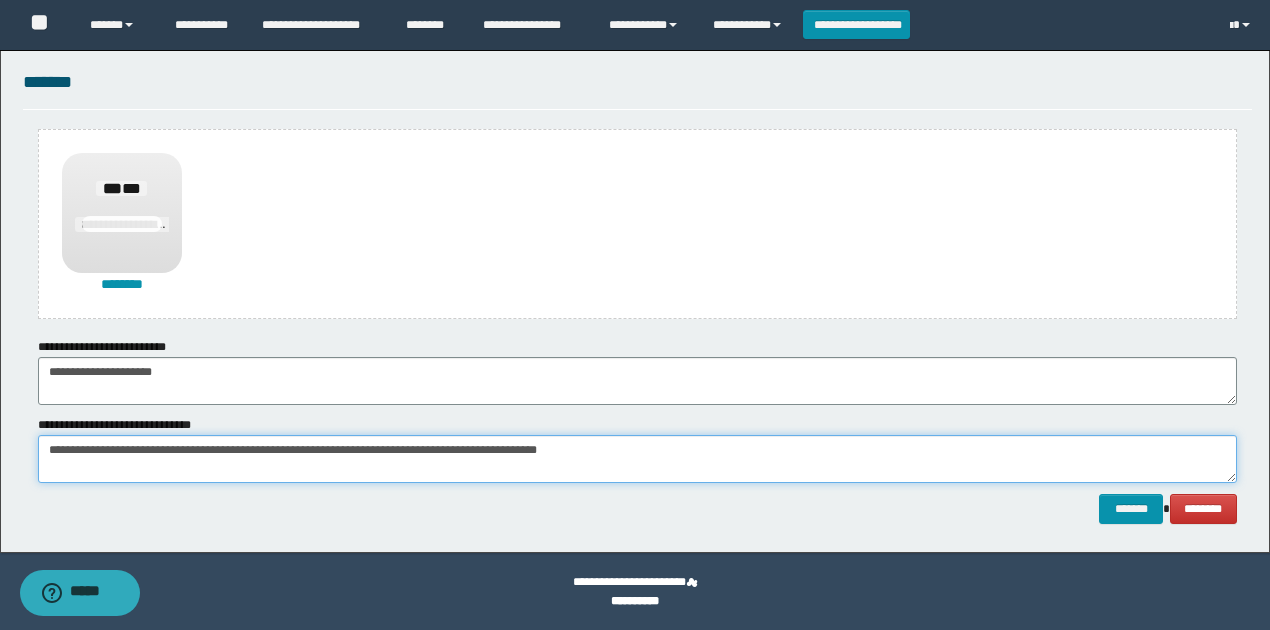 click on "**********" at bounding box center (637, 459) 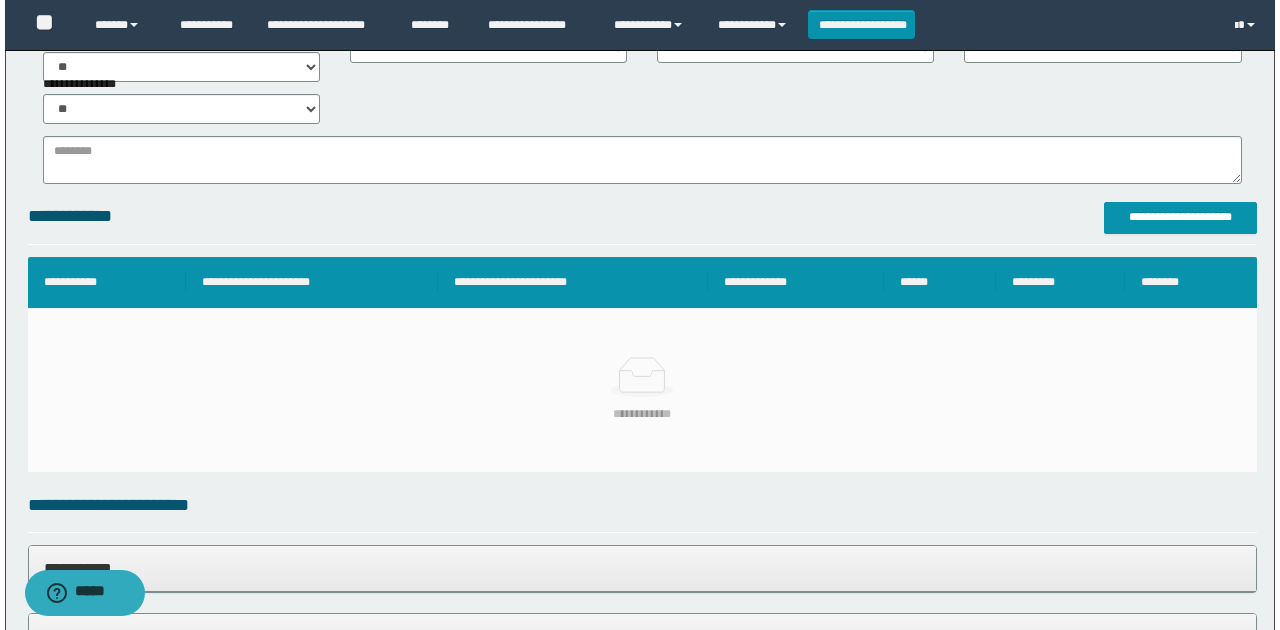 scroll, scrollTop: 389, scrollLeft: 0, axis: vertical 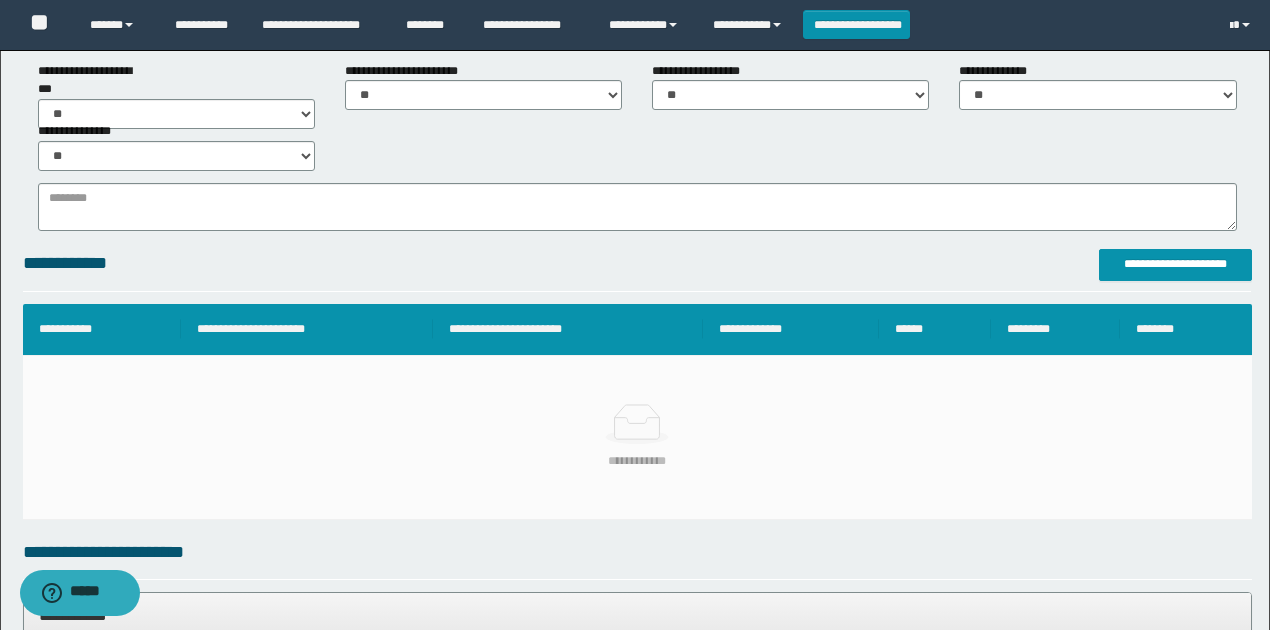 type on "**********" 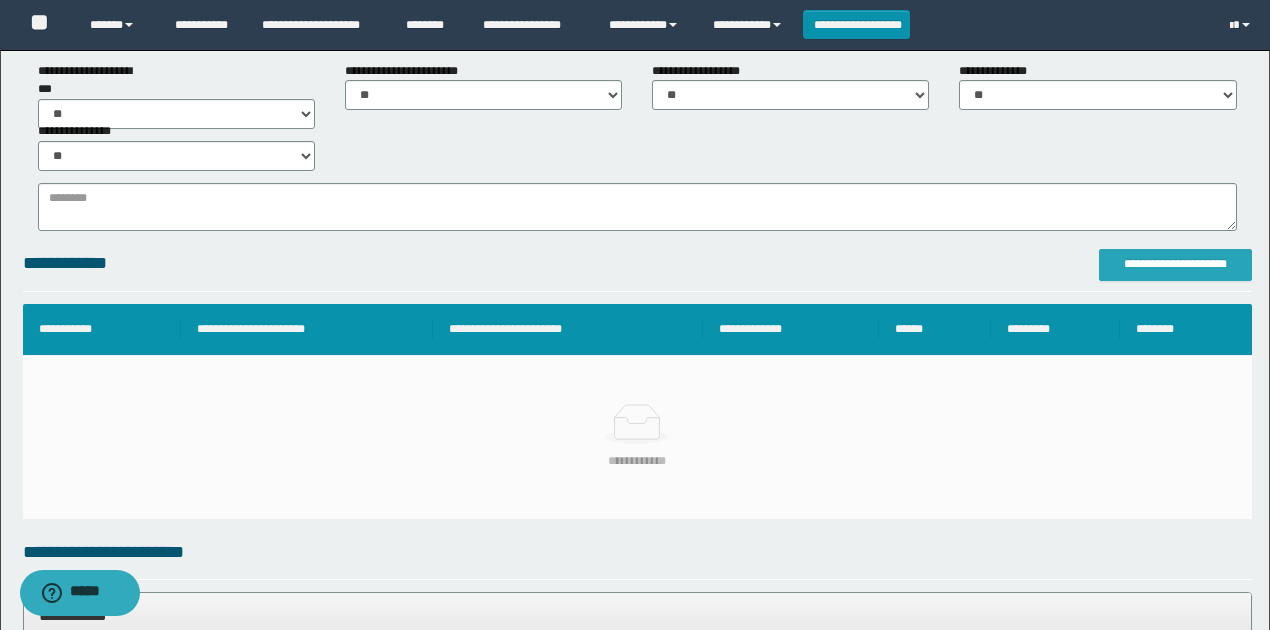 click on "**********" at bounding box center [1175, 264] 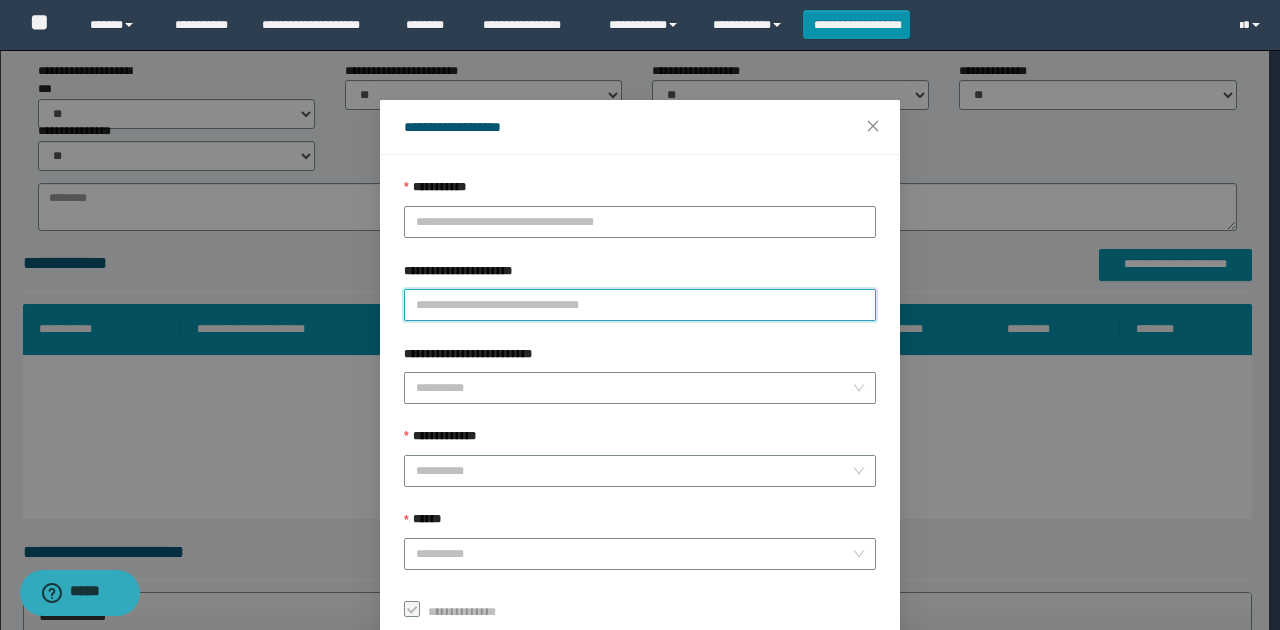paste on "**********" 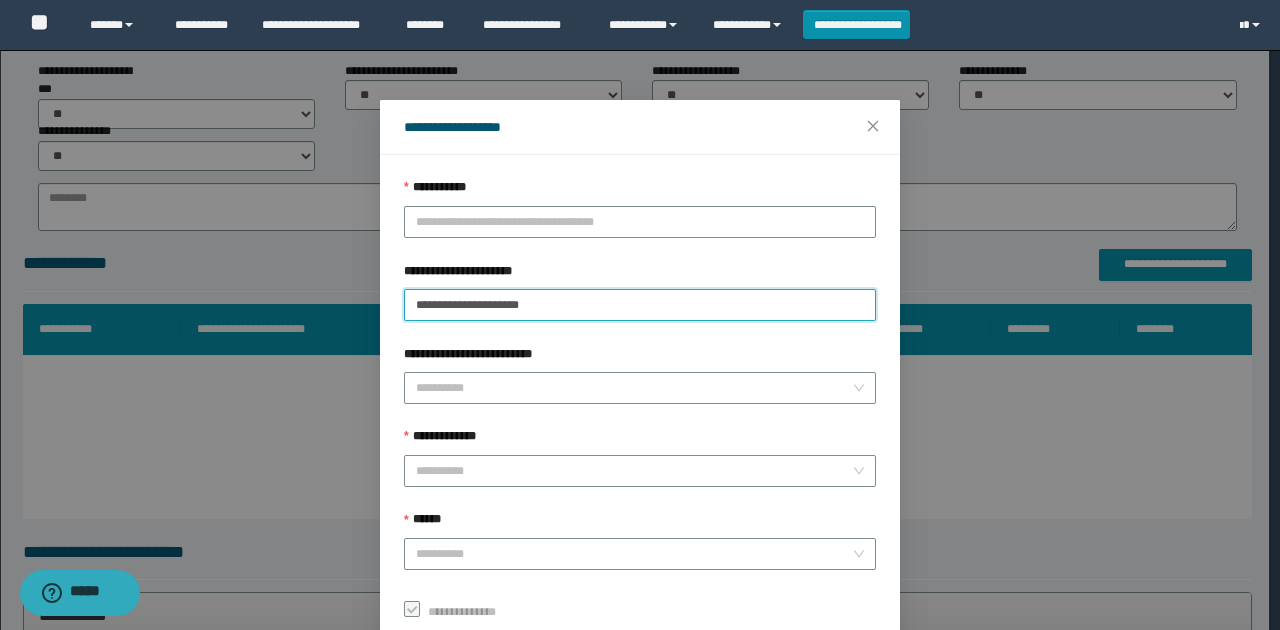 click on "**********" at bounding box center (640, 305) 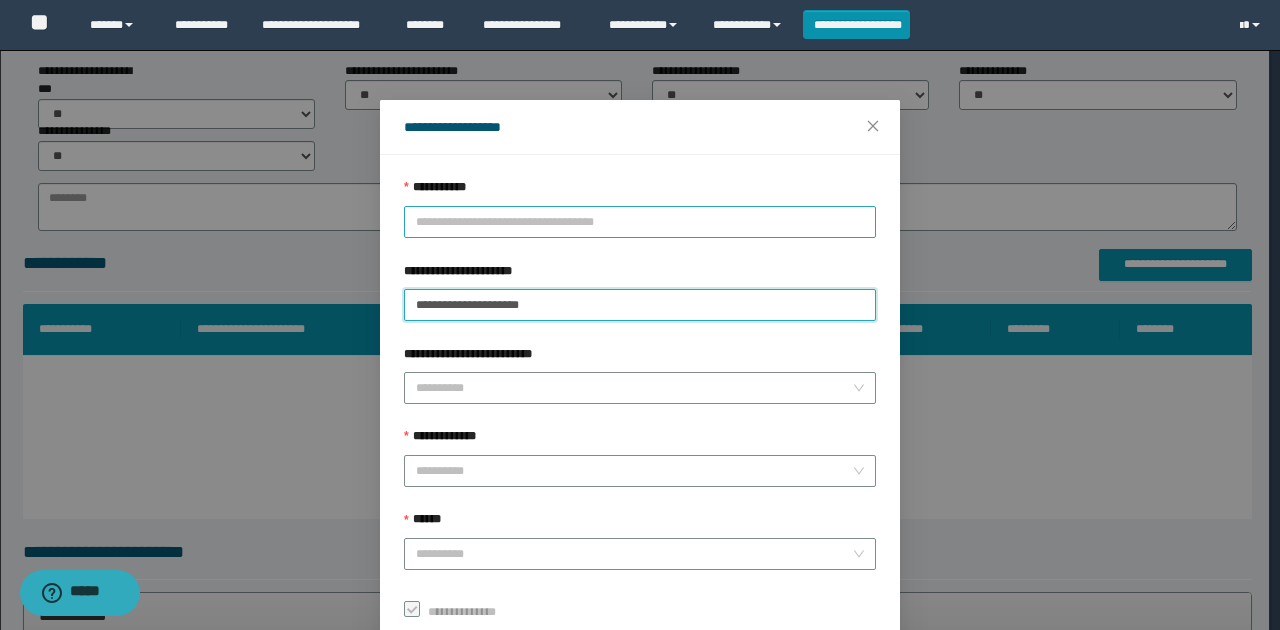type on "**********" 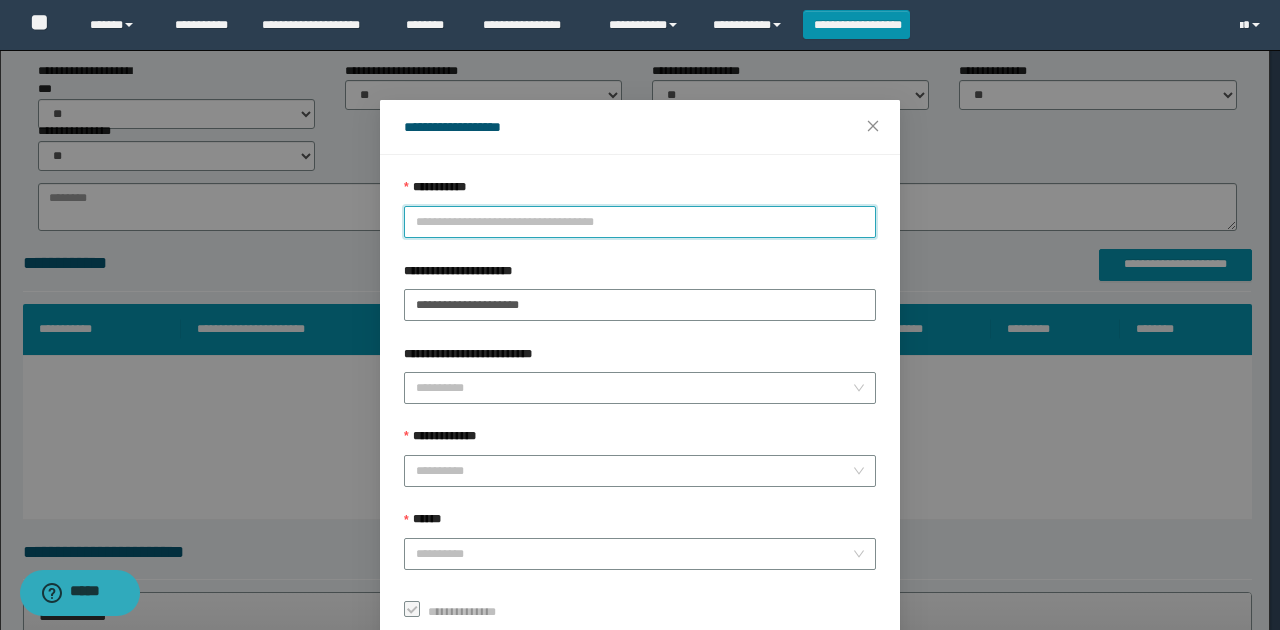 click on "**********" at bounding box center [640, 222] 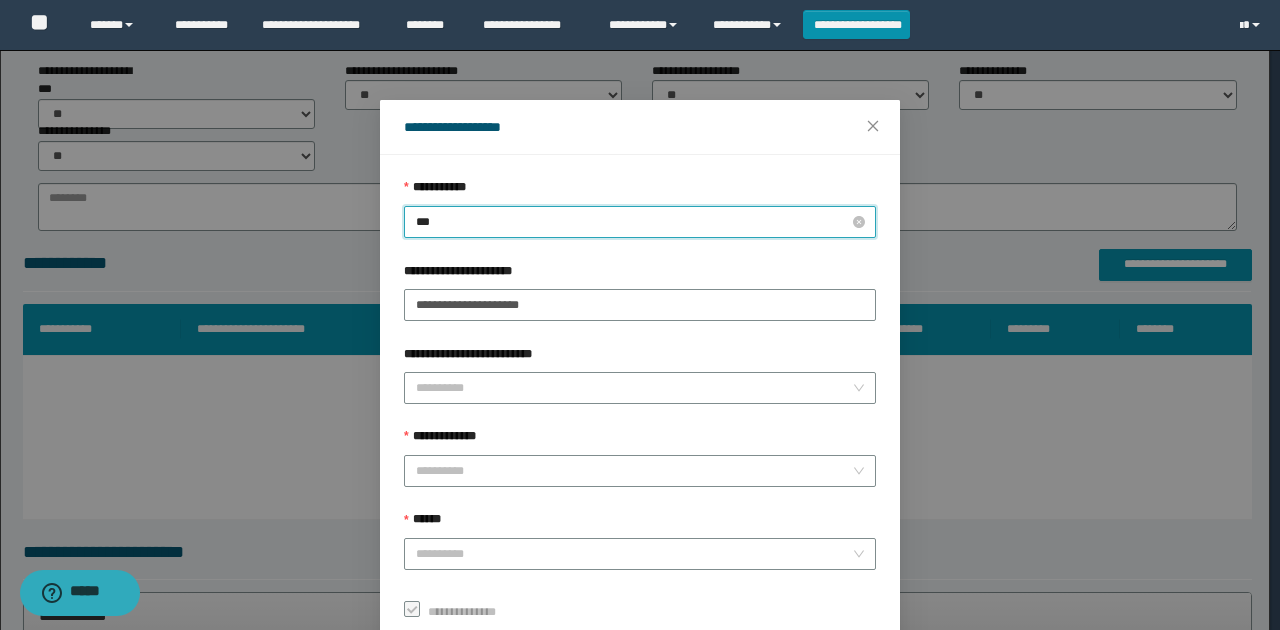 type on "****" 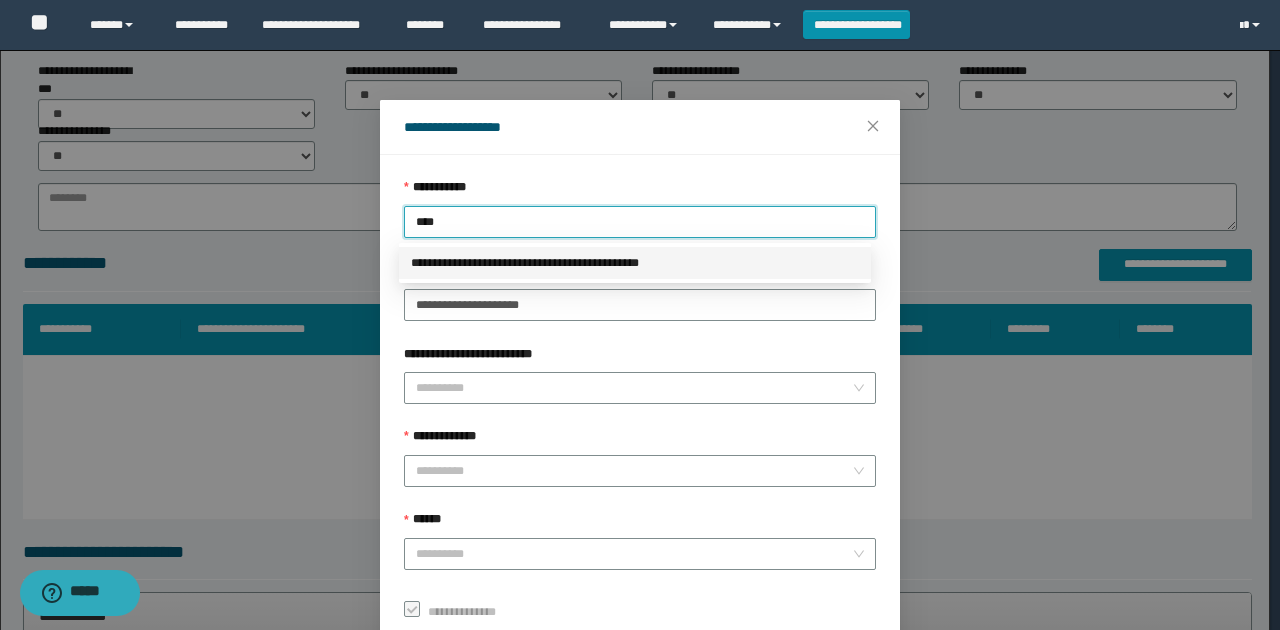 click on "**********" at bounding box center (635, 263) 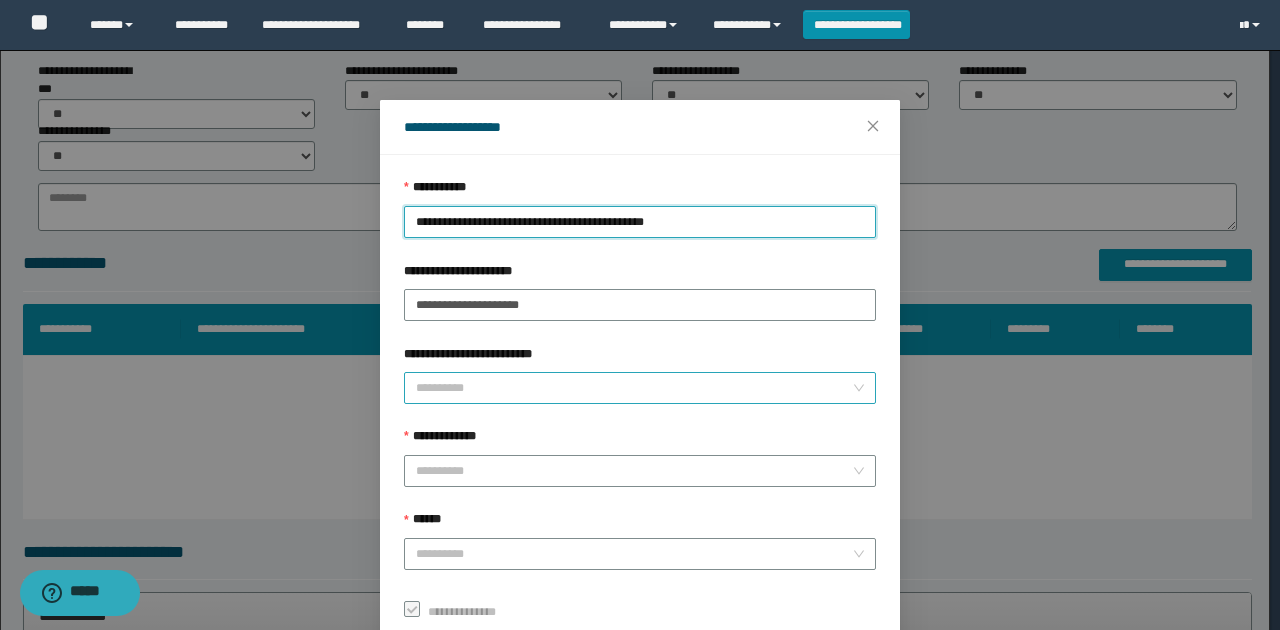 drag, startPoint x: 531, startPoint y: 380, endPoint x: 504, endPoint y: 400, distance: 33.600594 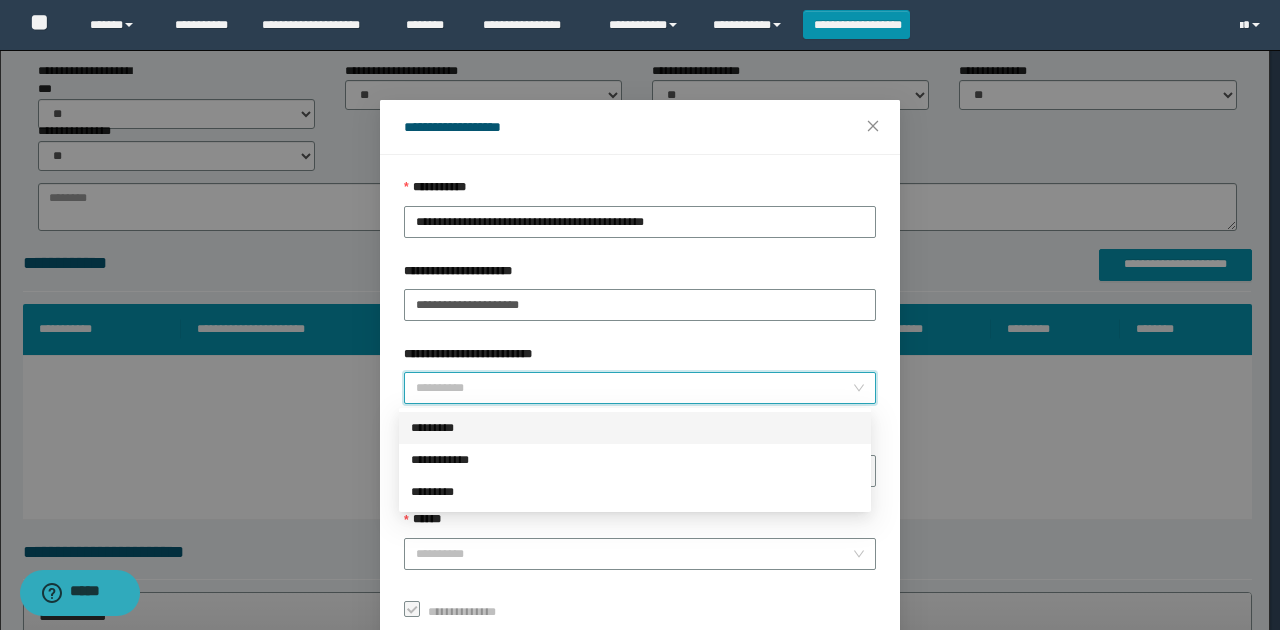 click on "*********" at bounding box center (635, 428) 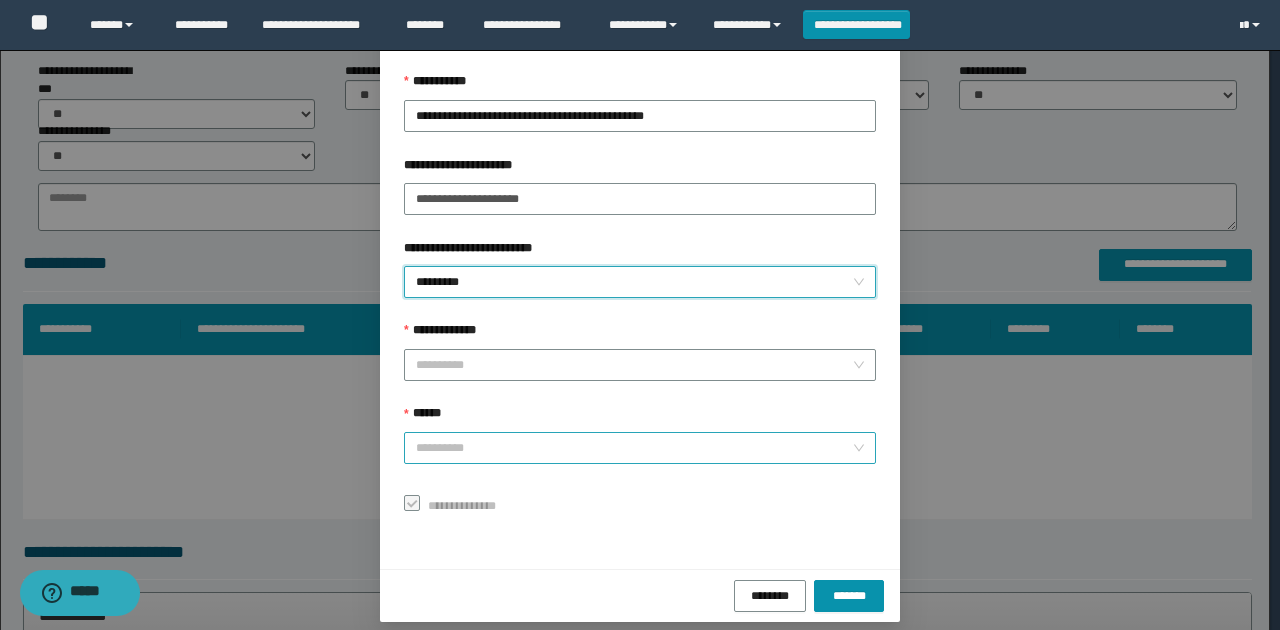 scroll, scrollTop: 121, scrollLeft: 0, axis: vertical 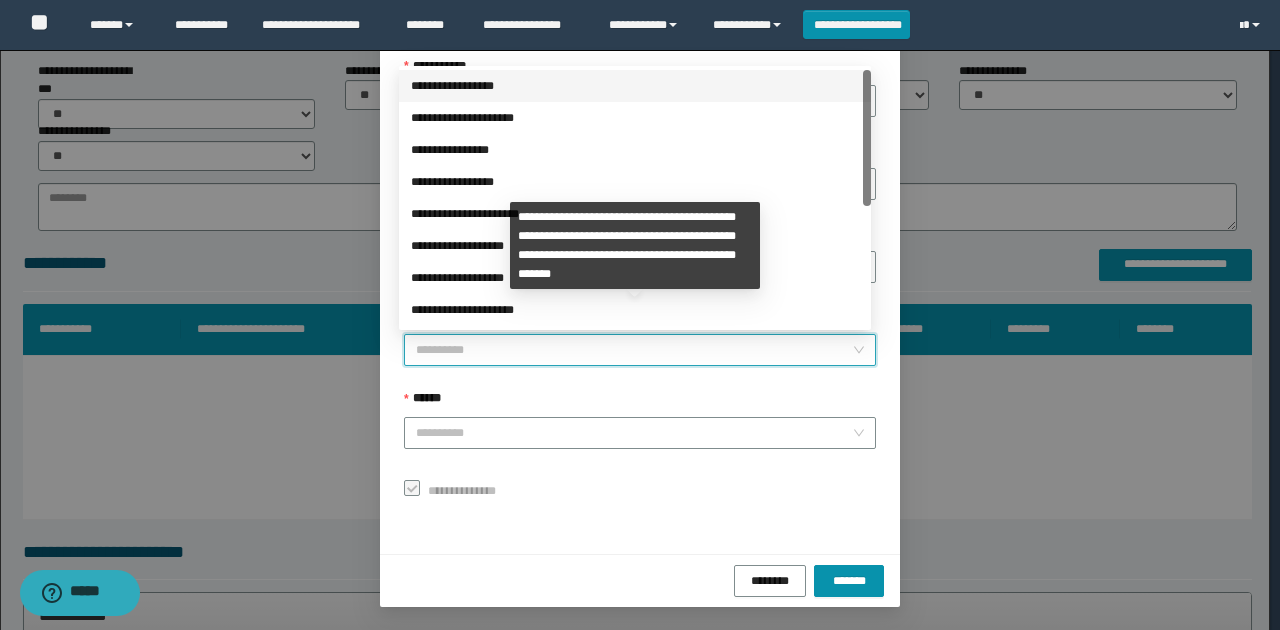 drag, startPoint x: 520, startPoint y: 350, endPoint x: 496, endPoint y: 382, distance: 40 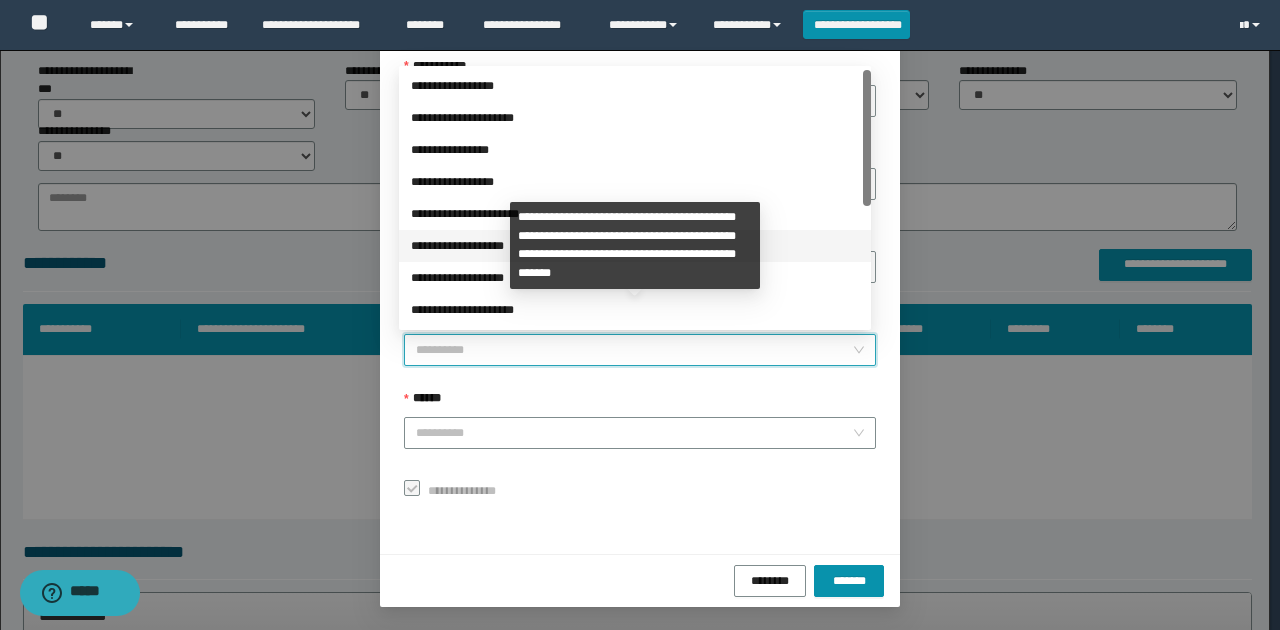 scroll, scrollTop: 224, scrollLeft: 0, axis: vertical 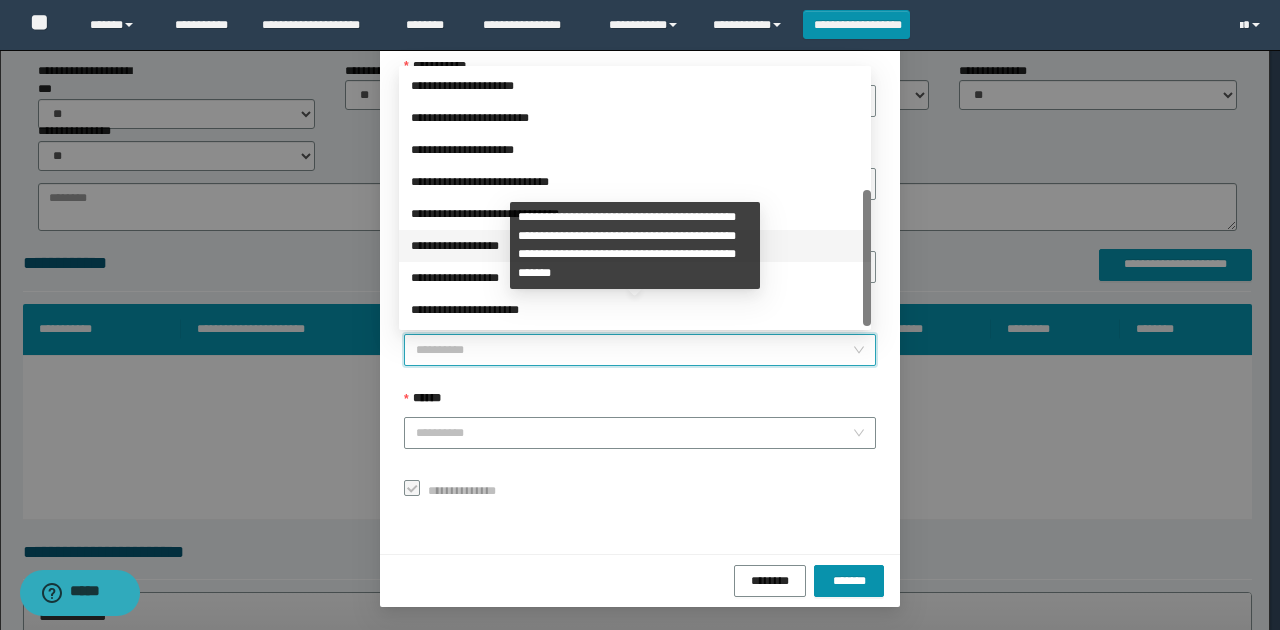 click on "**********" at bounding box center (635, 246) 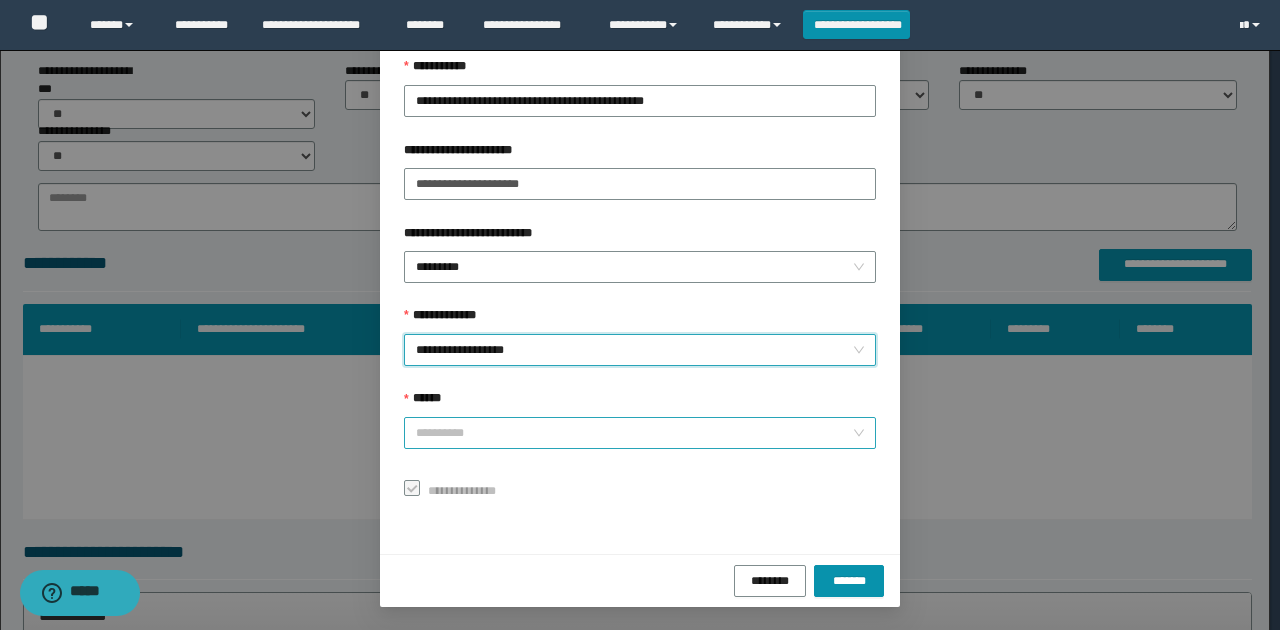 click on "******" at bounding box center (634, 433) 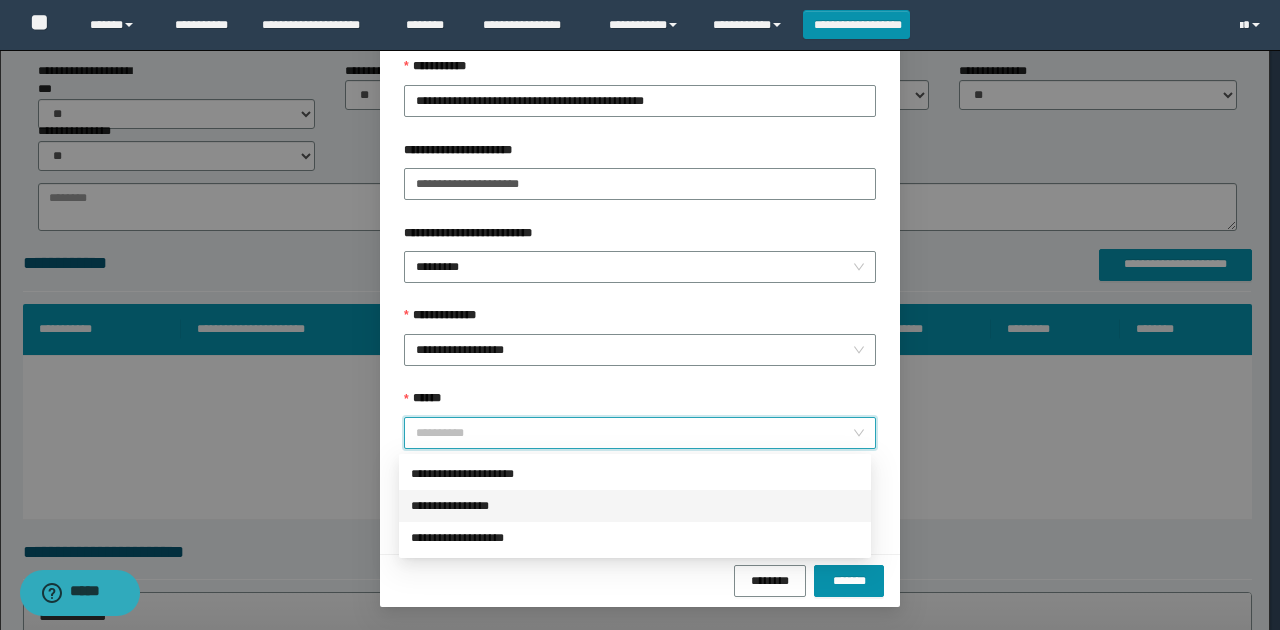 drag, startPoint x: 478, startPoint y: 501, endPoint x: 590, endPoint y: 478, distance: 114.33722 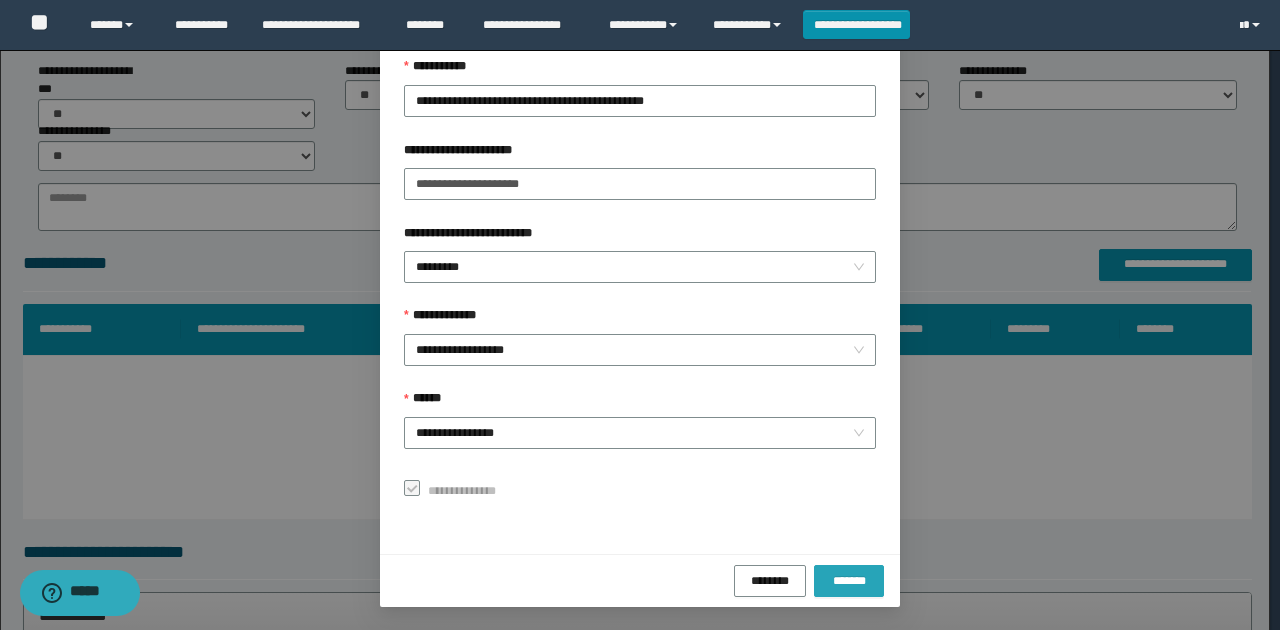 click on "*******" at bounding box center (849, 580) 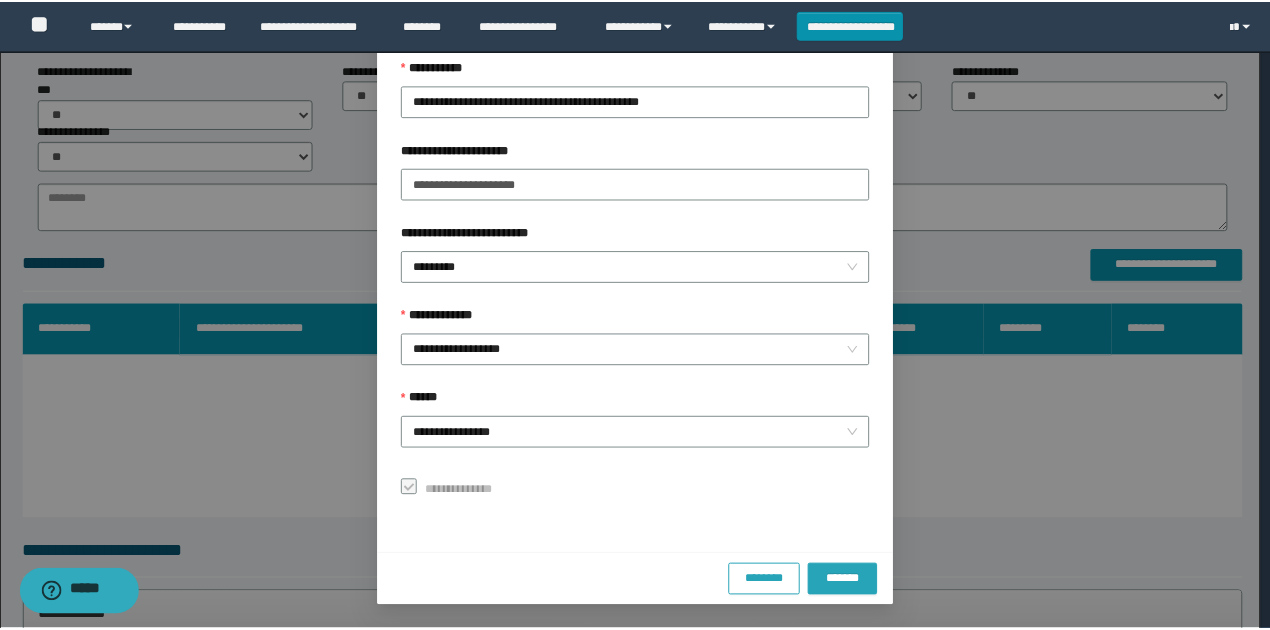 scroll, scrollTop: 73, scrollLeft: 0, axis: vertical 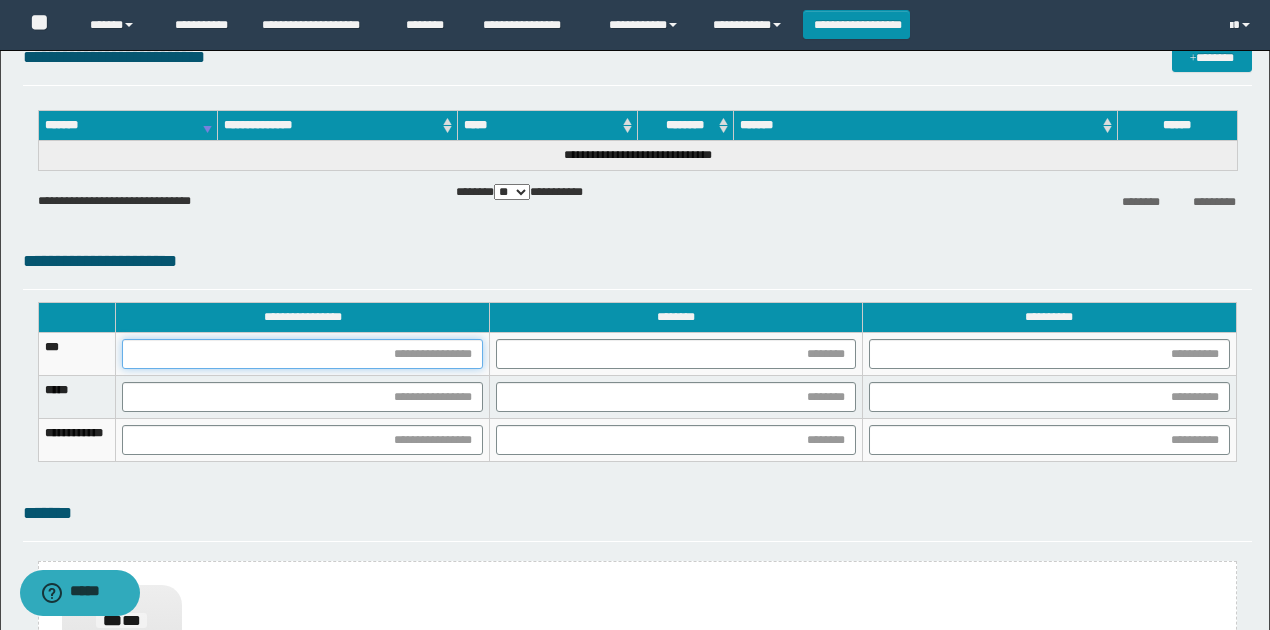 click at bounding box center (302, 354) 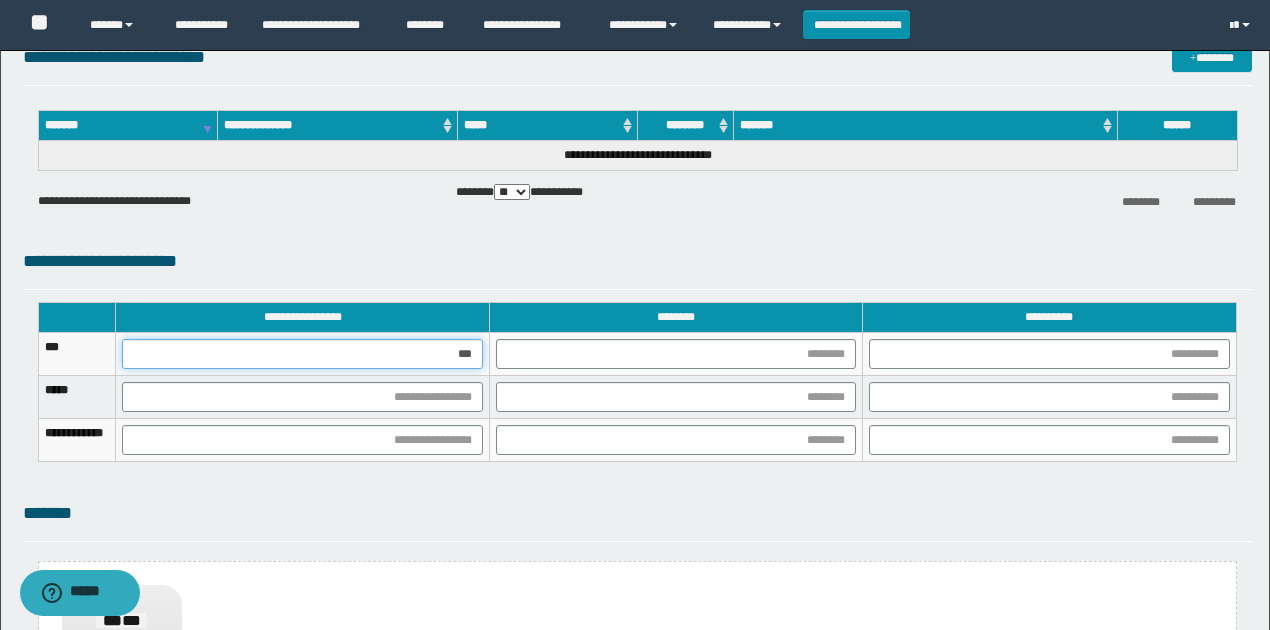 type on "****" 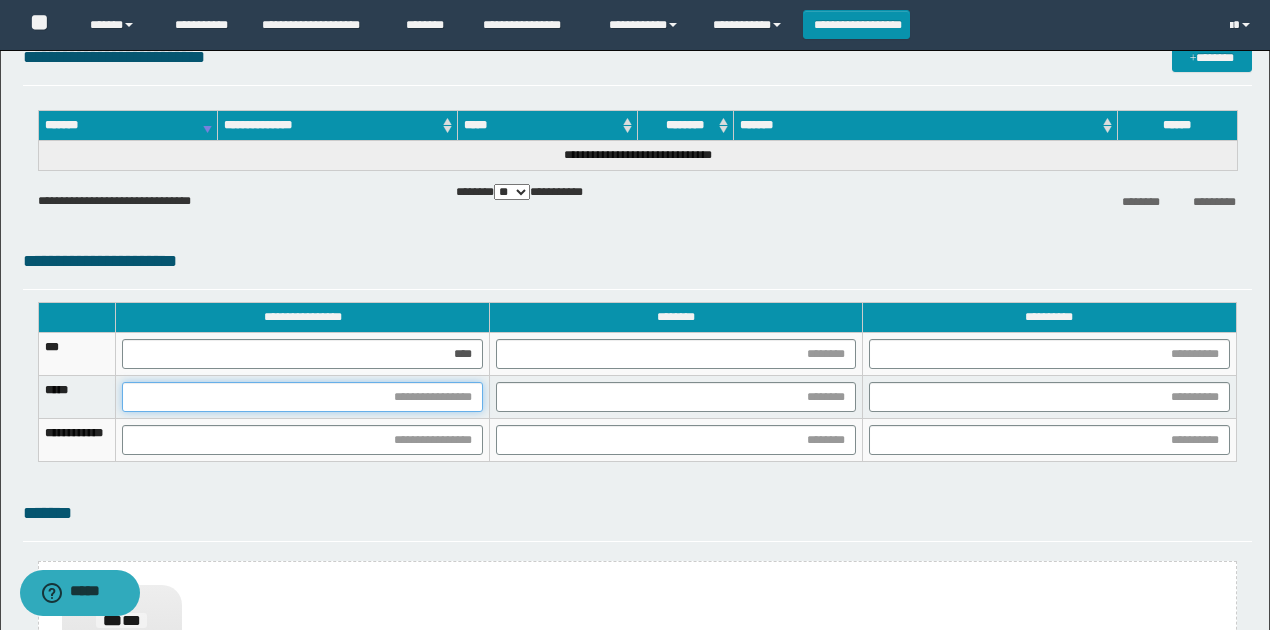 drag, startPoint x: 532, startPoint y: 398, endPoint x: 505, endPoint y: 421, distance: 35.468296 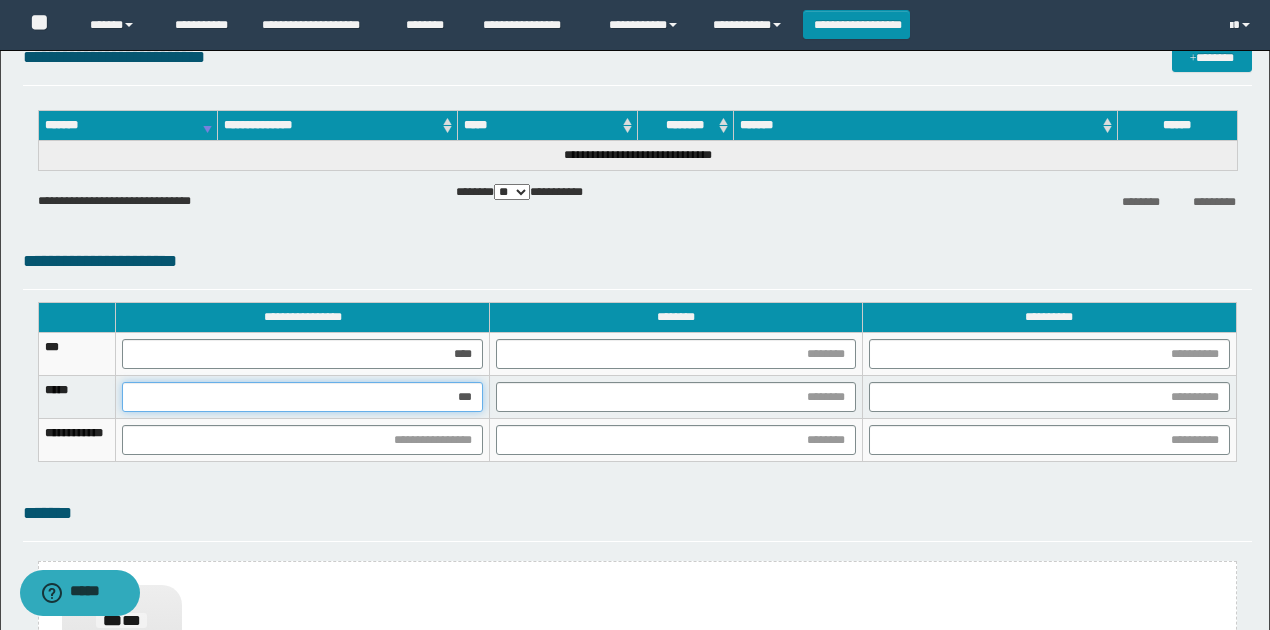 type on "****" 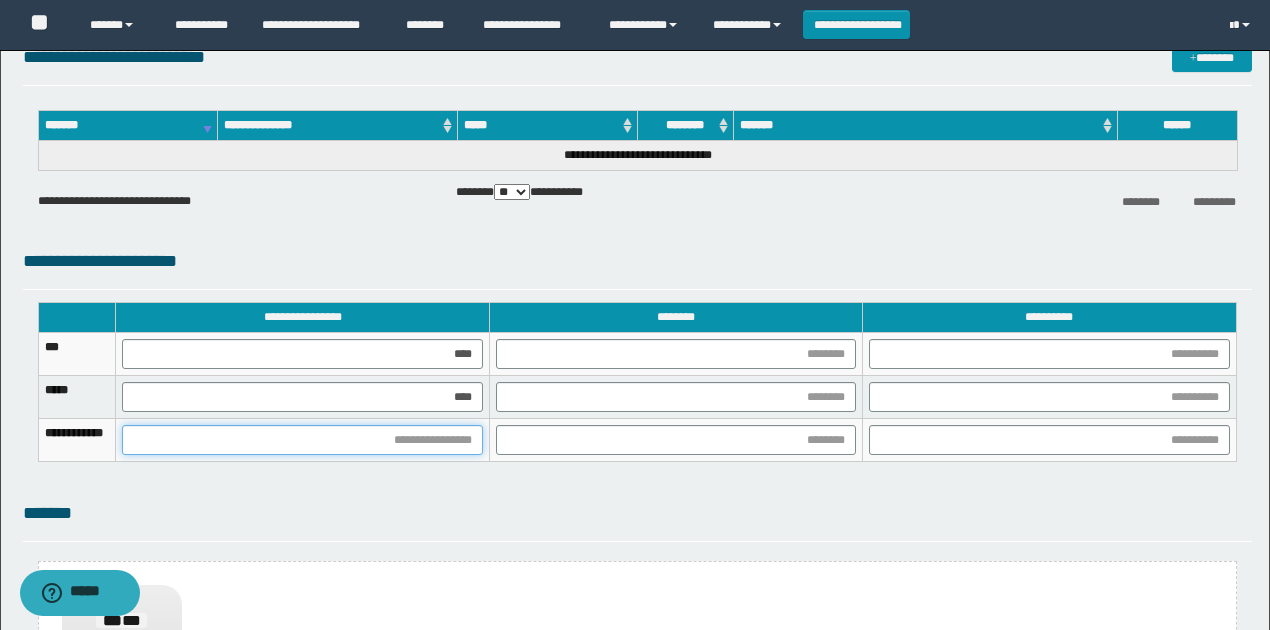 drag, startPoint x: 523, startPoint y: 428, endPoint x: 514, endPoint y: 446, distance: 20.12461 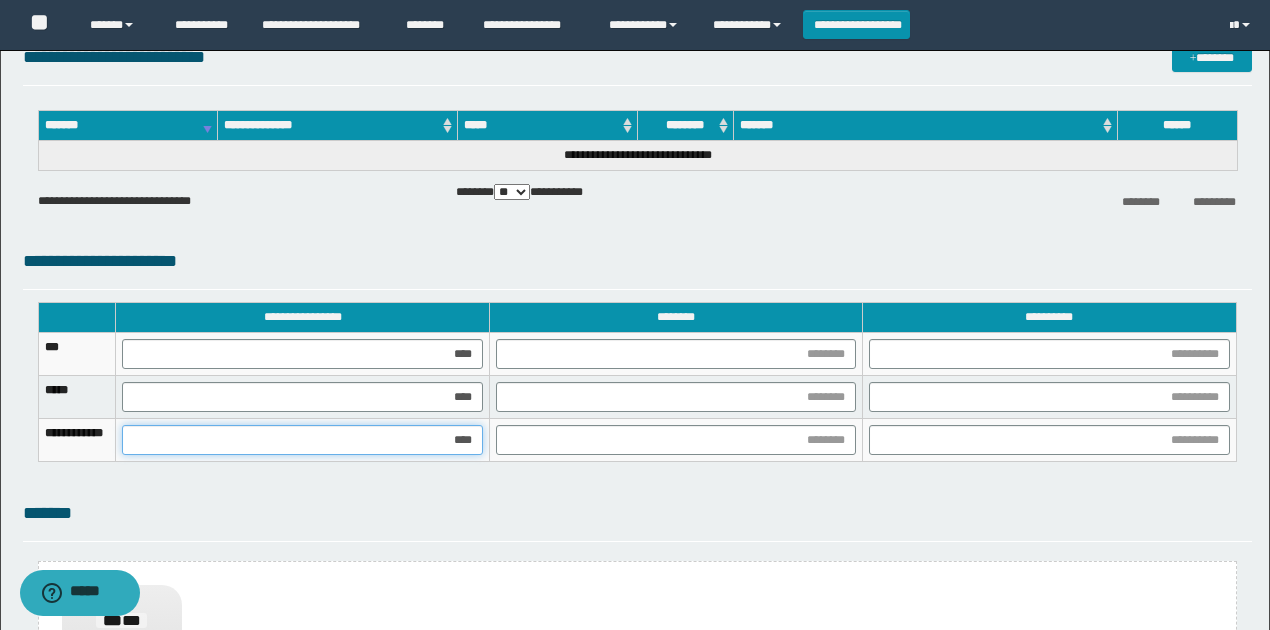 type on "*****" 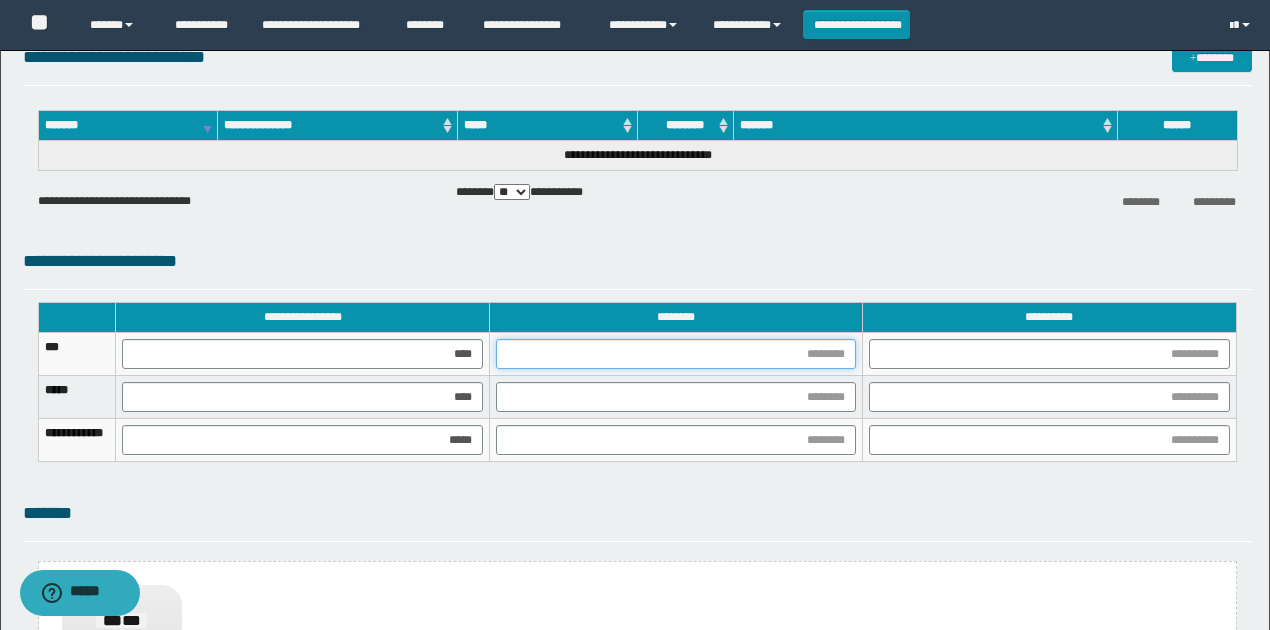 click at bounding box center [676, 354] 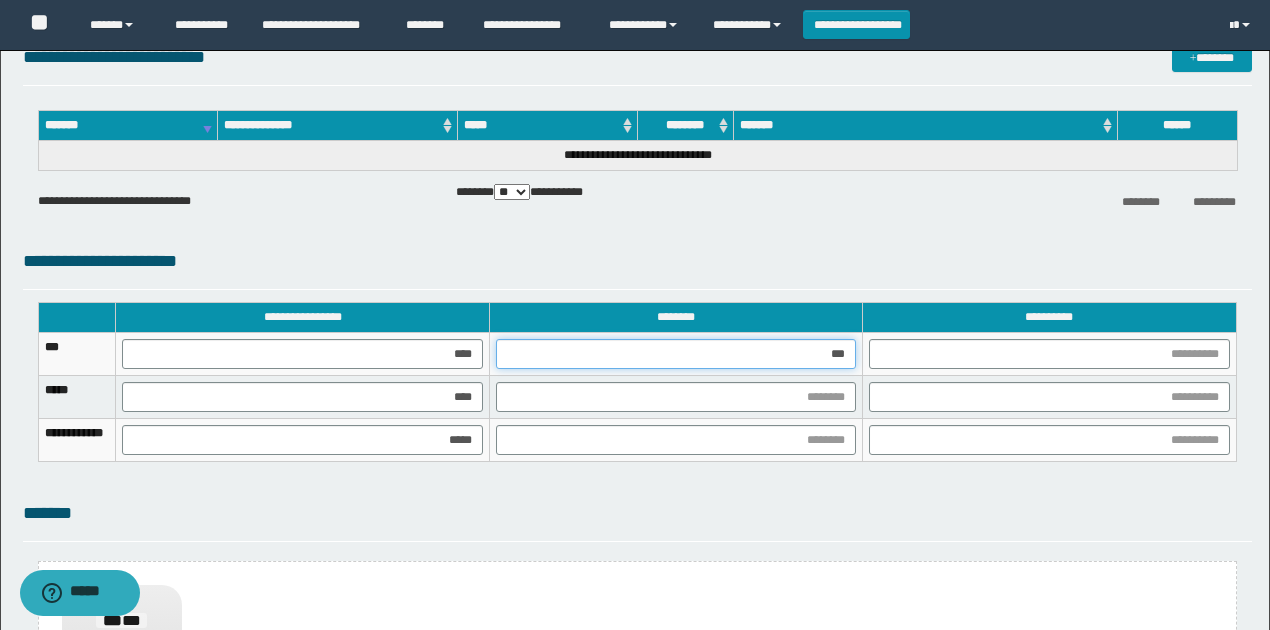 type on "****" 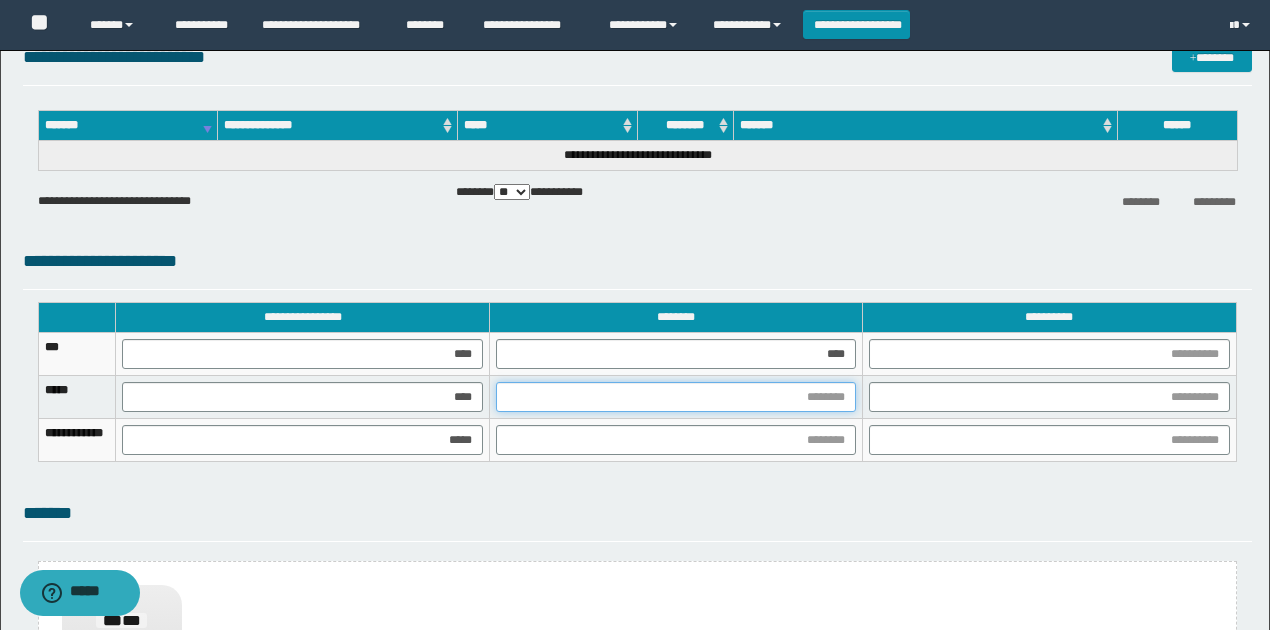 click at bounding box center [676, 397] 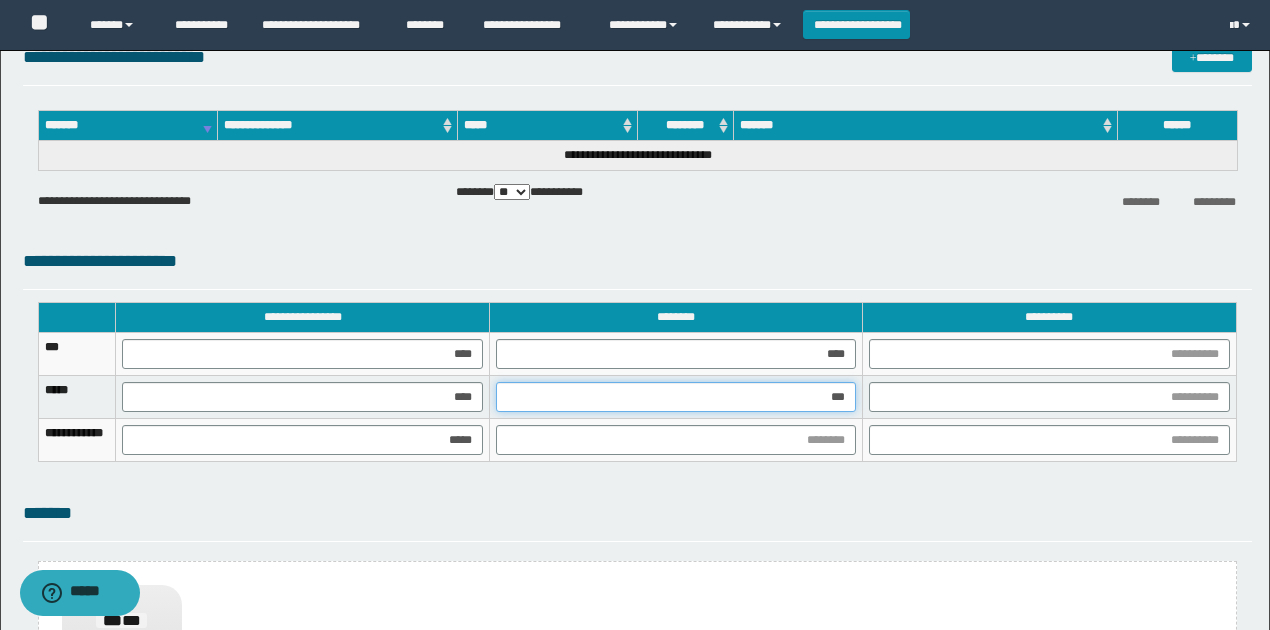 type on "****" 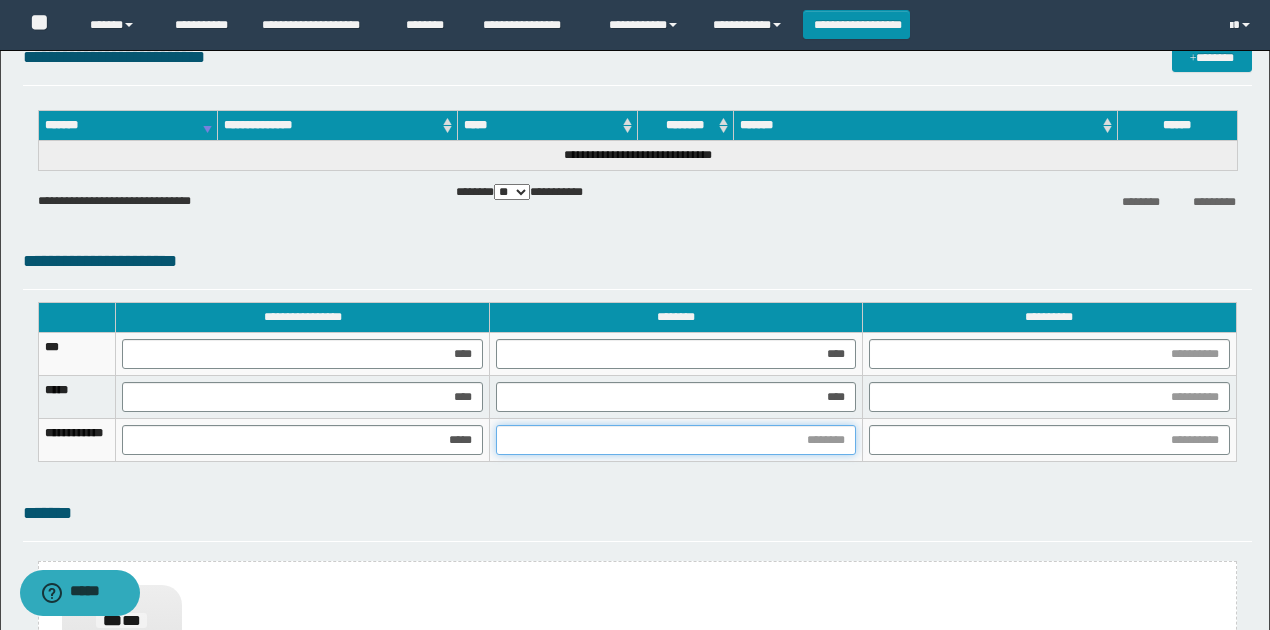 click at bounding box center [676, 440] 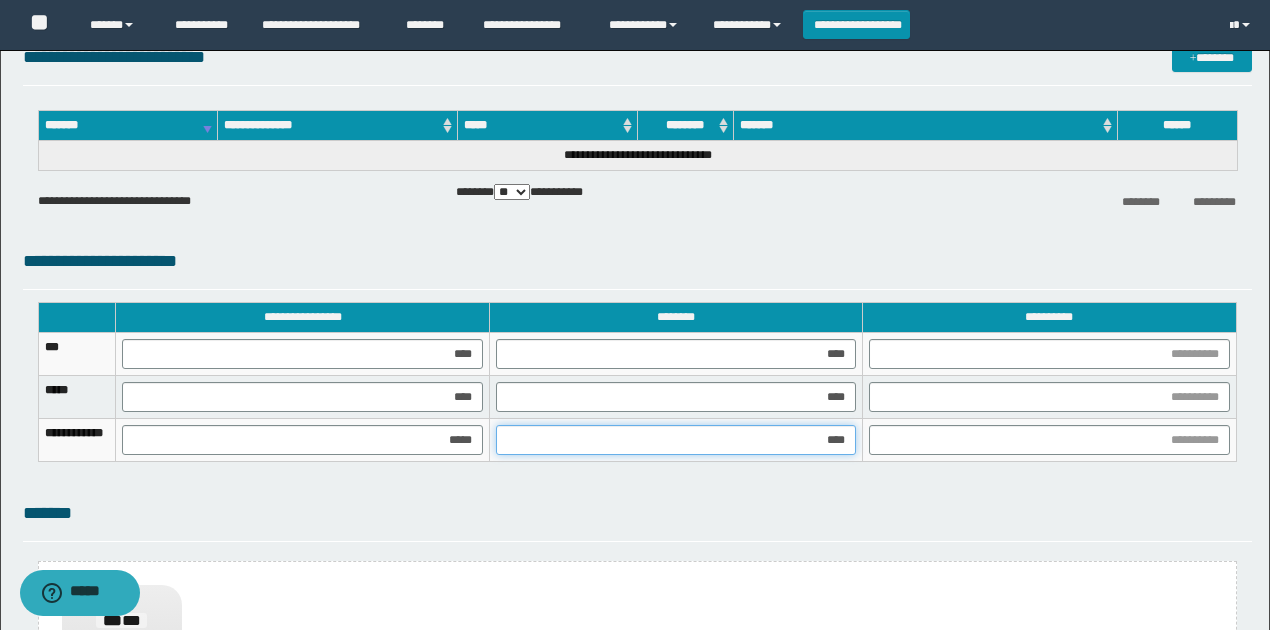type on "*****" 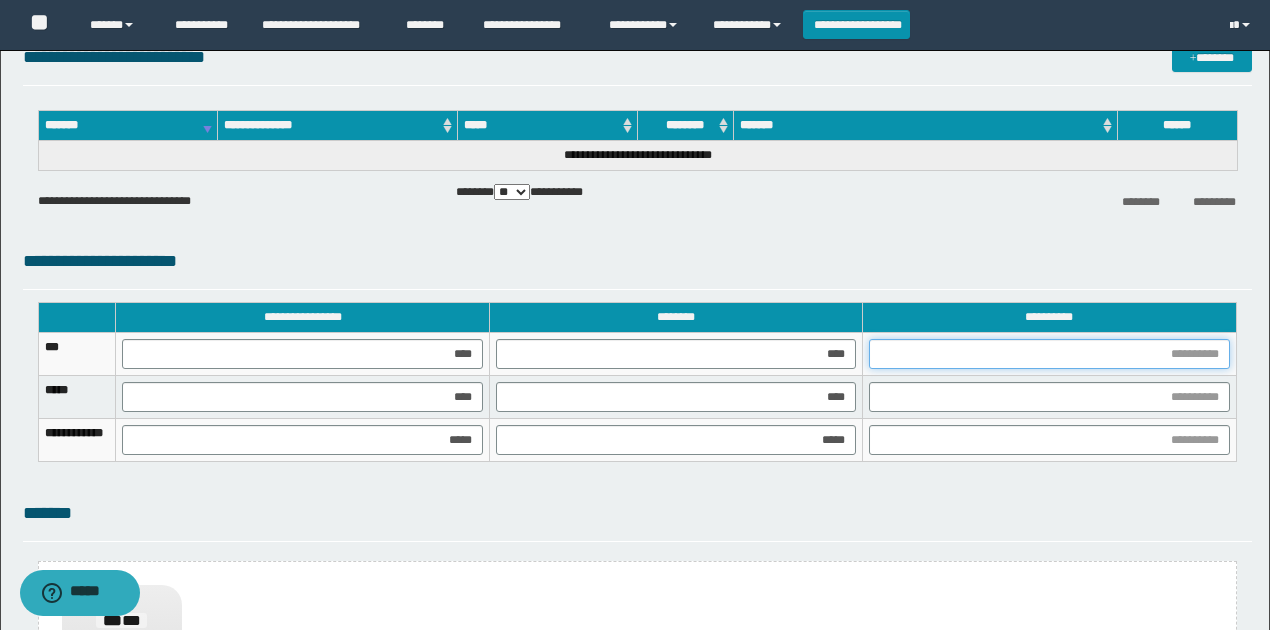 click at bounding box center [1049, 354] 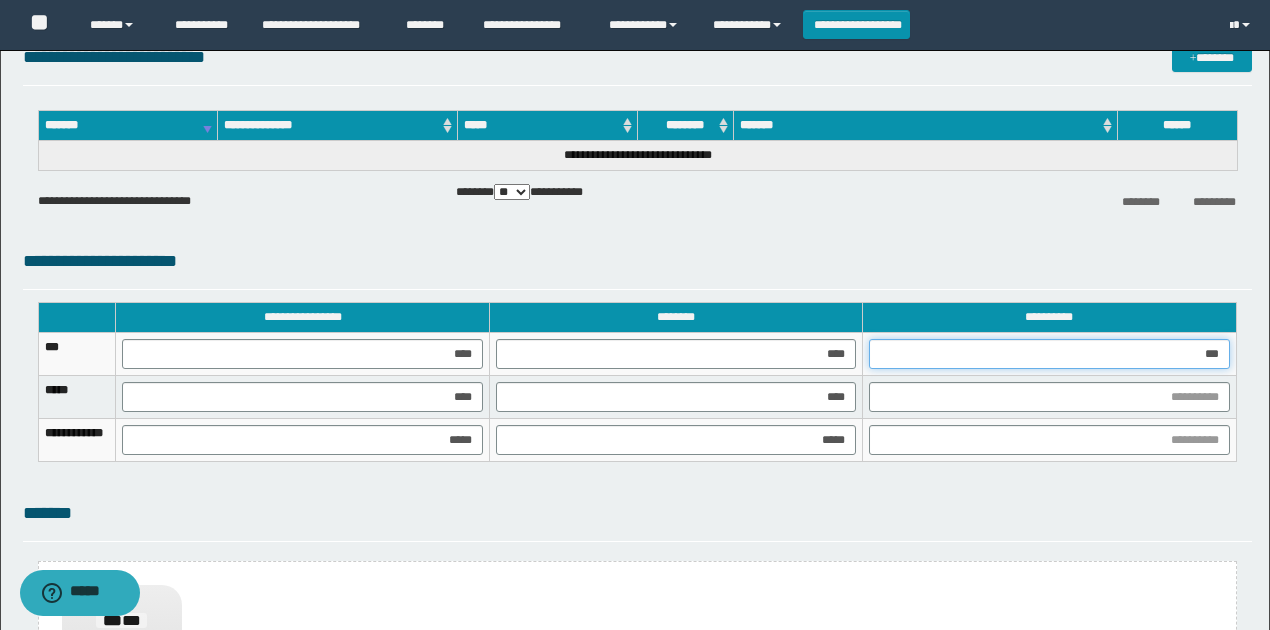 type on "****" 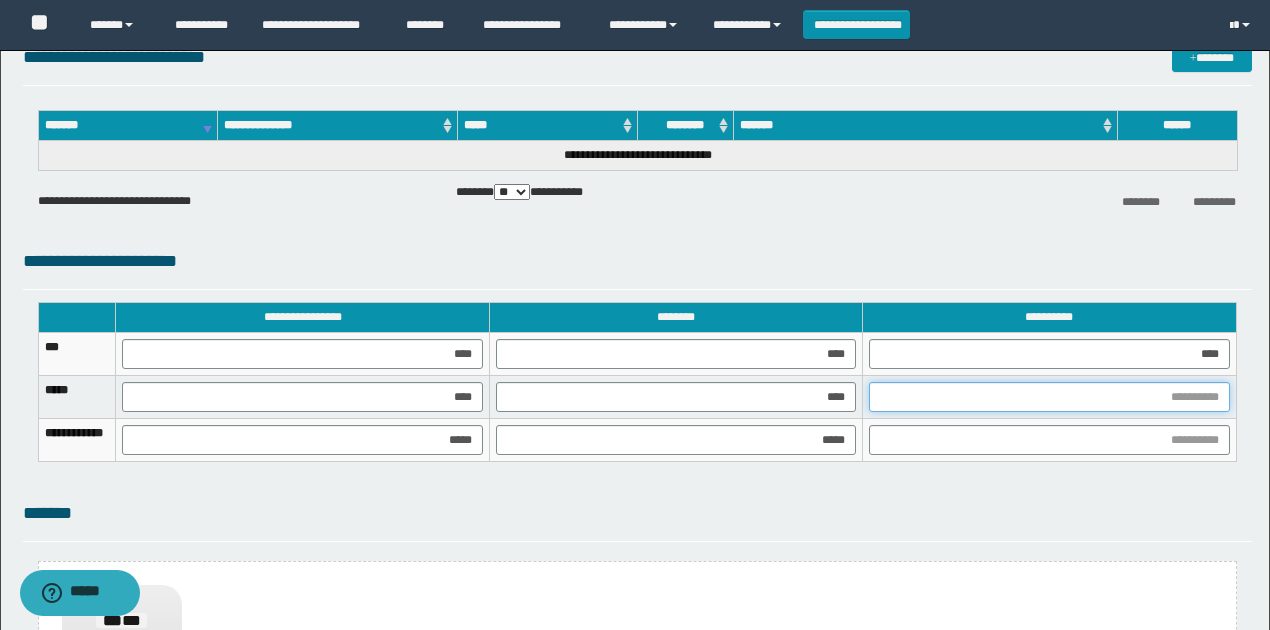 click at bounding box center (1049, 397) 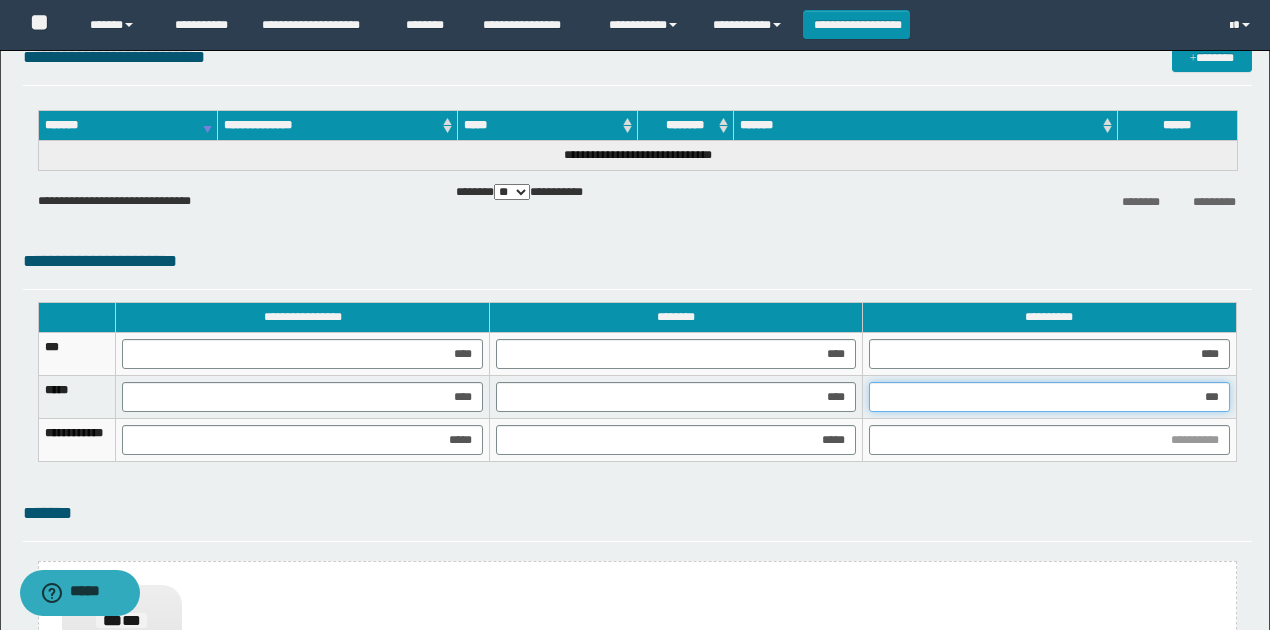type on "****" 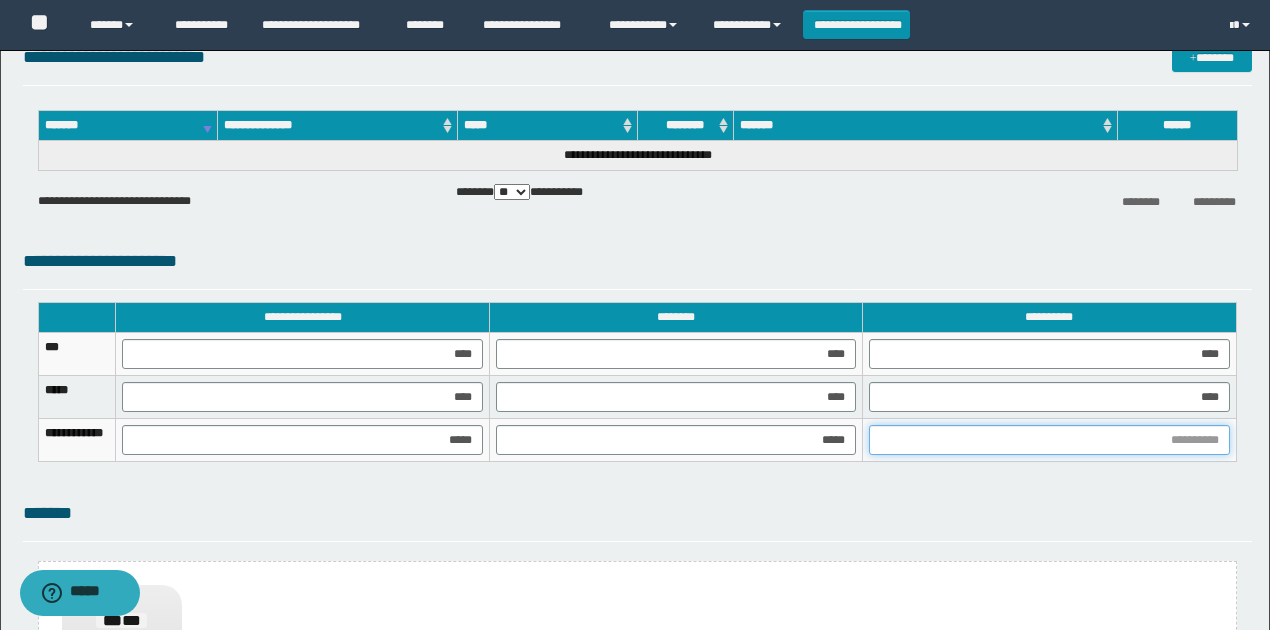 click at bounding box center [1049, 440] 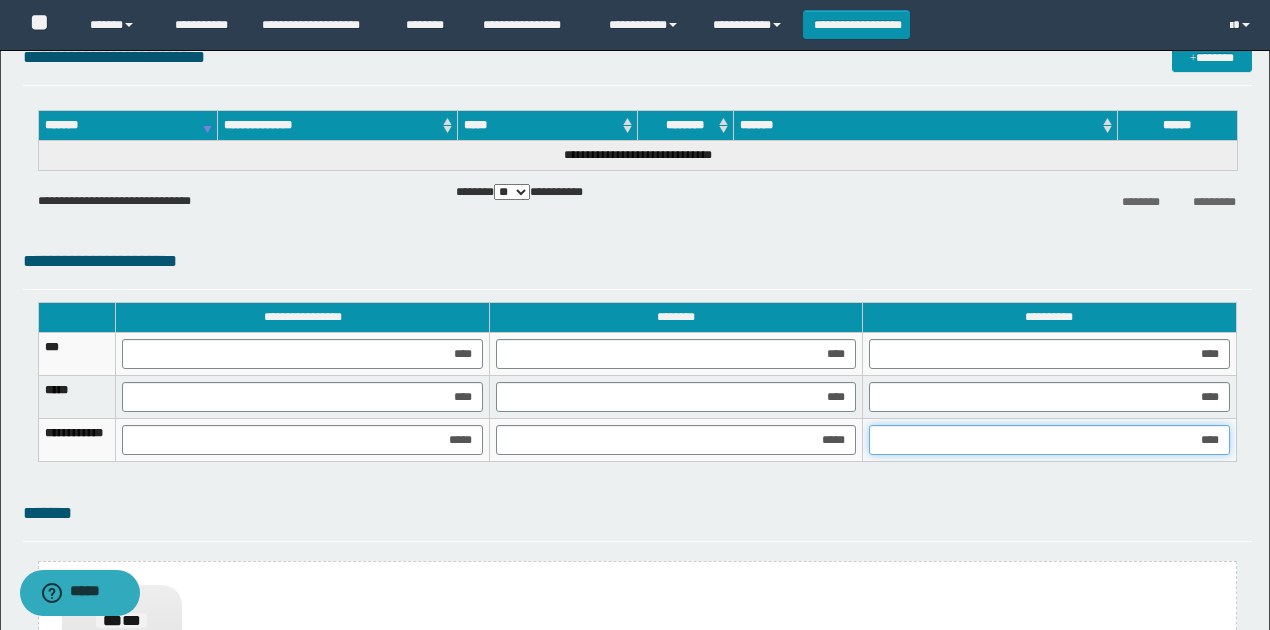 type on "*****" 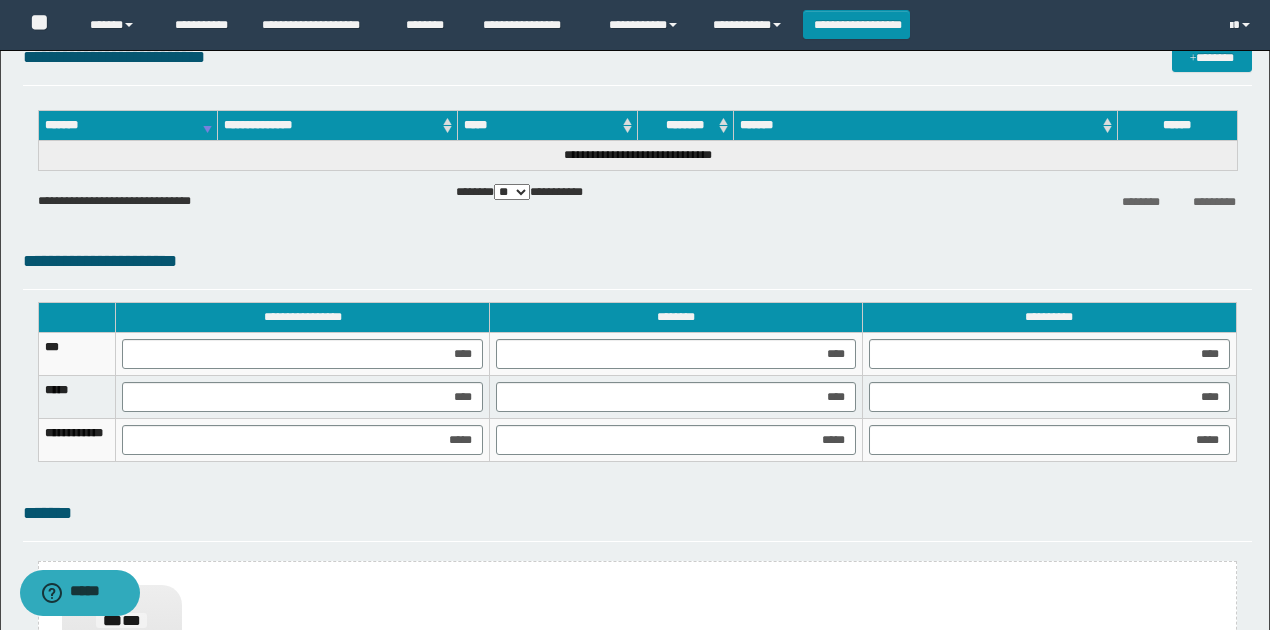 drag, startPoint x: 1040, startPoint y: 518, endPoint x: 1048, endPoint y: 508, distance: 12.806249 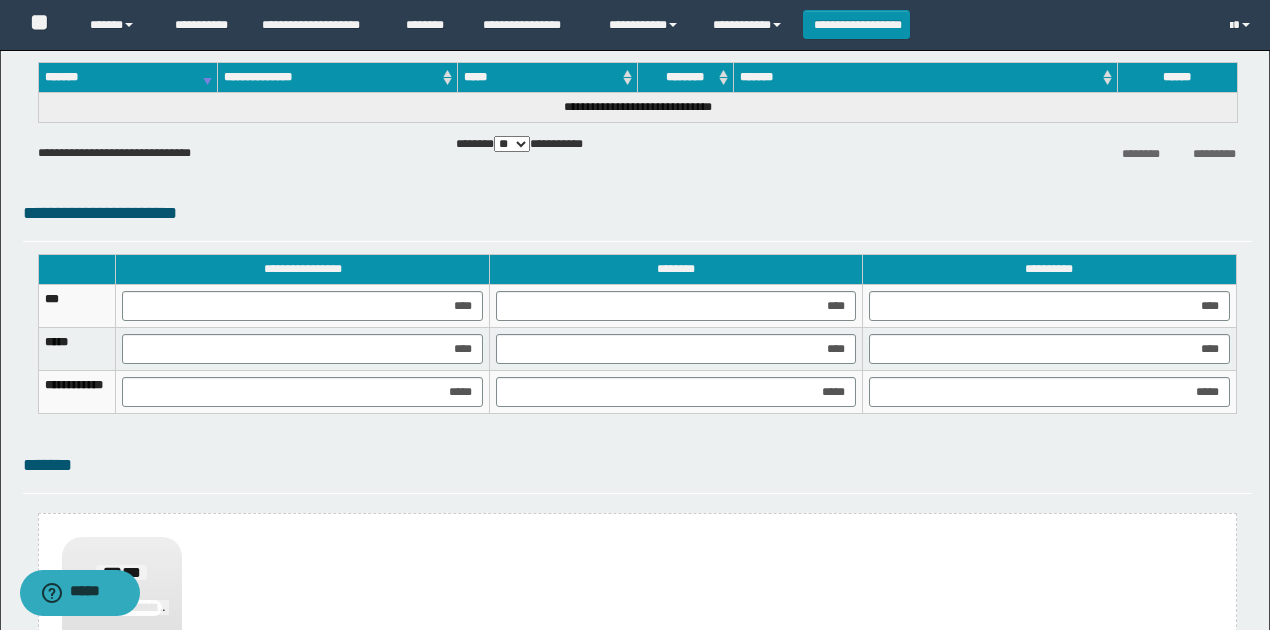 scroll, scrollTop: 1488, scrollLeft: 0, axis: vertical 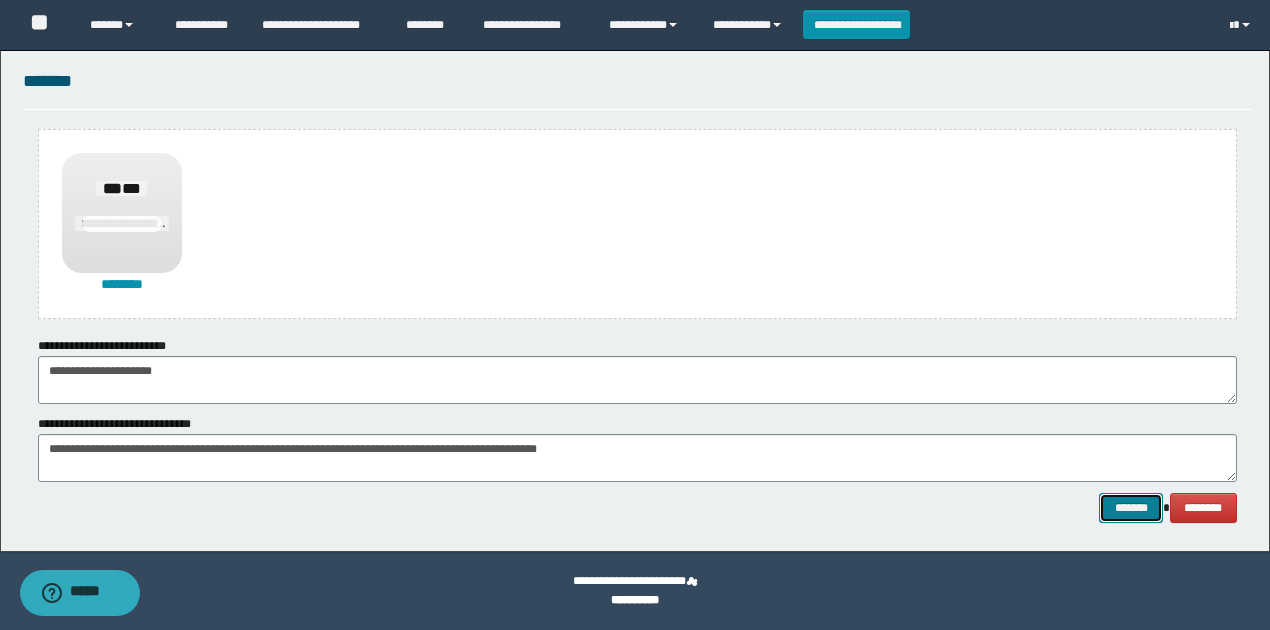 click on "*******" at bounding box center [1131, 507] 